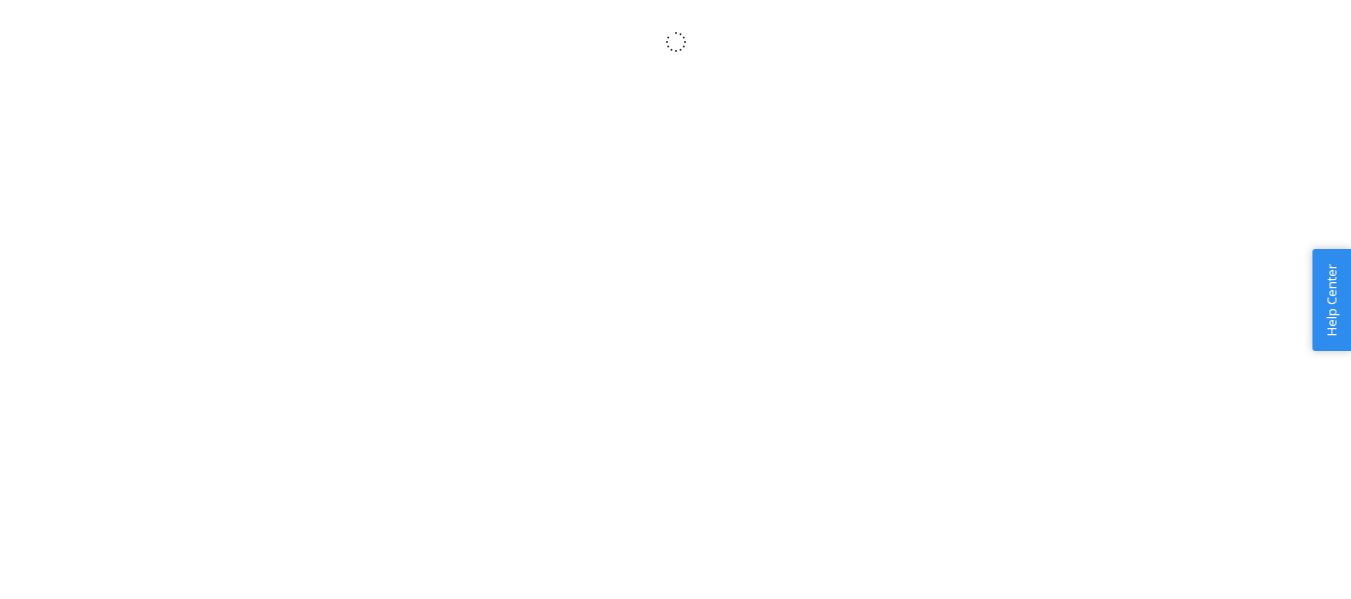 scroll, scrollTop: 0, scrollLeft: 0, axis: both 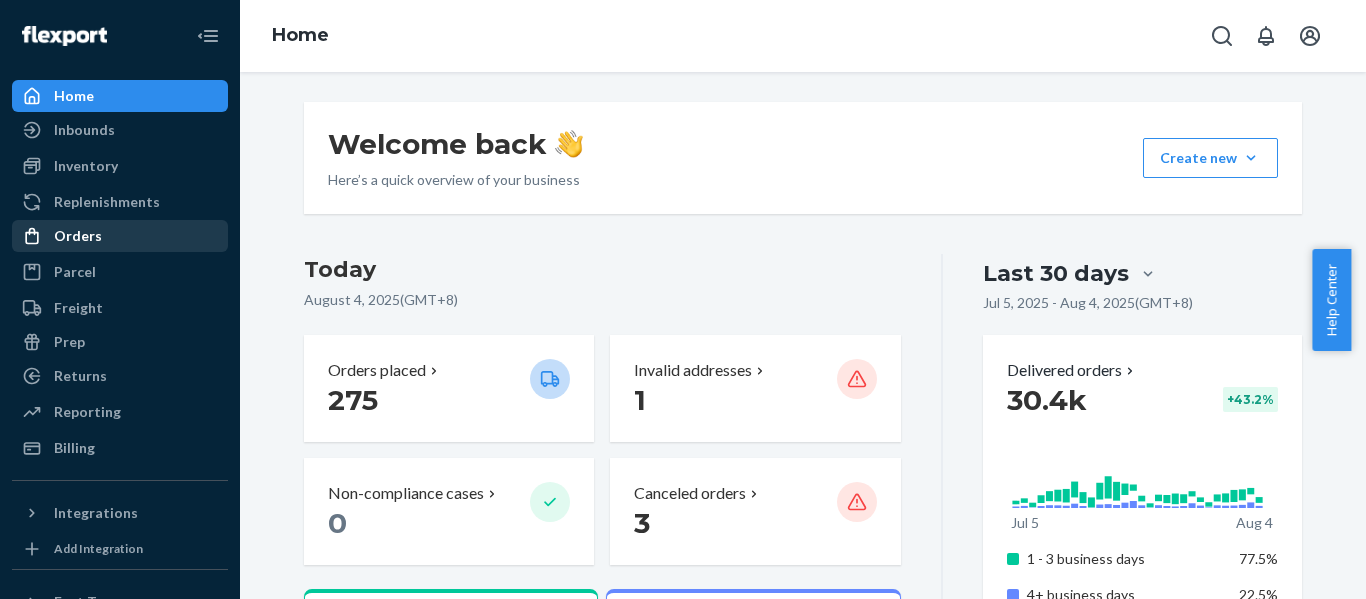 click on "Orders" at bounding box center [78, 236] 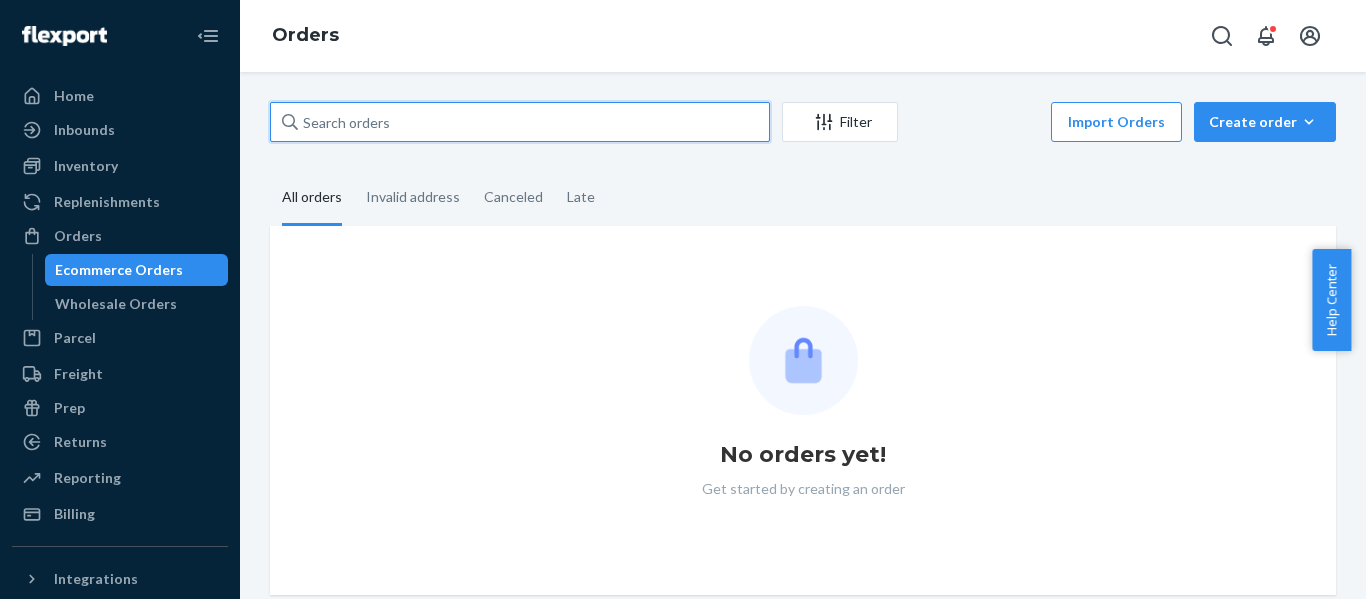 click at bounding box center (520, 122) 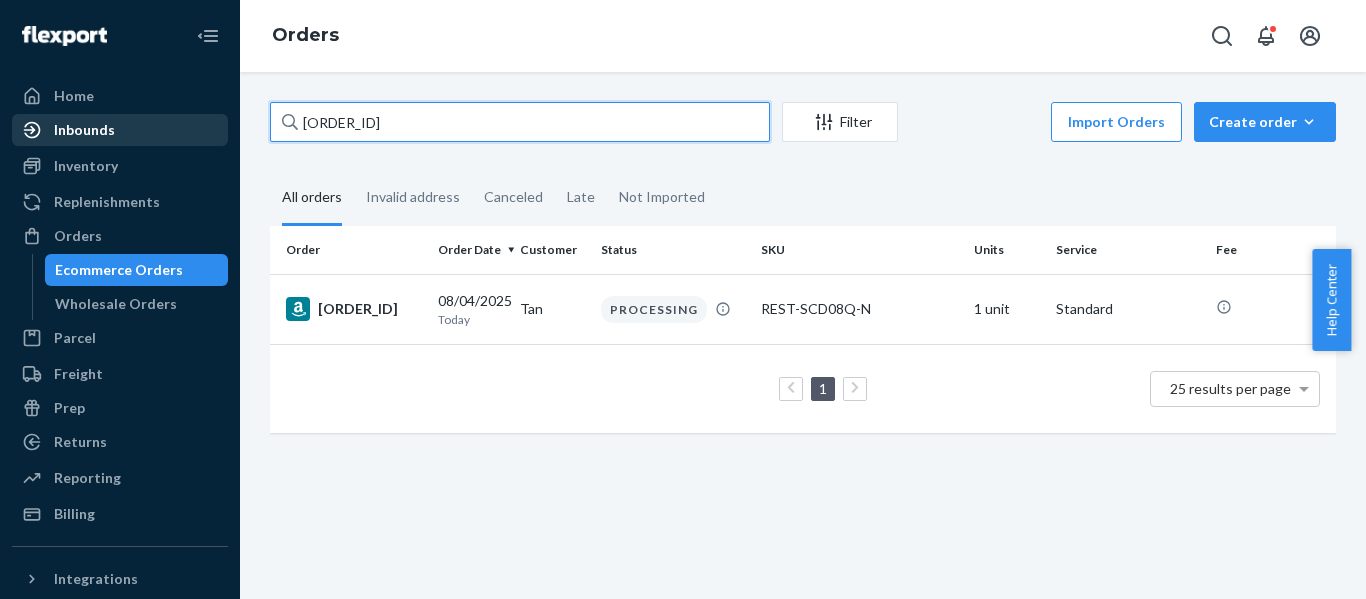 drag, startPoint x: 482, startPoint y: 117, endPoint x: 168, endPoint y: 129, distance: 314.22922 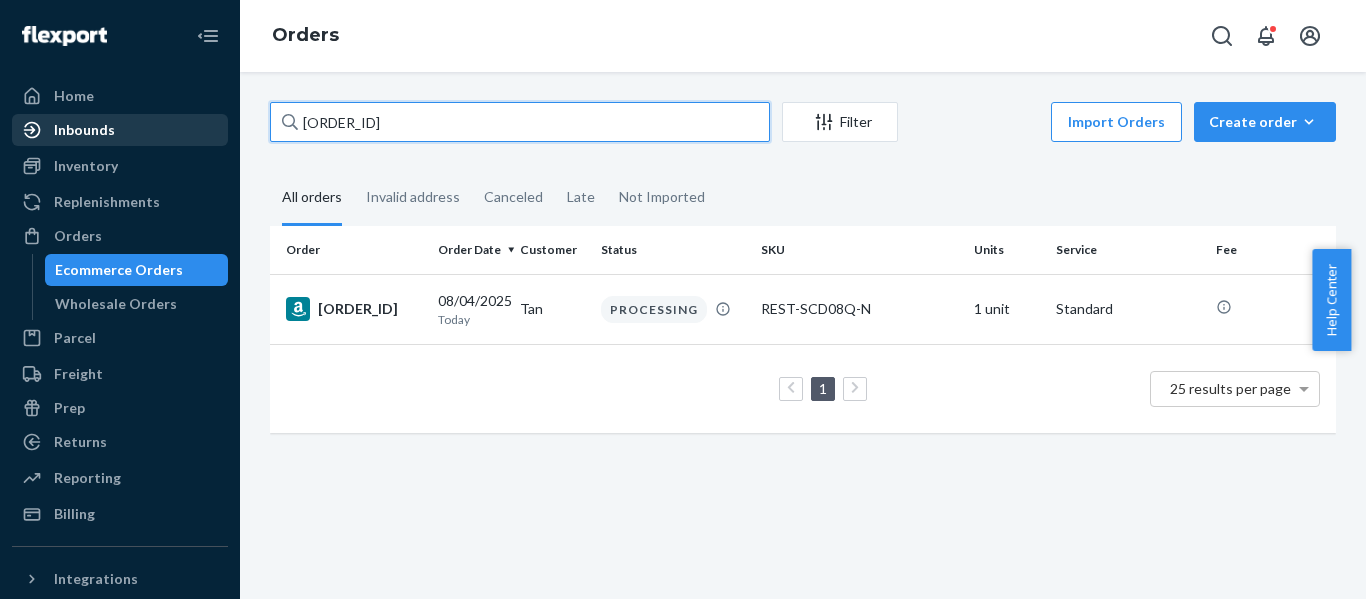click on "Home Inbounds Shipping Plans Problems Inventory Products Replenishments Orders Ecommerce Orders Wholesale Orders Parcel Parcel orders Integrations Freight Prep Returns All Returns Settings Packages Reporting Reports Analytics Billing Integrations Add Integration Fast Tags Add Fast Tag Settings Talk to Support Help Center Give Feedback Orders [ORDER_ID] Filter Import Orders Create order Ecommerce order Removal order All orders Invalid address Canceled Late Not Imported Order Order Date Customer Status SKU Units Service Fee [ORDER_ID] 08/04/2025 Today Tan PROCESSING REST-SCD08Q-N 1 unit Standard 1 25 results per page" at bounding box center (683, 299) 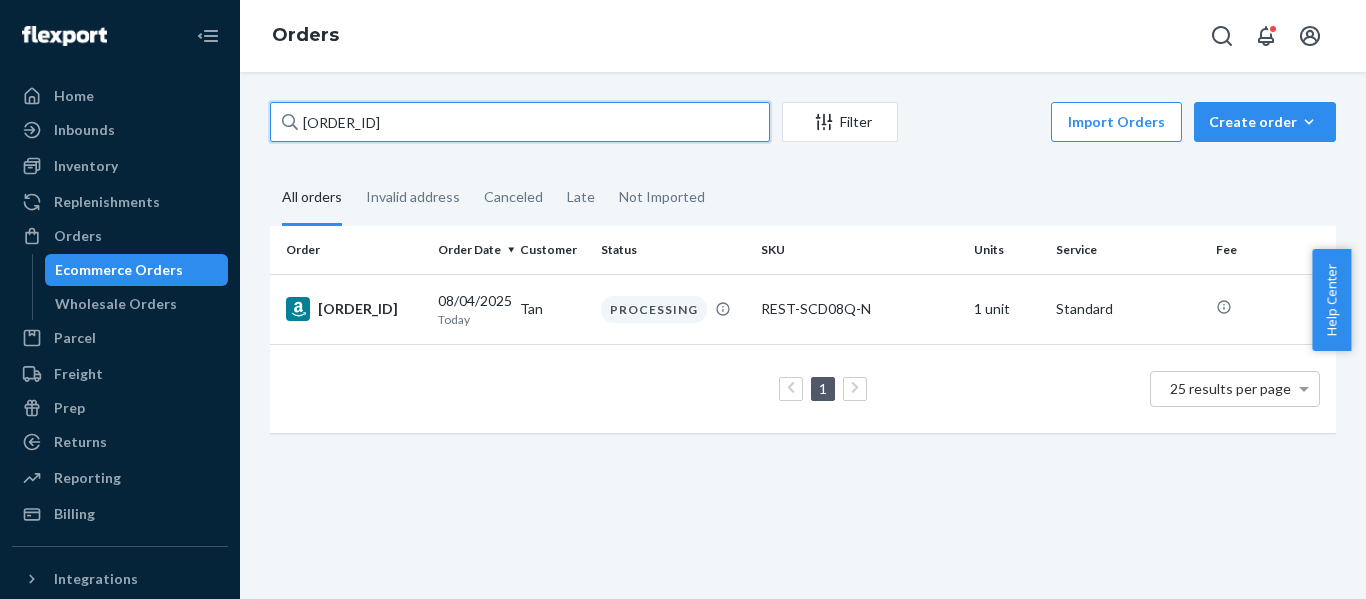 paste on "[ORDER_ID]" 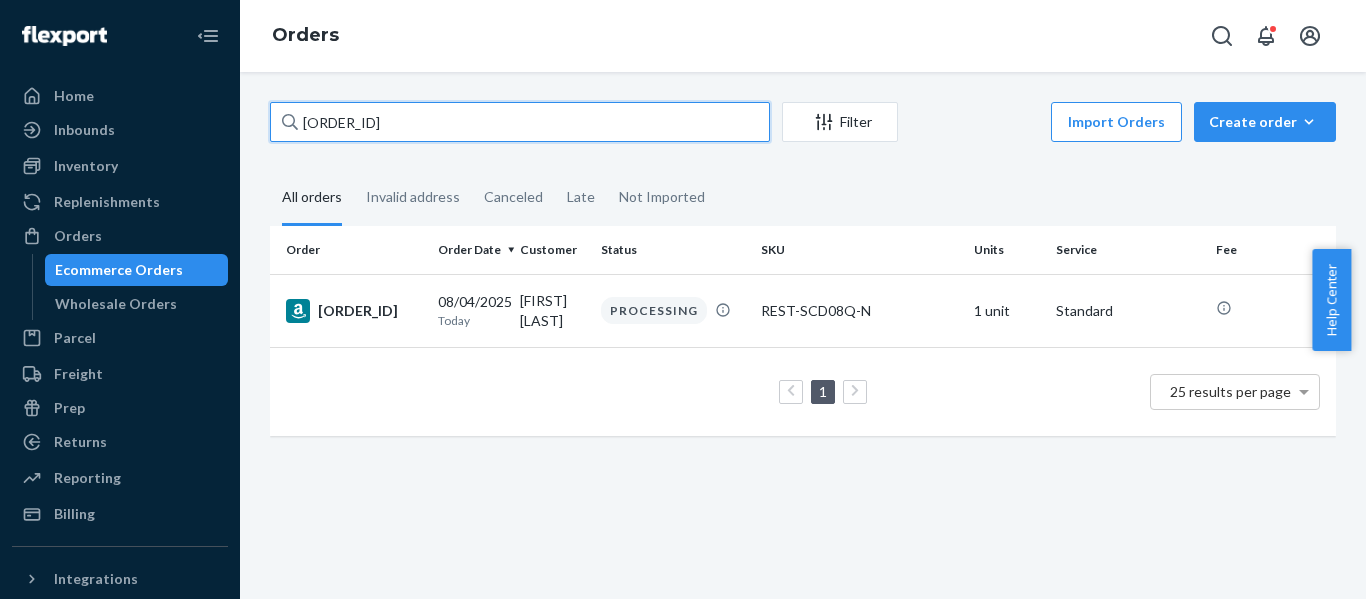 drag, startPoint x: 535, startPoint y: 126, endPoint x: 8, endPoint y: 173, distance: 529.0917 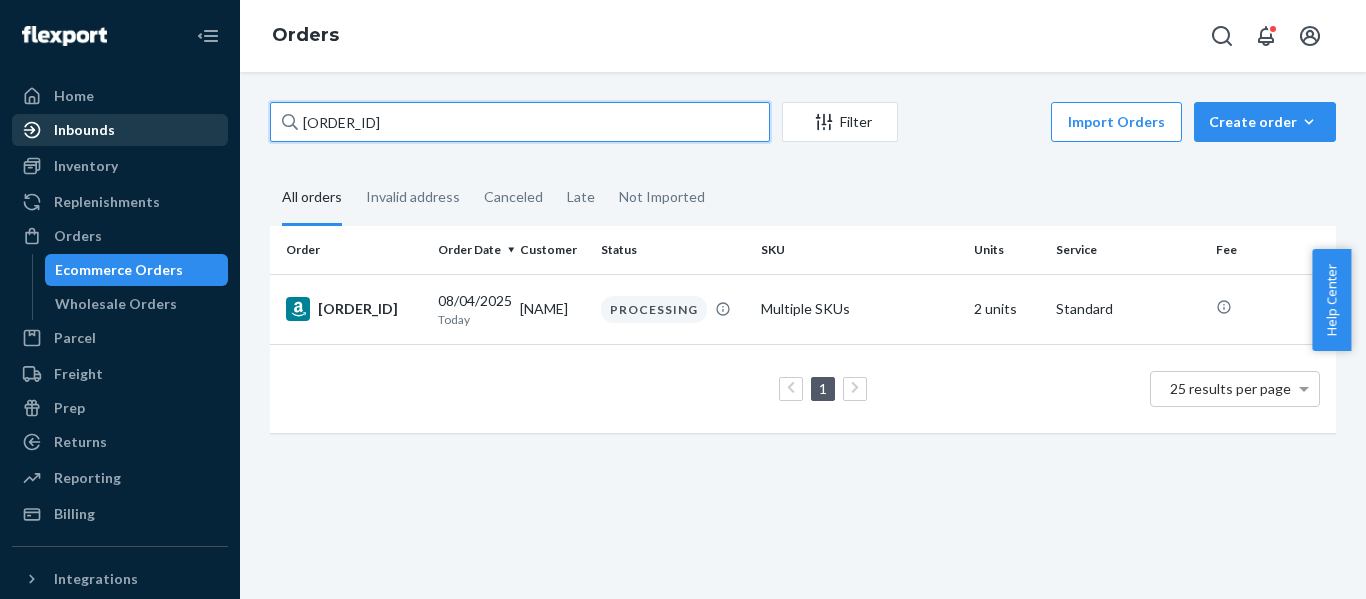 drag, startPoint x: 514, startPoint y: 126, endPoint x: 140, endPoint y: 129, distance: 374.01202 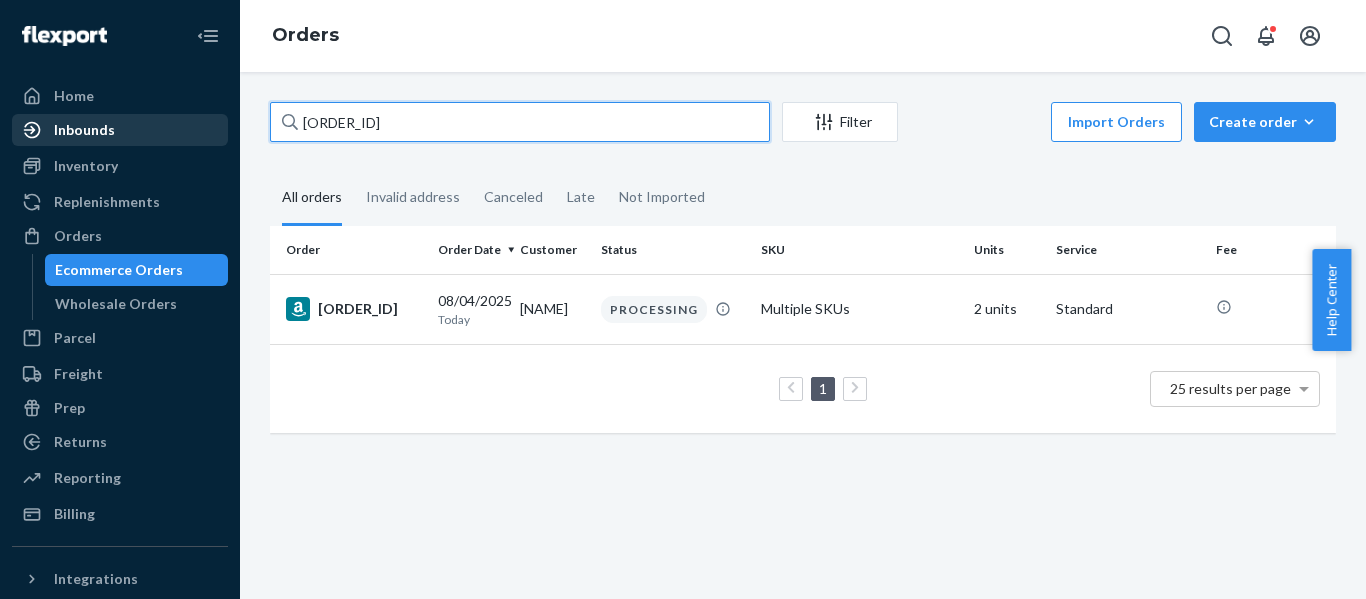 click on "Home Inbounds Shipping Plans Problems Inventory Products Replenishments Orders Ecommerce Orders Wholesale Orders Parcel Parcel orders Integrations Freight Prep Returns All Returns Settings Packages Reporting Reports Analytics Billing Integrations Add Integration Fast Tags Add Fast Tag Settings Talk to Support Help Center Give Feedback Orders [ORDER_ID] Filter Import Orders Create order Ecommerce order Removal order All orders Invalid address Canceled Late Not Imported Order Order Date Customer Status SKU Units Service Fee [ORDER_ID] 08/04/2025 Today [NAME] PROCESSING Multiple SKUs 2 units Standard 1 25 results per page" at bounding box center [683, 299] 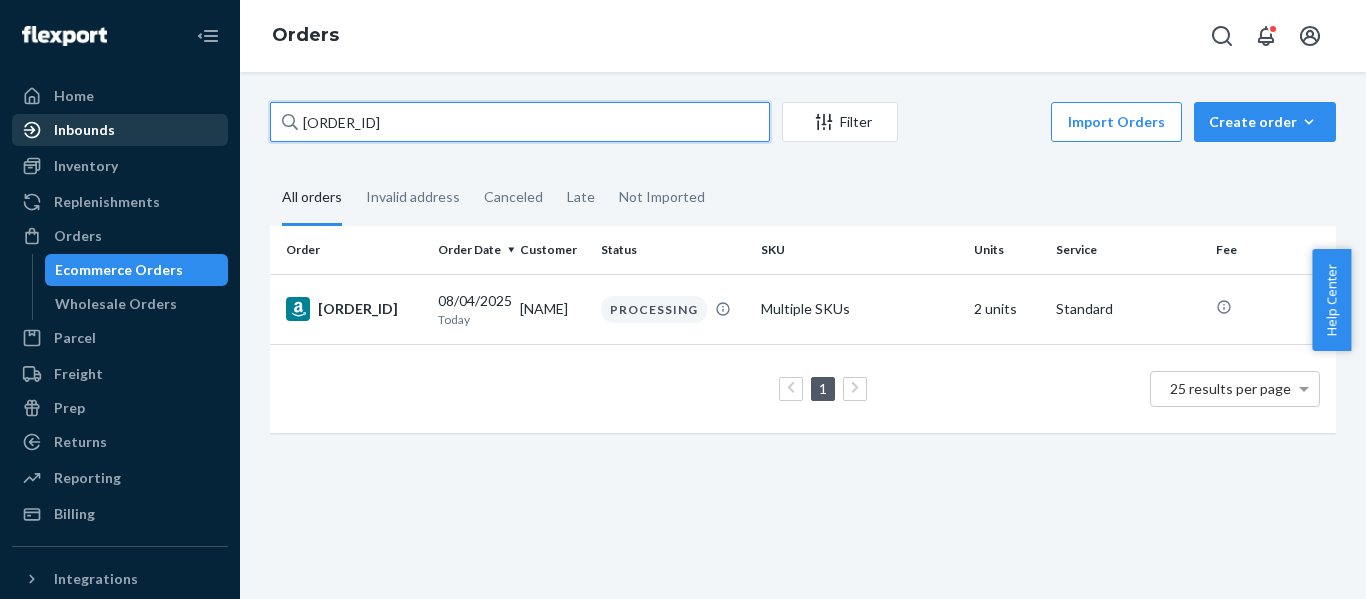 paste on "[ORDER_ID]" 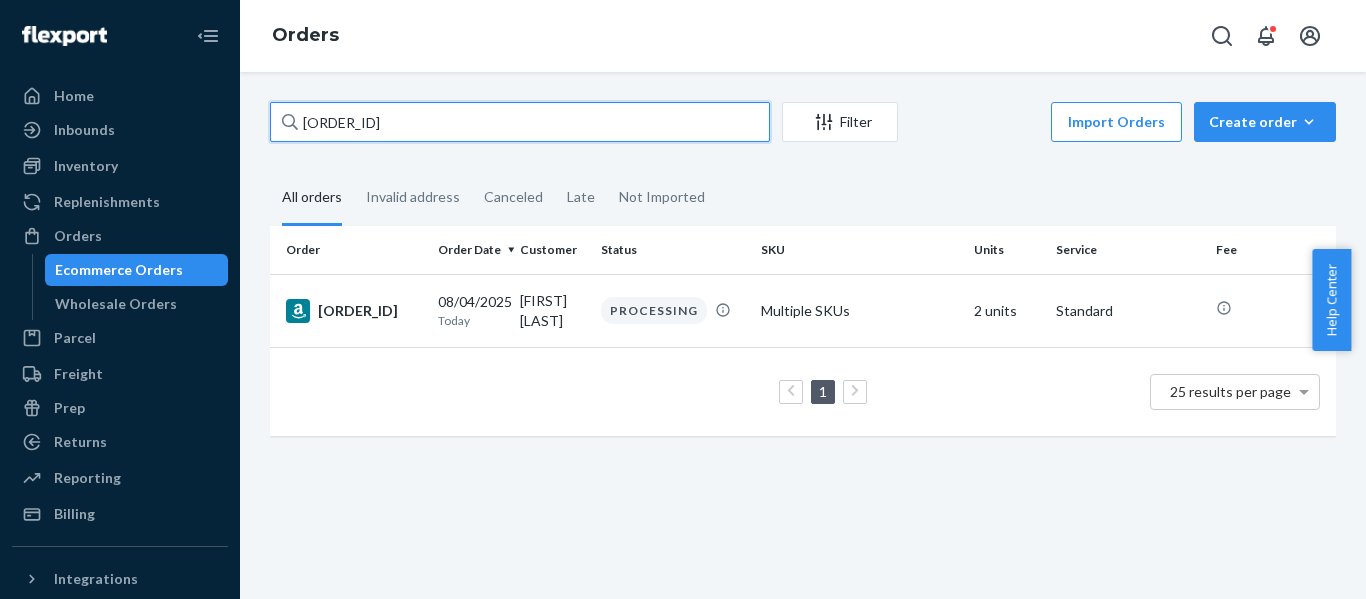 drag, startPoint x: -3, startPoint y: 143, endPoint x: -65, endPoint y: 143, distance: 62 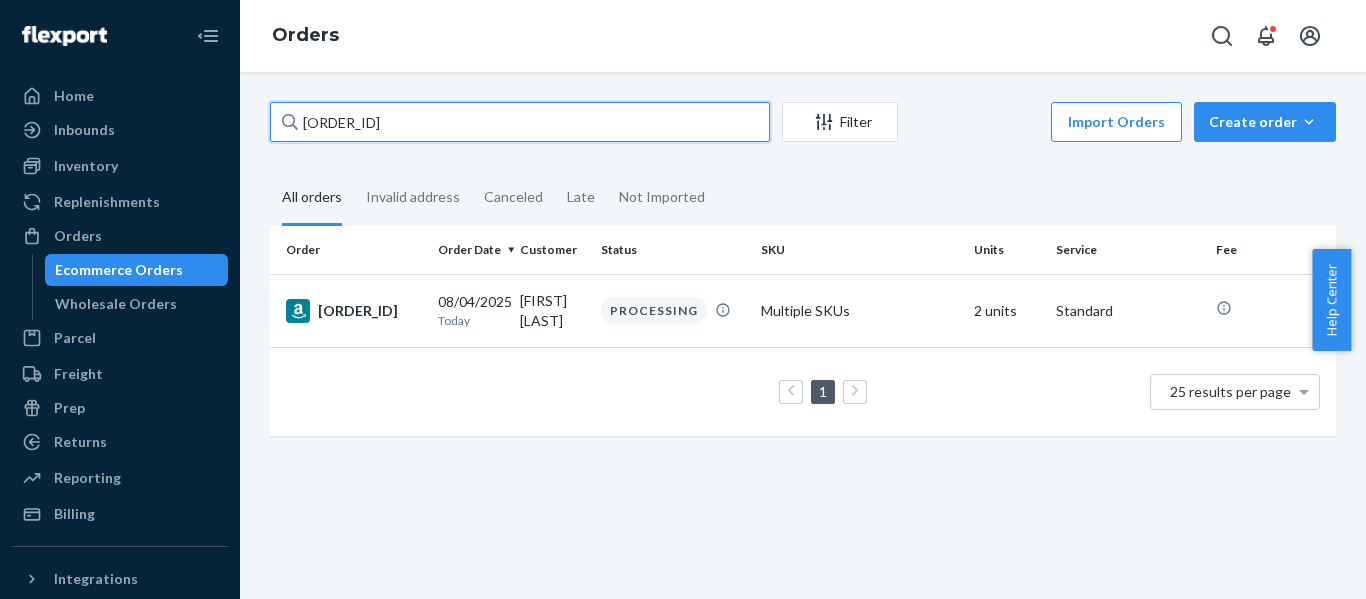paste on "[ORDER_ID]" 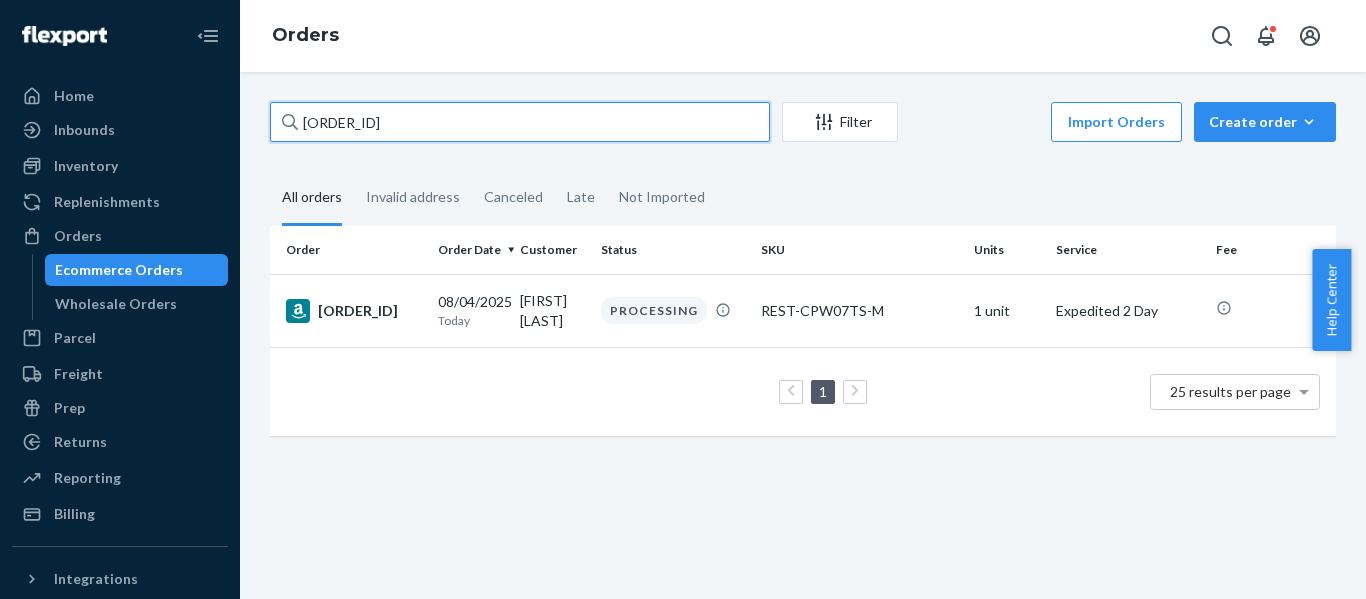 drag, startPoint x: 540, startPoint y: 121, endPoint x: -228, endPoint y: 158, distance: 768.89075 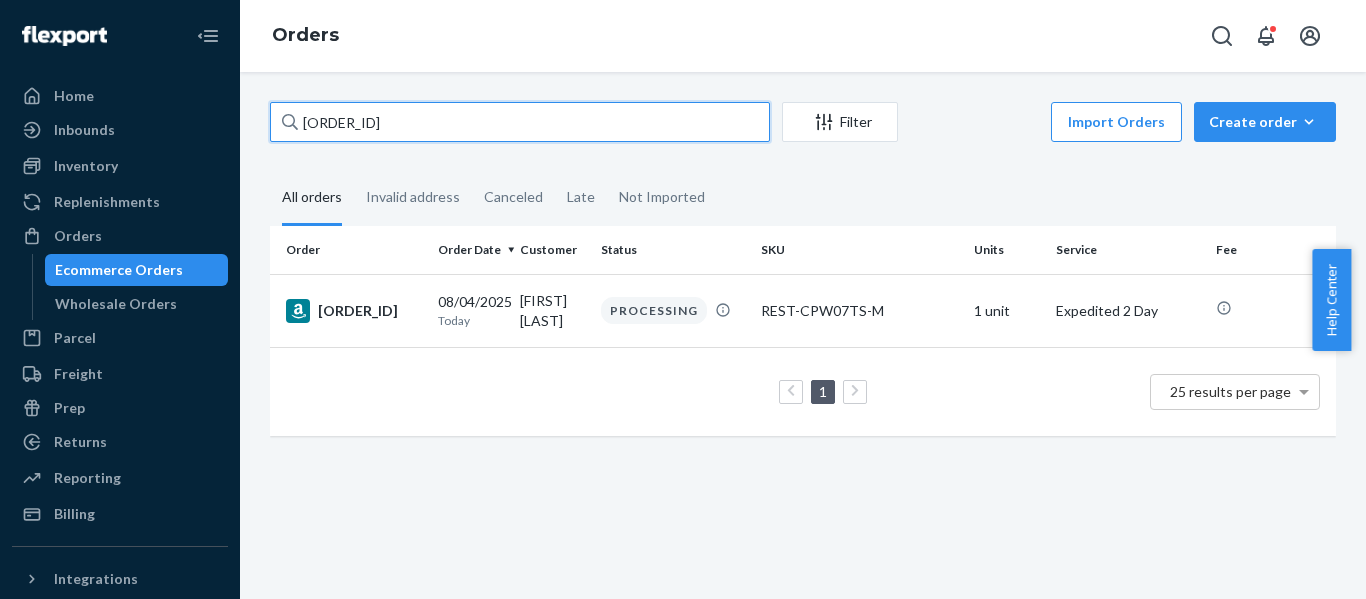 click on "Home Inbounds Shipping Plans Problems Inventory Products Replenishments Orders Ecommerce Orders Wholesale Orders Parcel Parcel orders Integrations Freight Prep Returns All Returns Settings Packages Reporting Reports Analytics Billing Integrations Add Integration Fast Tags Add Fast Tag Settings Talk to Support Help Center Give Feedback Orders [ORDER_ID] Filter Import Orders Create order Ecommerce order Removal order All orders Invalid address Canceled Late Not Imported Order Order Date Customer Status SKU Units Service Fee [ORDER_ID] 08/04/2025 Today [FIRST] [LAST] PROCESSING REST-CPW07TS-M 1 unit Expedited 2 Day 1 25 results per page ×
Help Center" at bounding box center (683, 299) 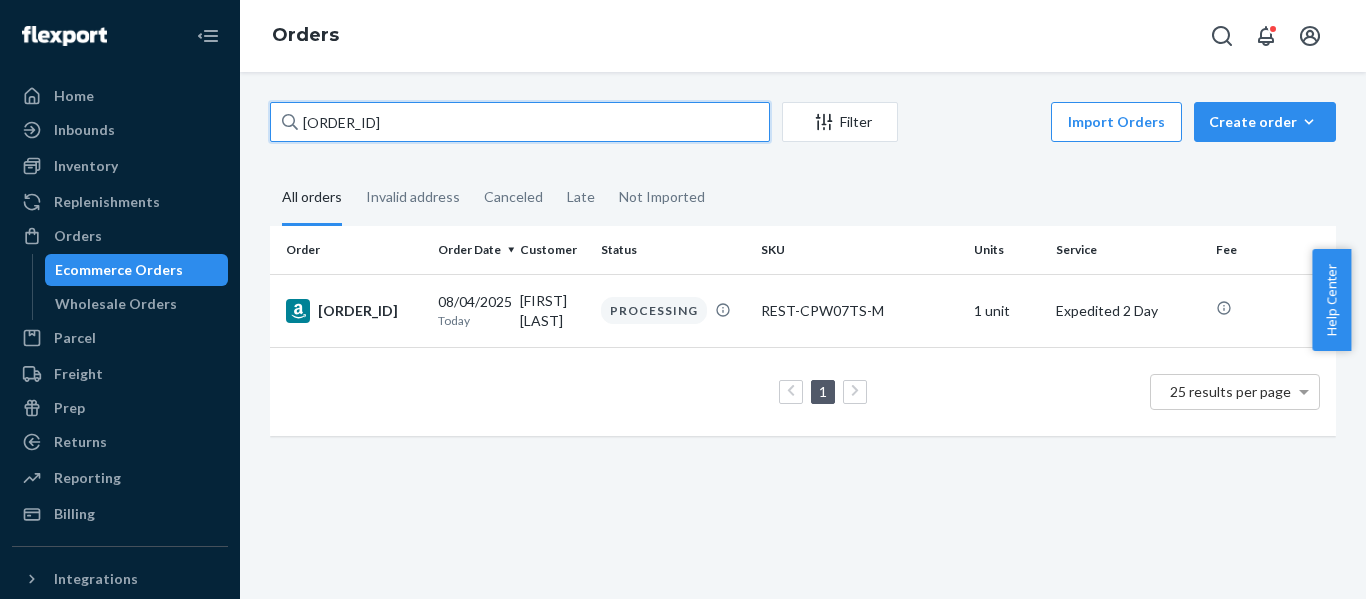 paste on "[ORDER_ID]" 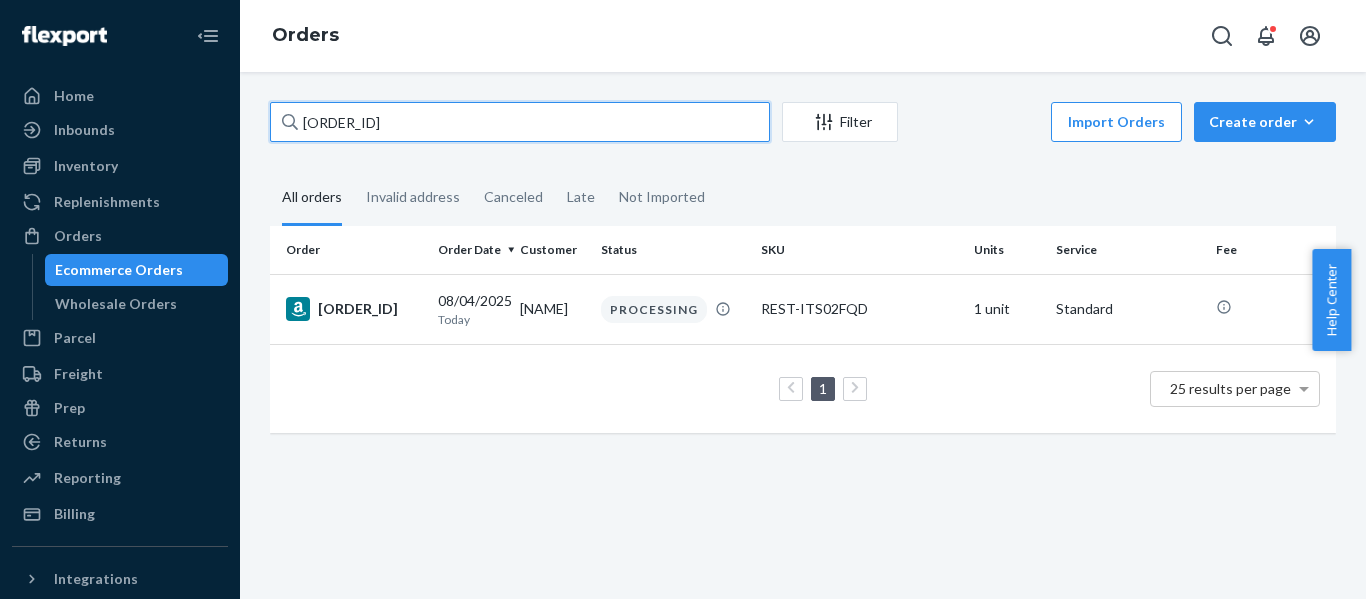 drag, startPoint x: 249, startPoint y: 119, endPoint x: 7, endPoint y: 124, distance: 242.05165 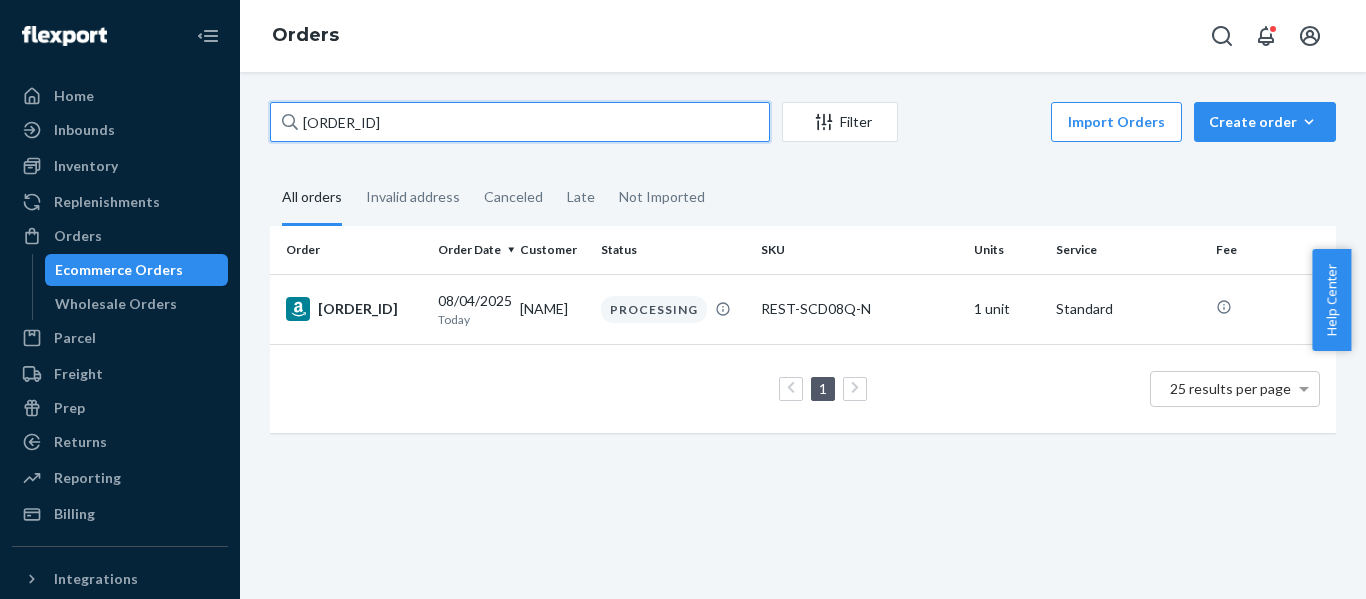 drag, startPoint x: 489, startPoint y: 119, endPoint x: -70, endPoint y: 113, distance: 559.0322 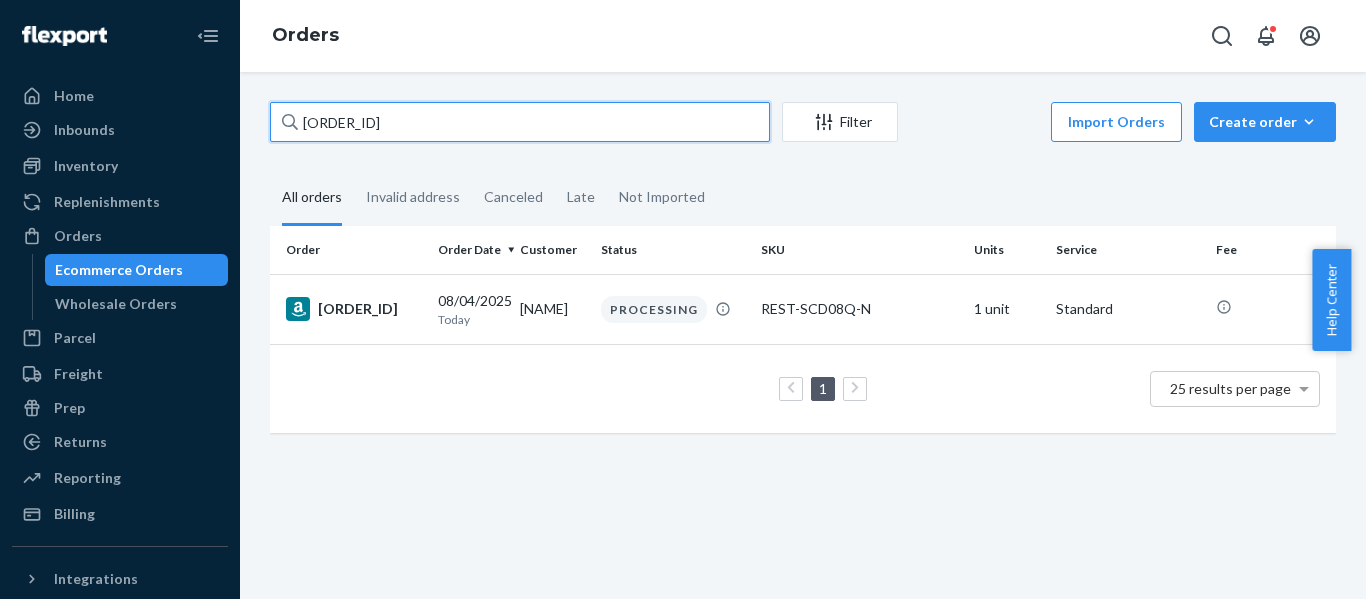 paste on "[ORDER_ID]" 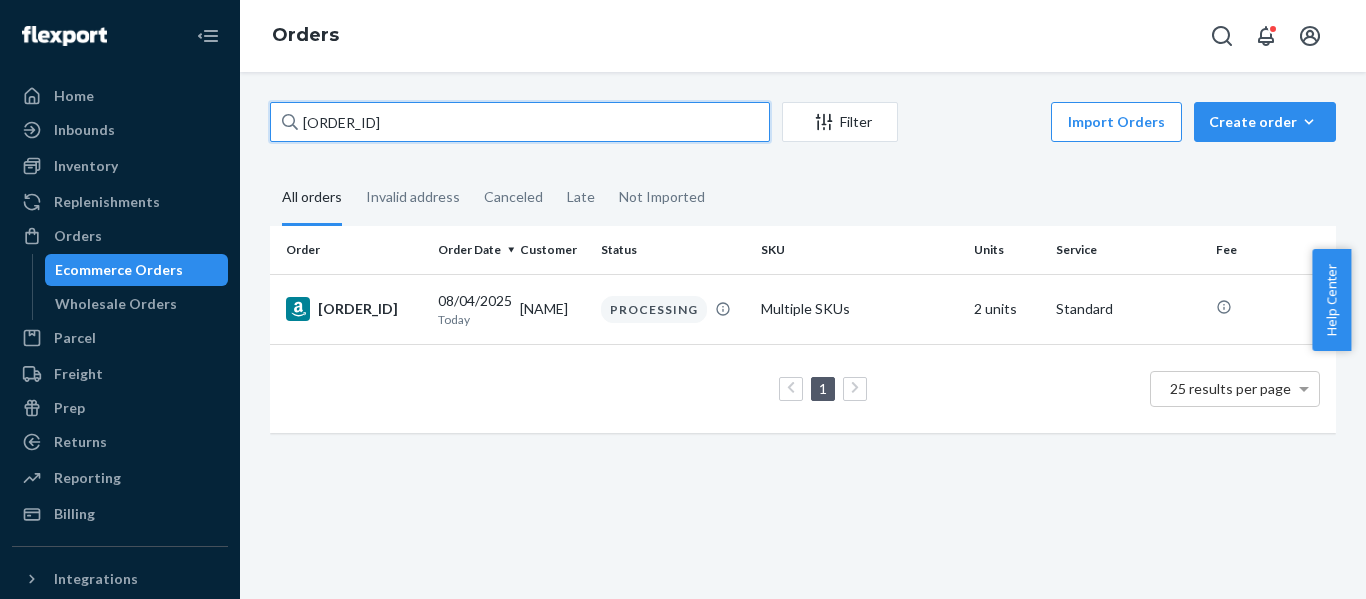 drag, startPoint x: 114, startPoint y: 116, endPoint x: -78, endPoint y: 131, distance: 192.58505 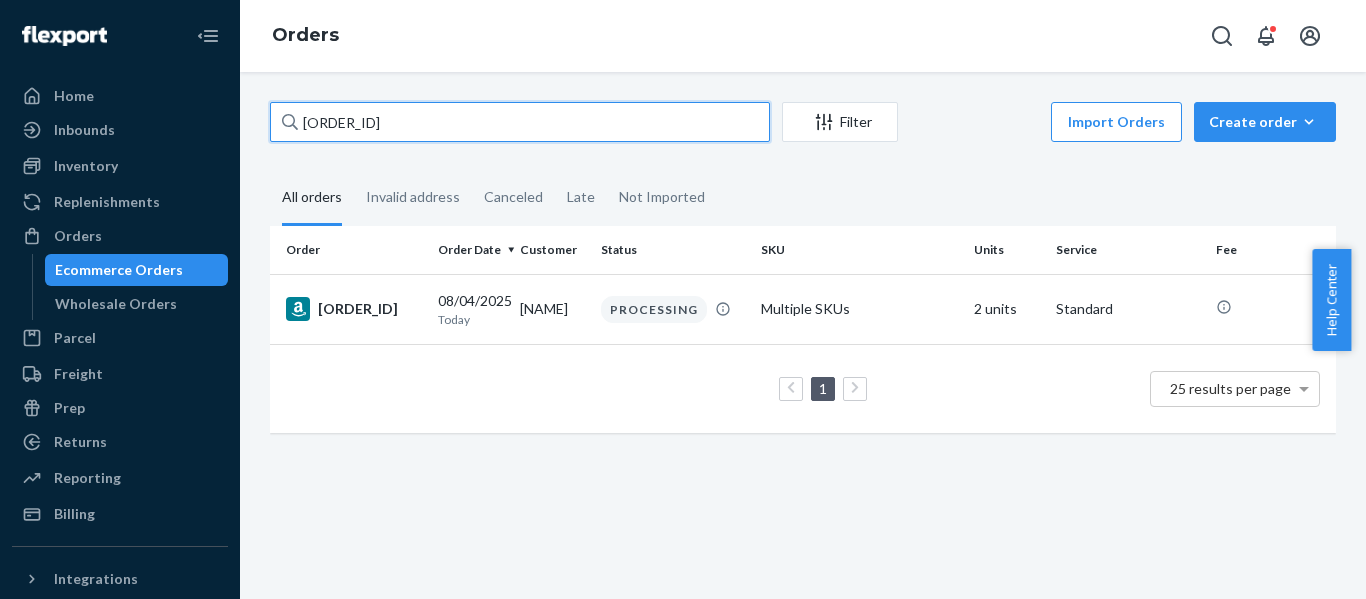 click on "Home Inbounds Shipping Plans Problems Inventory Products Replenishments Orders Ecommerce Orders Wholesale Orders Parcel Parcel orders Integrations Freight Prep Returns All Returns Settings Packages Reporting Reports Analytics Billing Integrations Add Integration Fast Tags Add Fast Tag Settings Talk to Support Help Center Give Feedback Orders [ORDER_ID] Filter Import Orders Create order Ecommerce order Removal order All orders Invalid address Canceled Late Not Imported Order Order Date Customer Status SKU Units Service Fee [ORDER_ID] 08/04/2025 Today lucia PROCESSING Multiple SKUs 2 units Standard 1 25 results per page ×
Help Center" at bounding box center (683, 299) 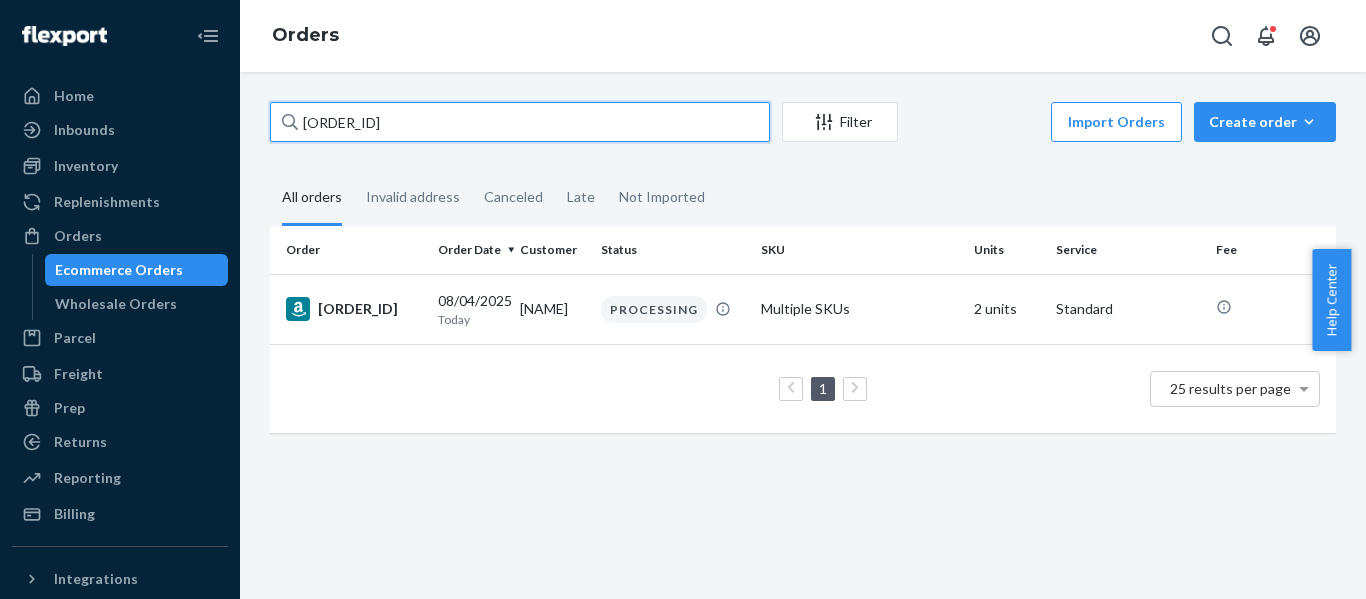 paste on "[ORDER_ID]" 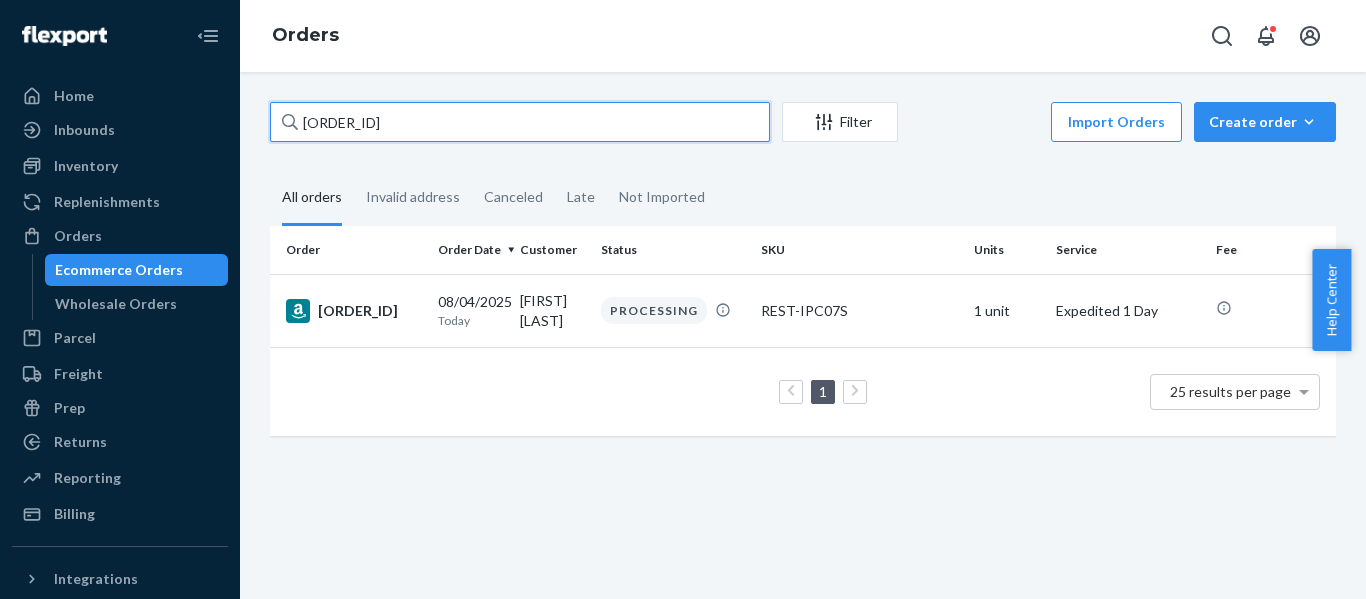 drag, startPoint x: 380, startPoint y: 116, endPoint x: -127, endPoint y: 143, distance: 507.7184 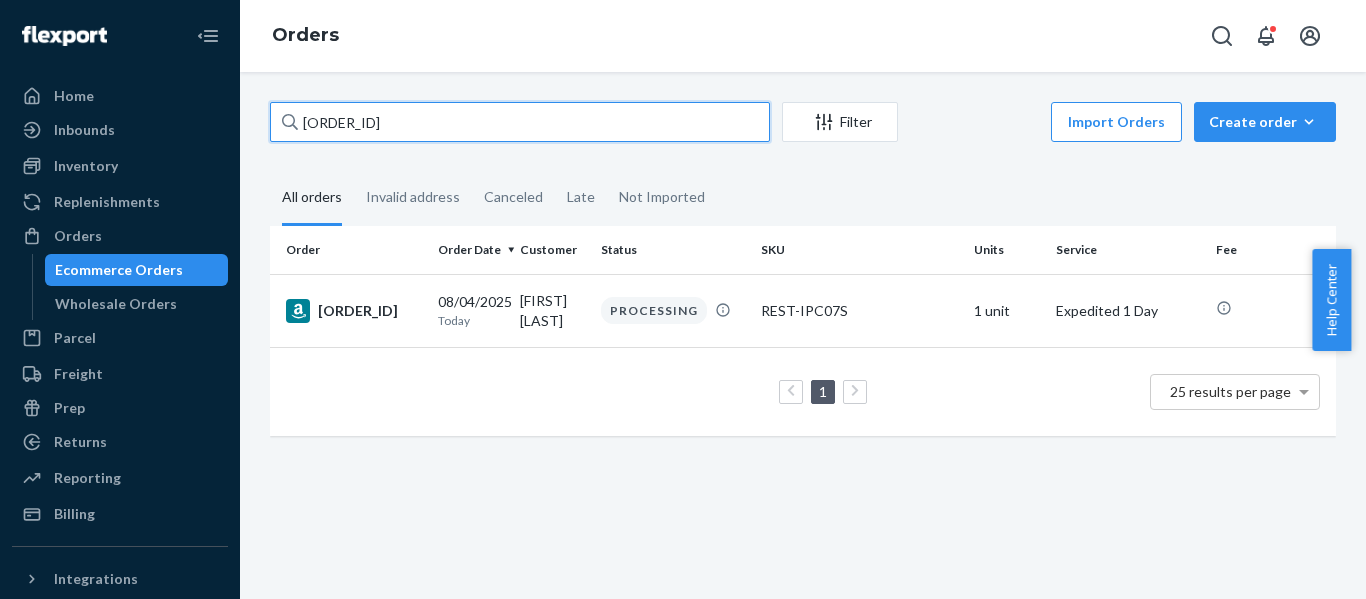 click on "Home Inbounds Shipping Plans Problems Inventory Products Replenishments Orders Ecommerce Orders Wholesale Orders Parcel Parcel orders Integrations Freight Prep Returns All Returns Settings Packages Reporting Reports Analytics Billing Integrations Add Integration Fast Tags Add Fast Tag Settings Talk to Support Help Center Give Feedback Orders [ORDER_ID] Filter Import Orders Create order Ecommerce order Removal order All orders Invalid address Canceled Late Not Imported Order Order Date Customer Status SKU Units Service Fee [ORDER_ID] 08/04/2025 Today [FIRST] [LAST] PROCESSING REST-IPC07S 1 unit Expedited 1 Day 1 25 results per page ×
Help Center" at bounding box center [683, 299] 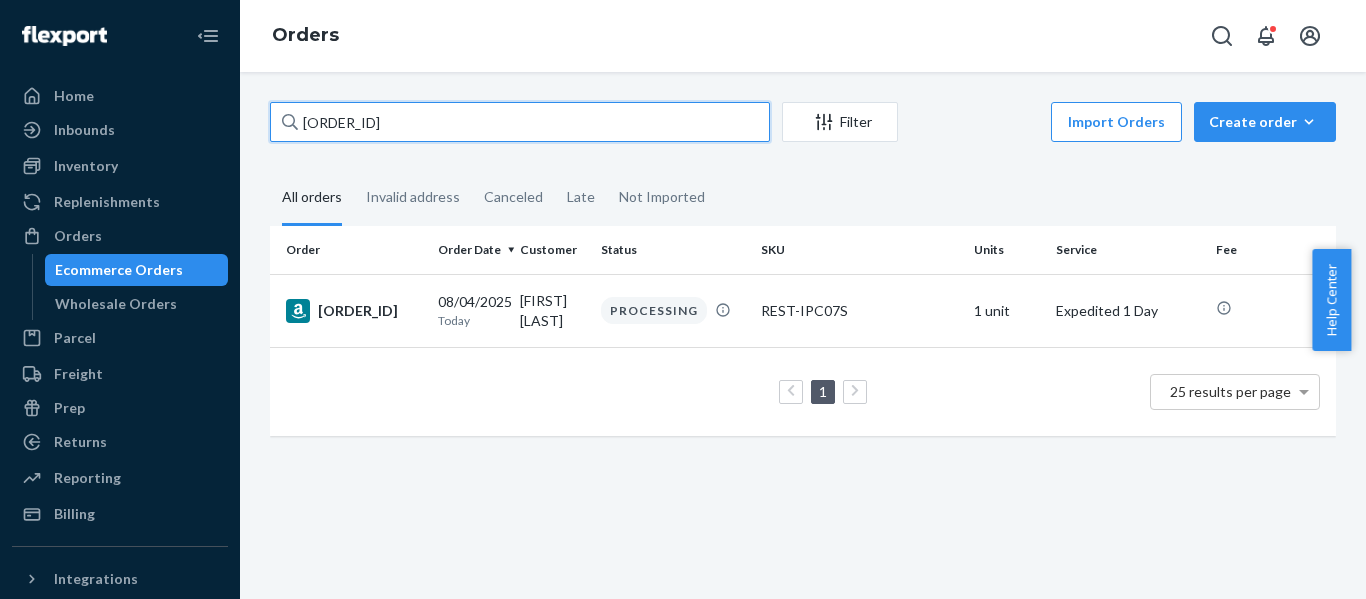 paste on "[ORDER_ID]" 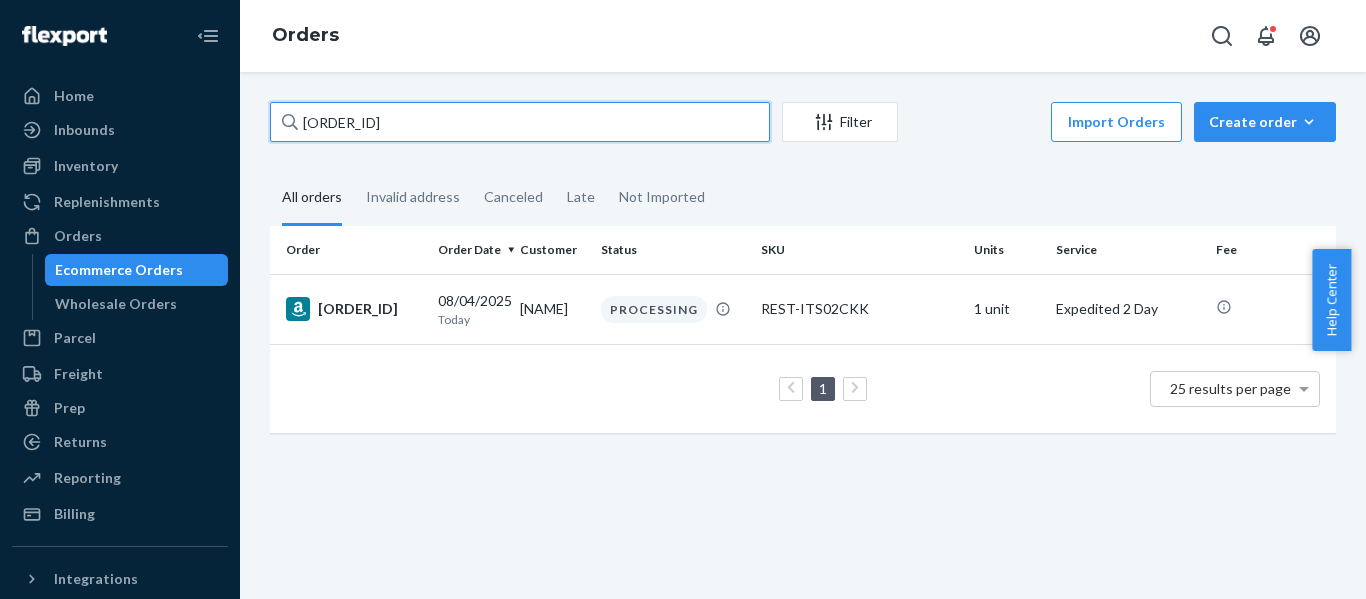 drag, startPoint x: -73, startPoint y: 129, endPoint x: -119, endPoint y: 133, distance: 46.173584 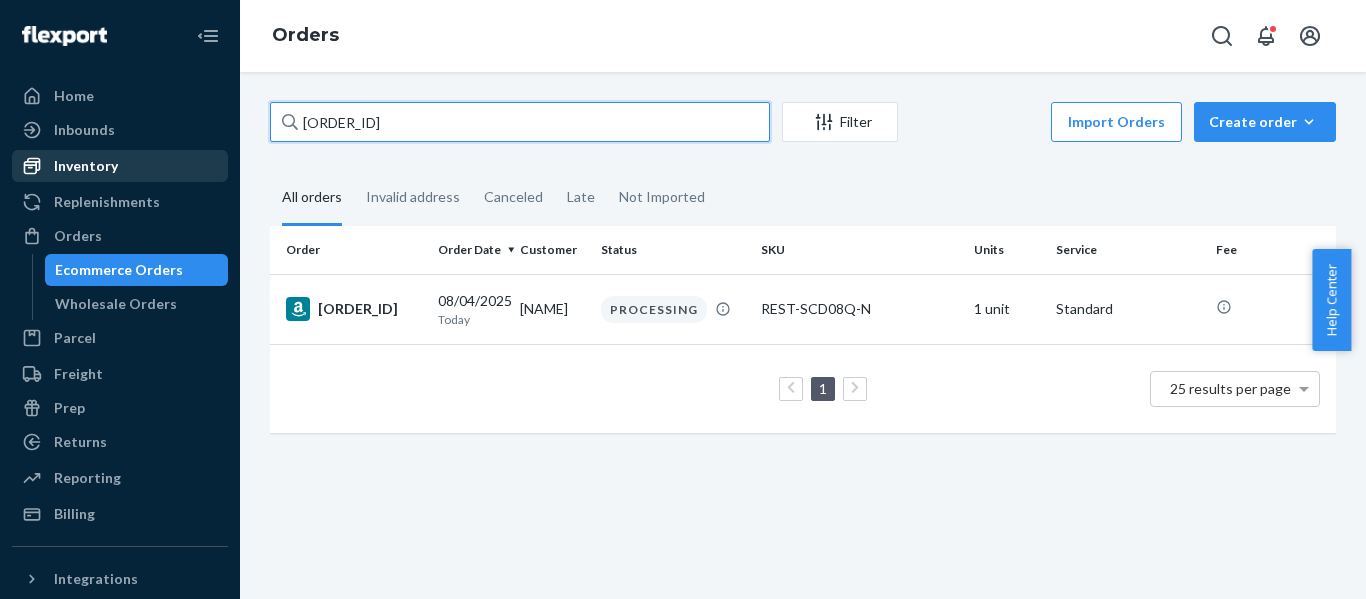 drag, startPoint x: 214, startPoint y: 166, endPoint x: 54, endPoint y: 177, distance: 160.37769 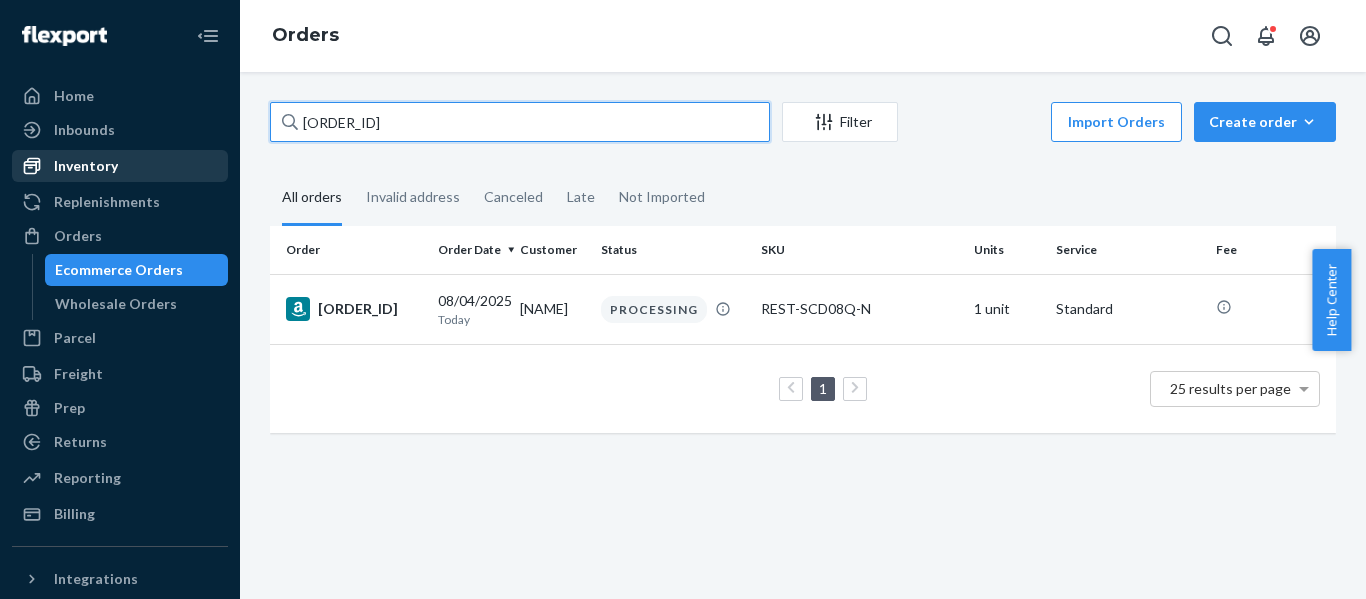 click on "Home Inbounds Shipping Plans Problems Inventory Products Replenishments Orders Ecommerce Orders Wholesale Orders Parcel Parcel orders Integrations Freight Prep Returns All Returns Settings Packages Reporting Reports Analytics Billing Integrations Add Integration Fast Tags Add Fast Tag Settings Talk to Support Help Center Give Feedback Orders [ORDER_ID] Filter Import Orders Create order Ecommerce order Removal order All orders Invalid address Canceled Late Not Imported Order Order Date Customer Status SKU Units Service Fee [ORDER_ID] 08/04/2025 Today [NAME] PROCESSING REST-SCD08Q-N 1 unit Standard 1 25 results per page" at bounding box center [683, 299] 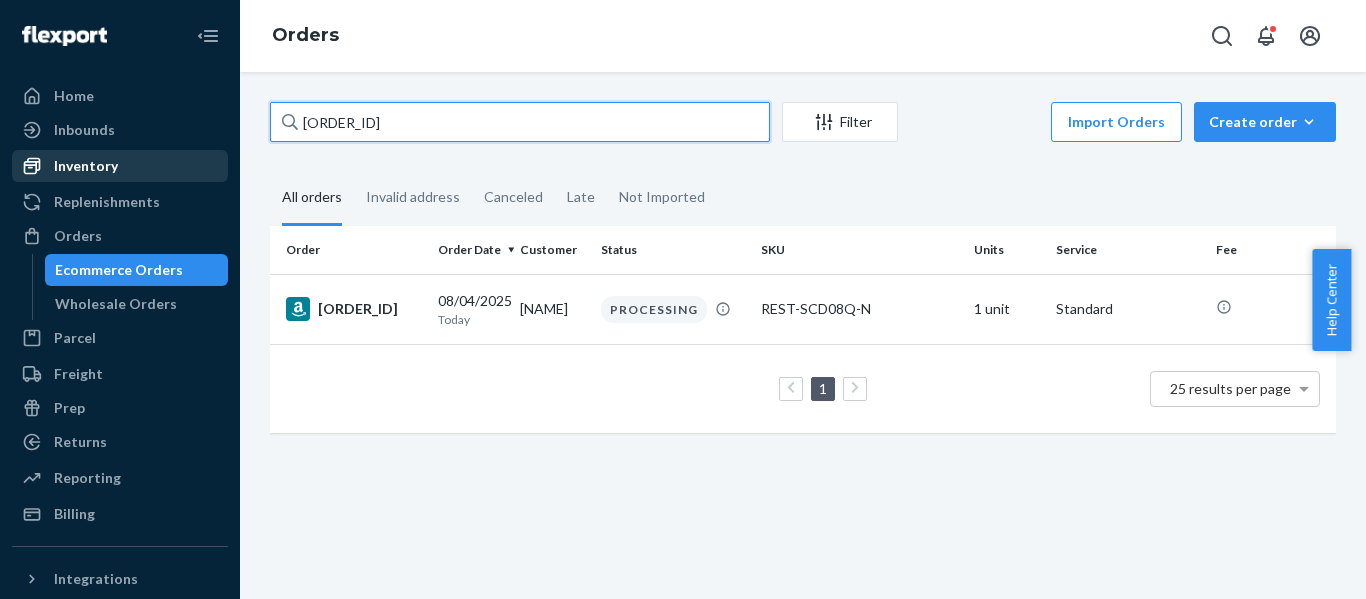 paste on "[ORDER_ID]" 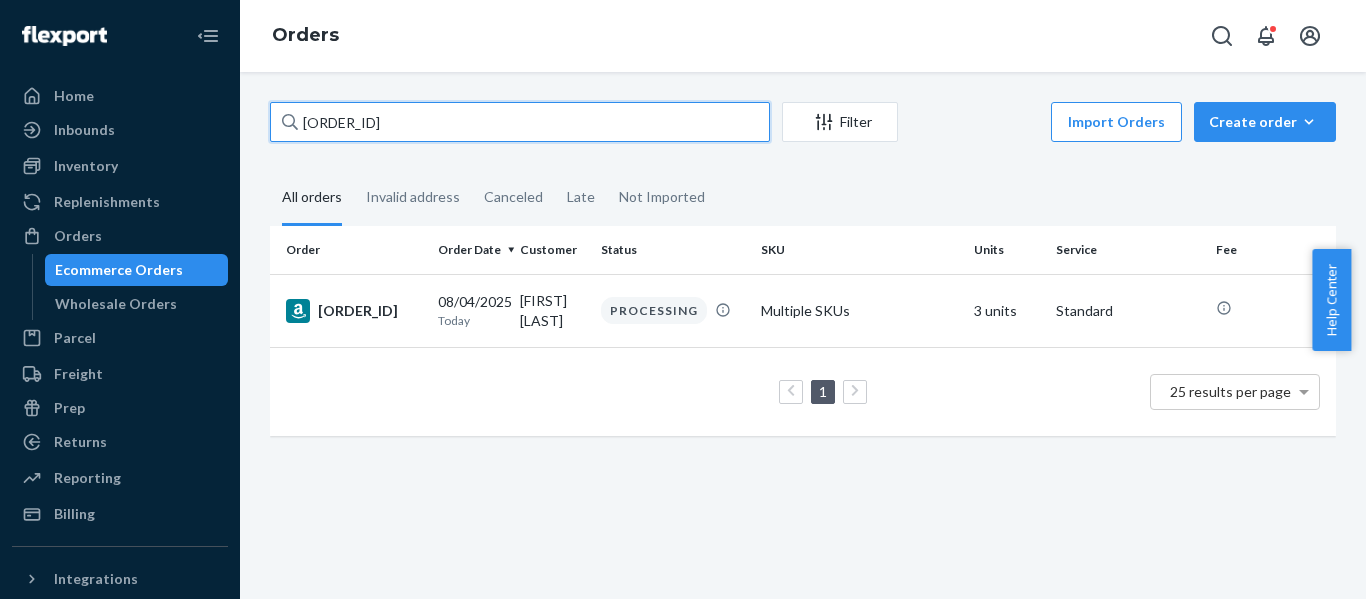 drag, startPoint x: -22, startPoint y: 125, endPoint x: -130, endPoint y: 127, distance: 108.01852 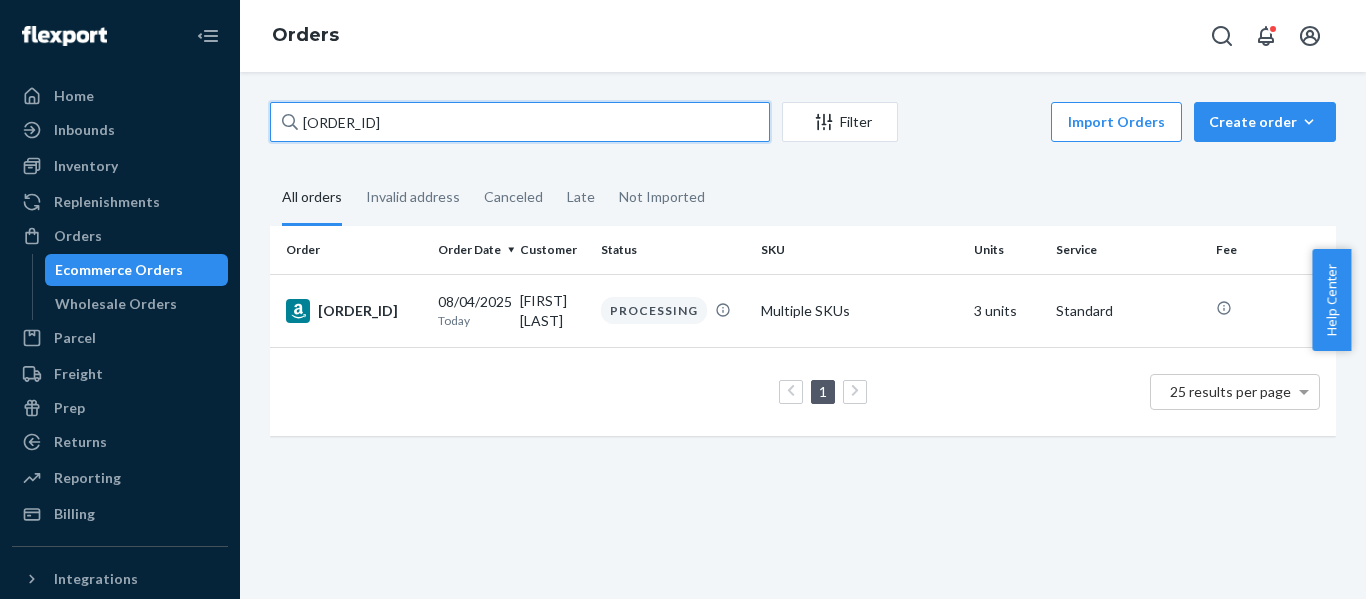 click on "Home Inbounds Shipping Plans Problems Inventory Products Replenishments Orders Ecommerce Orders Wholesale Orders Parcel Parcel orders Integrations Freight Prep Returns All Returns Settings Packages Reporting Reports Analytics Billing Integrations Add Integration Fast Tags Add Fast Tag Settings Talk to Support Help Center Give Feedback Orders [ORDER_ID] Filter Import Orders Create order Ecommerce order Removal order All orders Invalid address Canceled Late Not Imported Order Order Date Customer Status SKU Units Service Fee [ORDER_ID] 08/04/2025 Today [FIRST] [LAST] PROCESSING Multiple SKUs 3 units Standard 1 25 results per page" at bounding box center [683, 299] 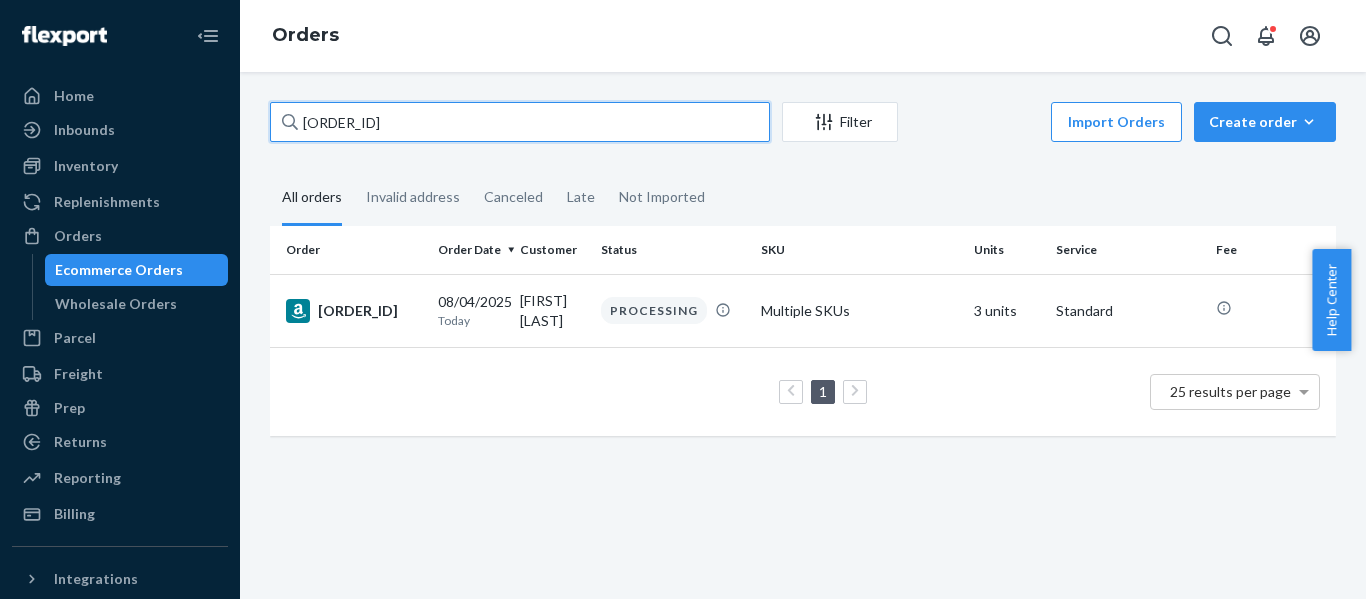 paste on "[ORDER_ID]" 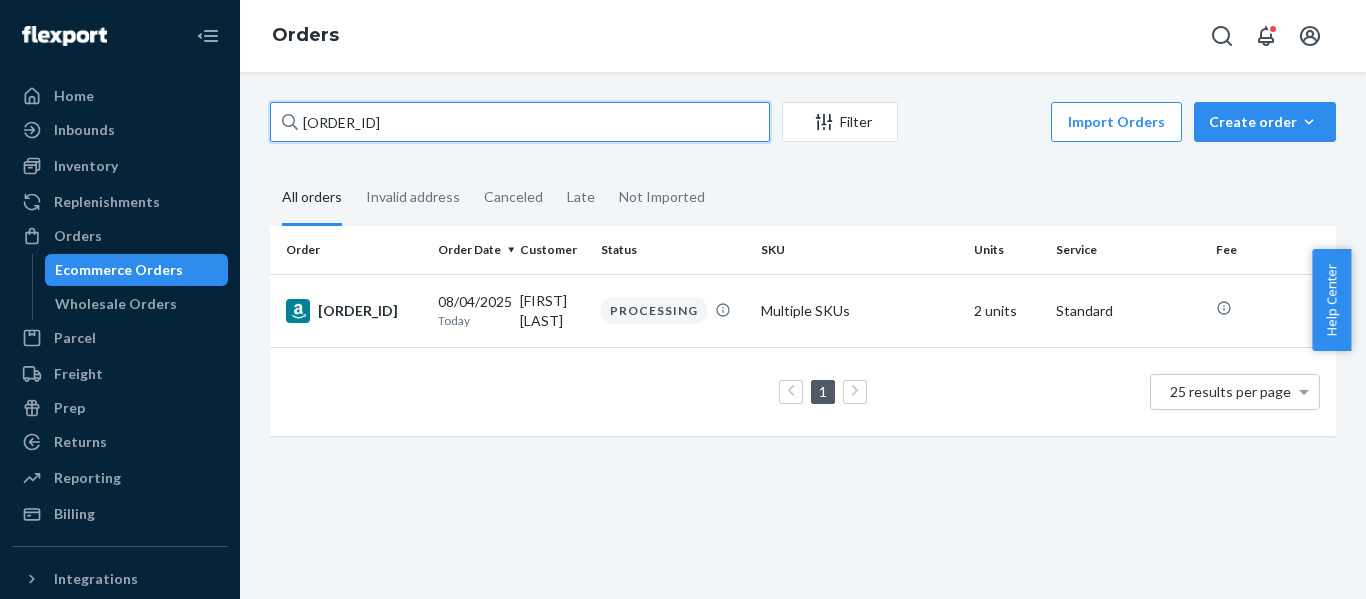drag, startPoint x: 432, startPoint y: 123, endPoint x: -100, endPoint y: 170, distance: 534.0721 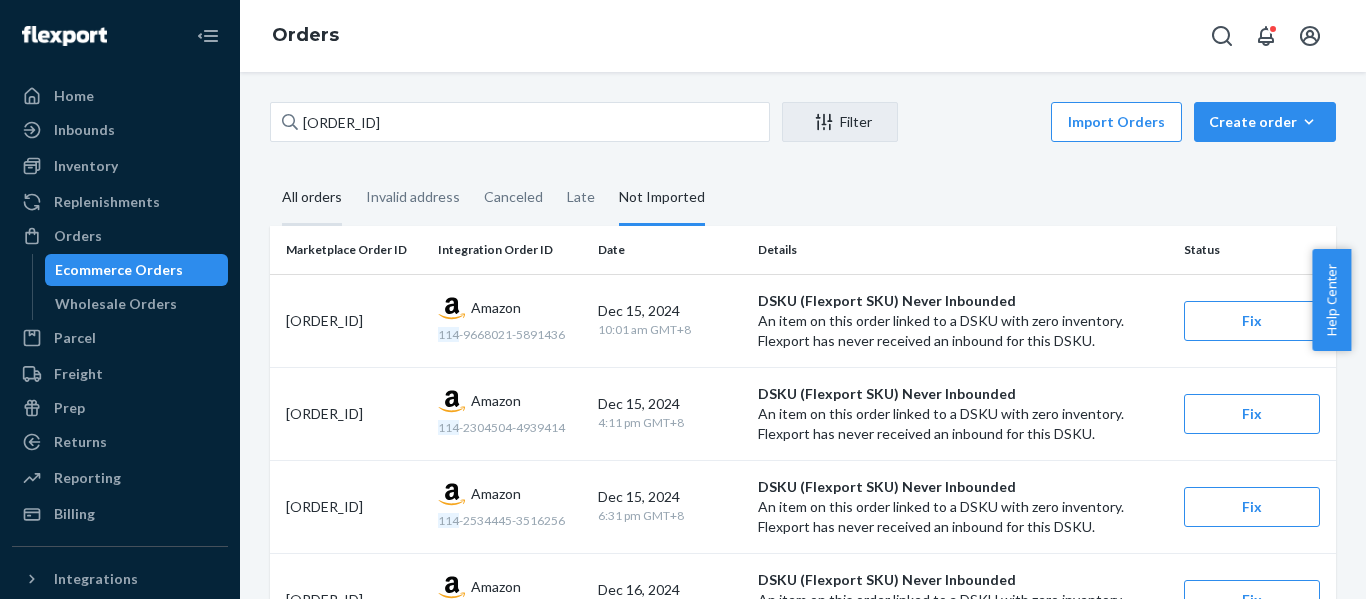 click on "All orders" at bounding box center [312, 198] 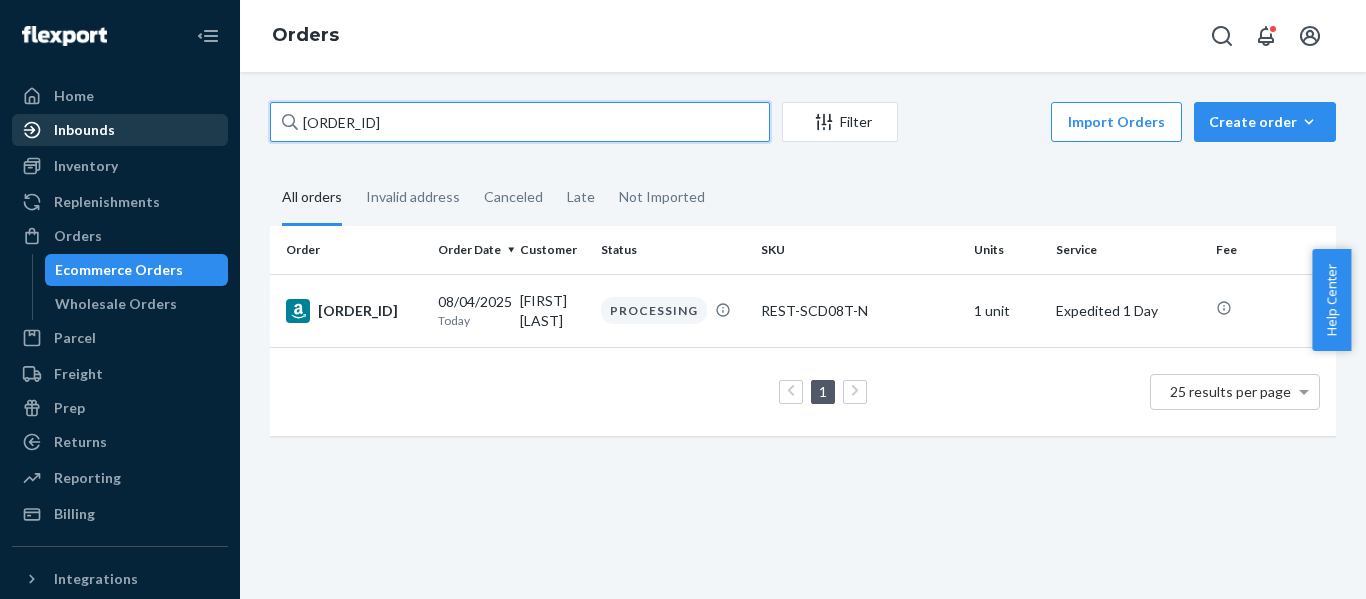 drag, startPoint x: 493, startPoint y: 119, endPoint x: 56, endPoint y: 132, distance: 437.19333 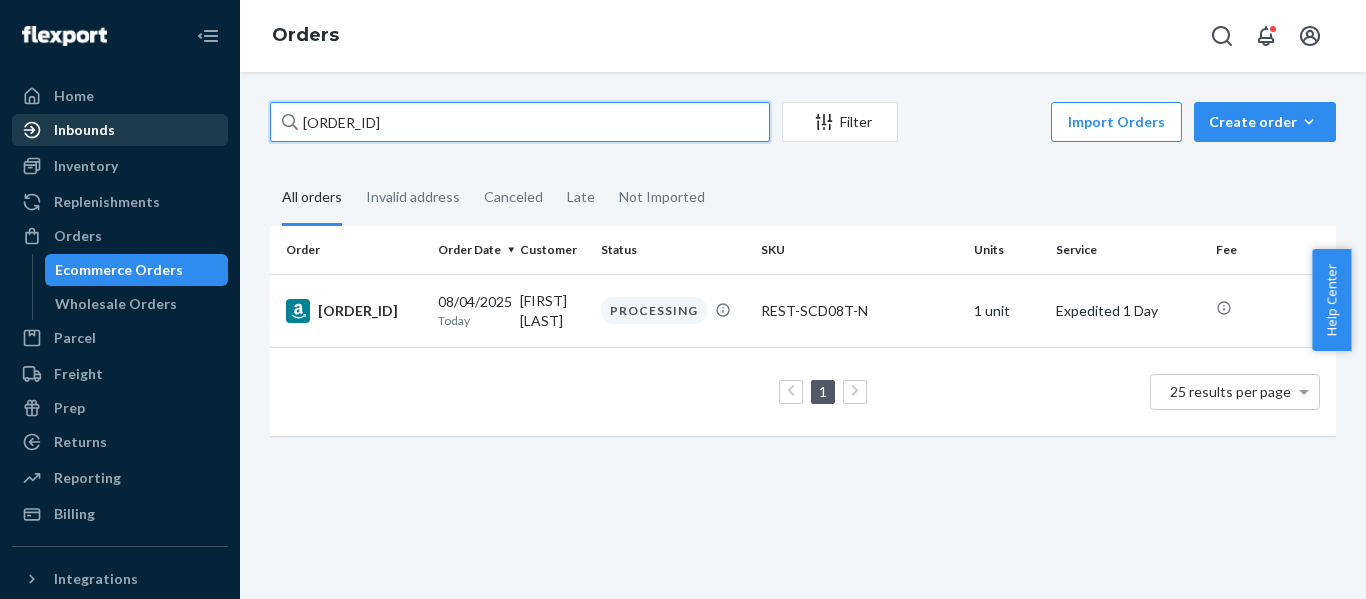 click on "Home Inbounds Shipping Plans Problems Inventory Products Replenishments Orders Ecommerce Orders Wholesale Orders Parcel Parcel orders Integrations Freight Prep Returns All Returns Settings Packages Reporting Reports Analytics Billing Integrations Add Integration Fast Tags Add Fast Tag Settings Talk to Support Help Center Give Feedback Orders [ORDER_ID] Filter Import Orders Create order Ecommerce order Removal order All orders Invalid address Canceled Late Not Imported Order Order Date Customer Status SKU Units Service Fee [ORDER_ID] 08/04/2025 Today [FIRST] [LAST] PROCESSING REST-SCD08T-N 1 unit Expedited 1 Day 1 25 results per page" at bounding box center [683, 299] 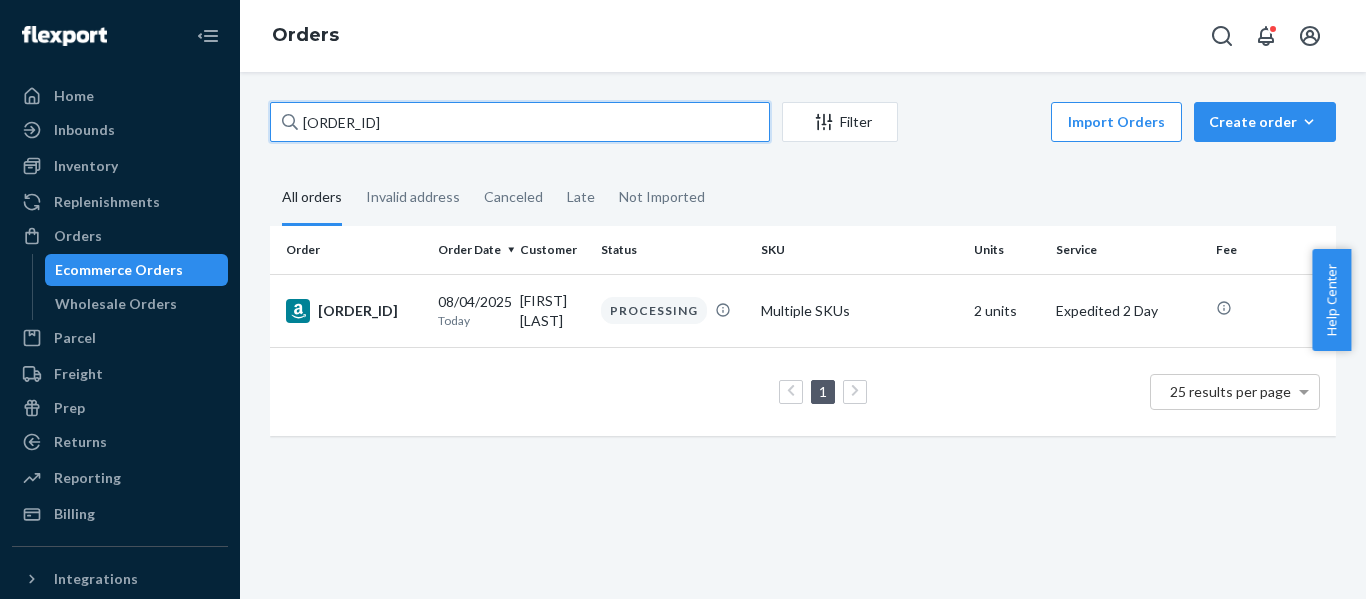 drag, startPoint x: 290, startPoint y: 122, endPoint x: -269, endPoint y: 120, distance: 559.0036 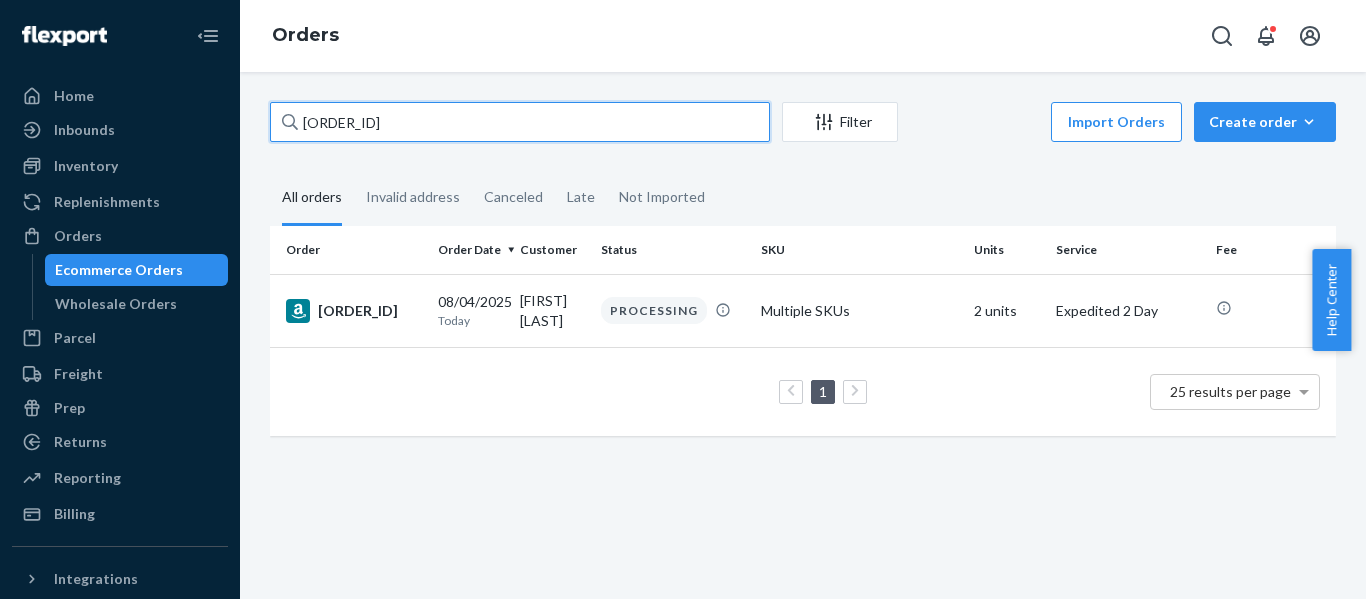 paste on "Home Inbounds Shipping Plans Problems Inventory Products Replenishments Orders Ecommerce Orders Wholesale Orders Parcel Parcel orders Integrations Freight Prep Returns All Returns Settings Packages Reporting Reports Analytics Billing Integrations Add Integration Fast Tags Add Fast Tag Settings Talk to Support Help Center Give Feedback Orders [ORDER_ID] Filter Import Orders Create order Ecommerce order Removal order All orders Invalid address Canceled Late Not Imported Order Order Date Customer Status SKU Units Service Fee [ORDER_ID] 08/04/2025 Today scott horton PROCESSING Multiple SKUs 2 units Expedited 2 Day 1 25 results per page ×
Help Center" 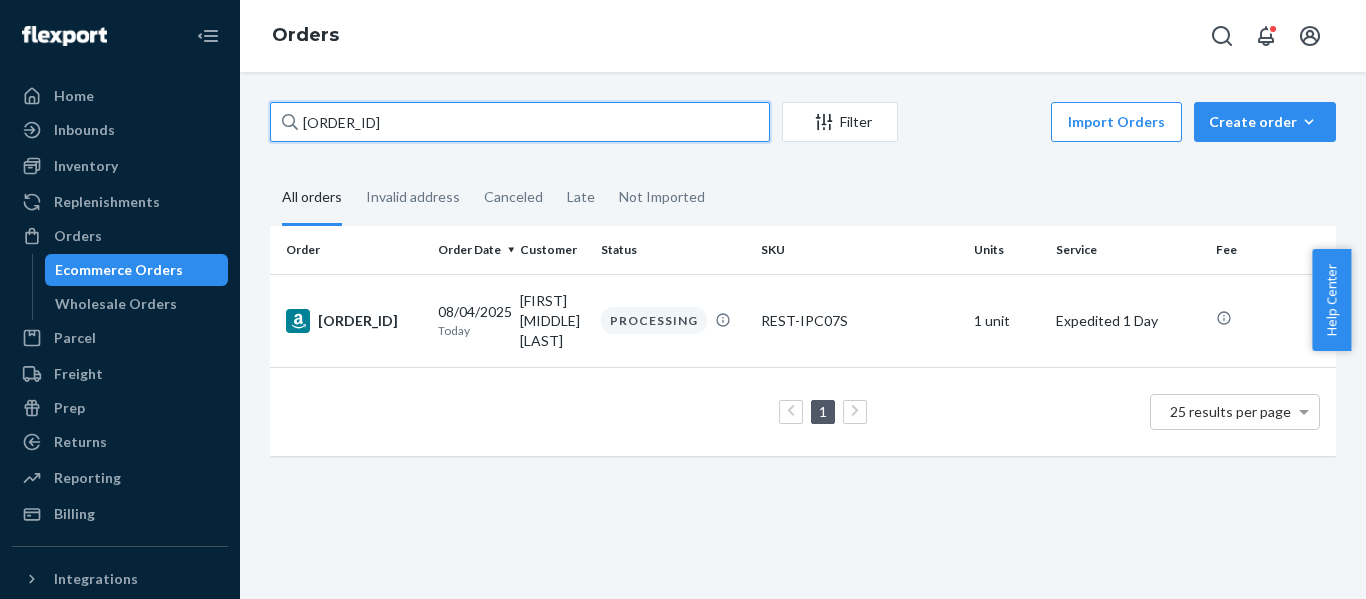 drag, startPoint x: 523, startPoint y: 120, endPoint x: -44, endPoint y: 130, distance: 567.0882 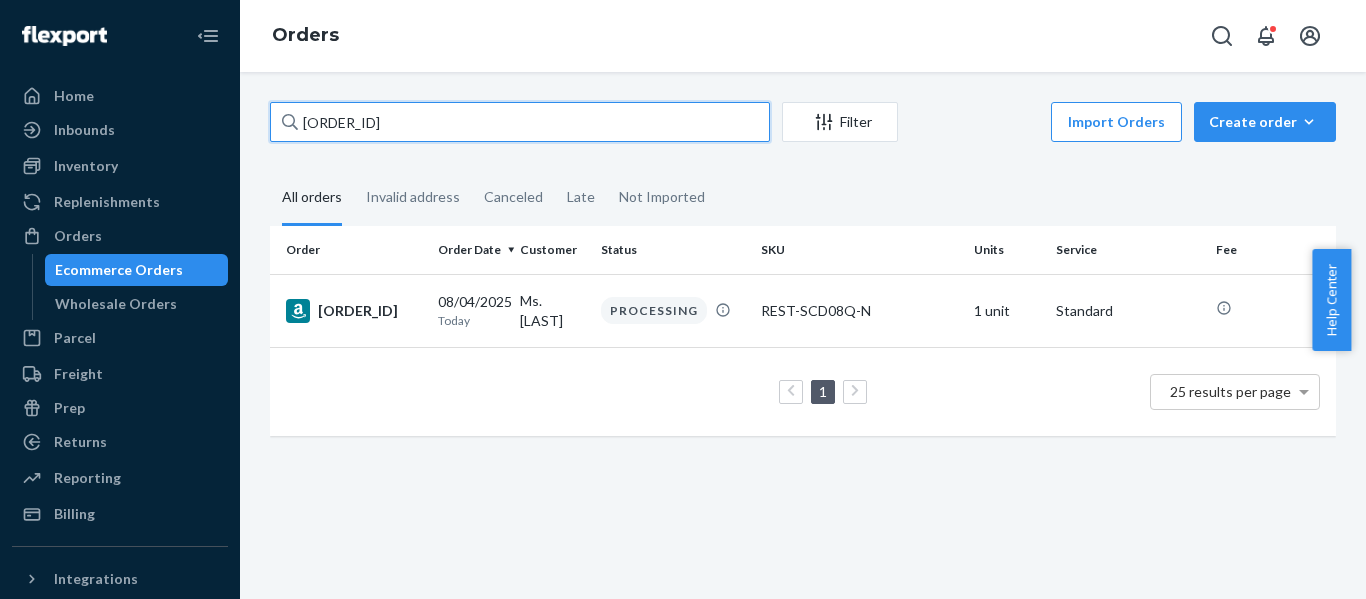 drag, startPoint x: 544, startPoint y: 126, endPoint x: -116, endPoint y: 122, distance: 660.01215 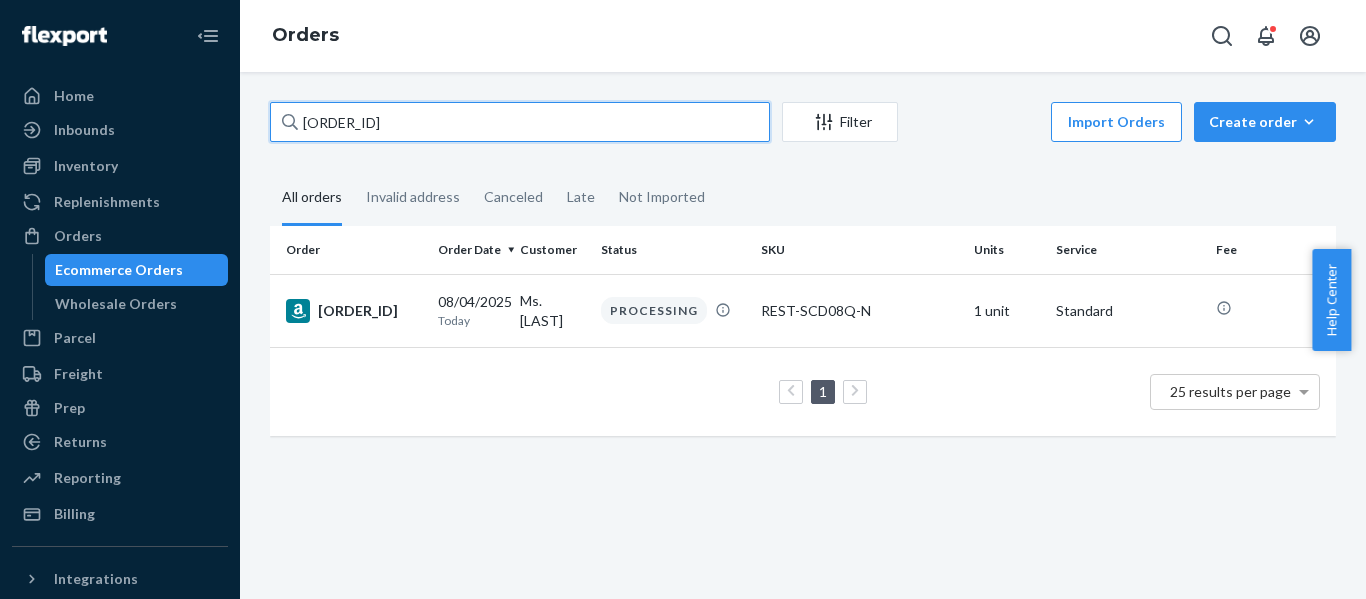 paste on "[ORDER_ID]" 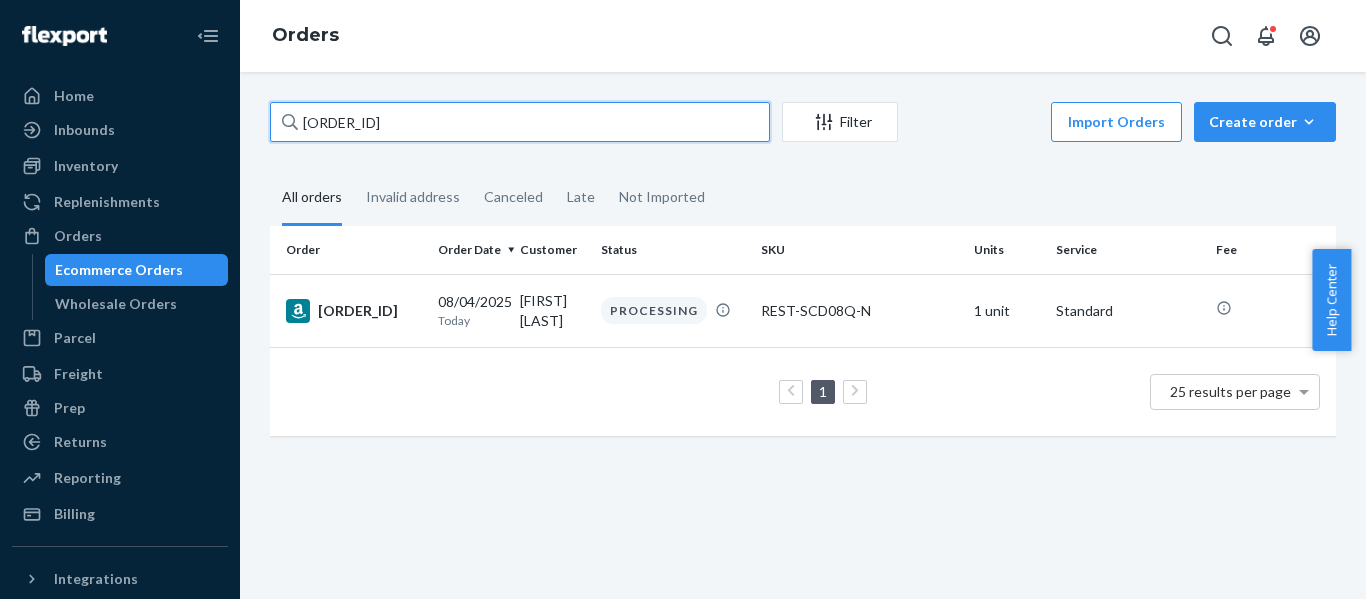 drag, startPoint x: 62, startPoint y: 123, endPoint x: -95, endPoint y: 128, distance: 157.0796 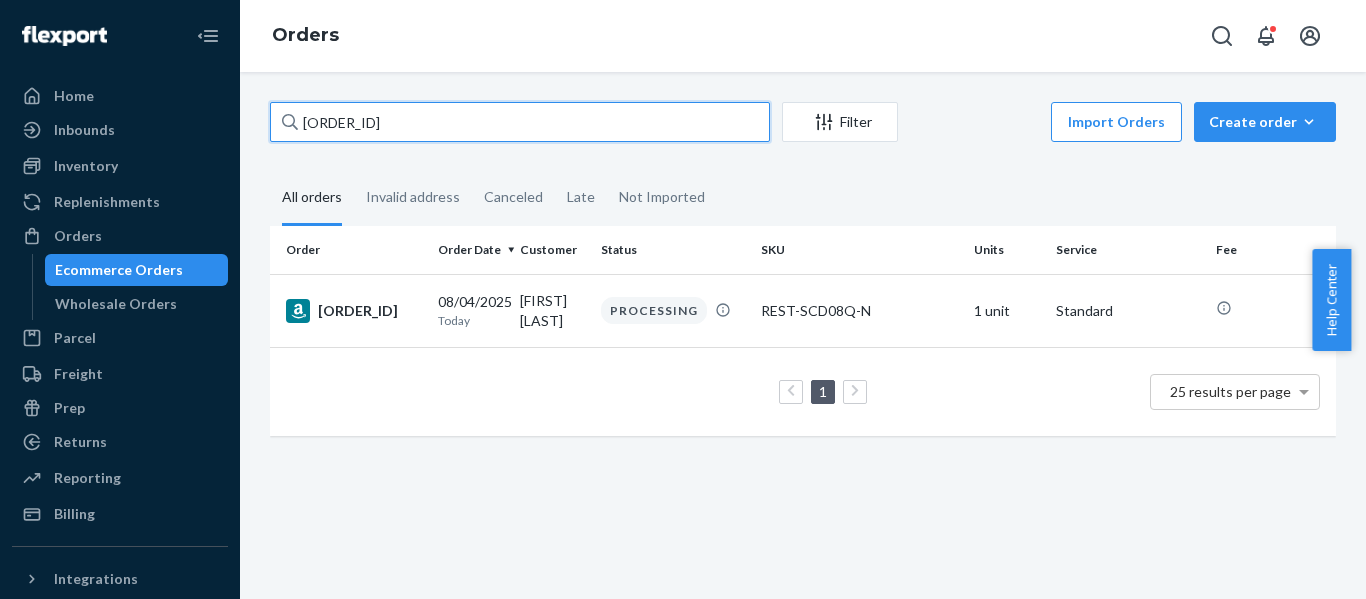 paste on "[ORDER_ID]" 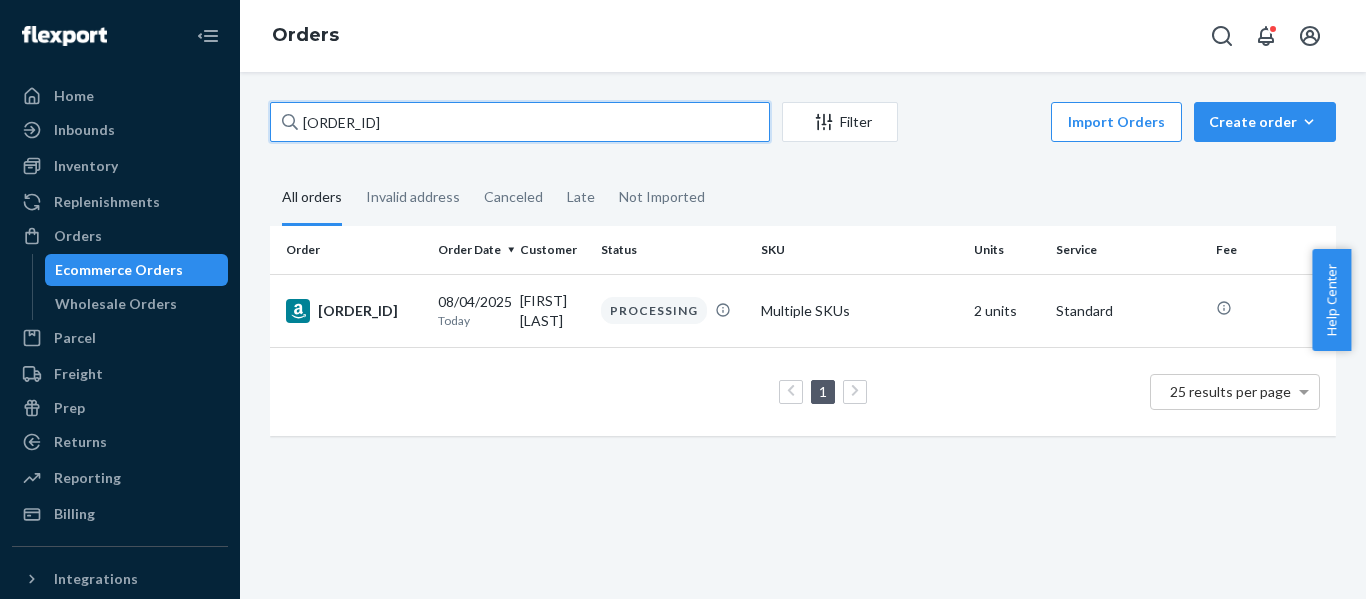 drag, startPoint x: 182, startPoint y: 121, endPoint x: -112, endPoint y: 127, distance: 294.06122 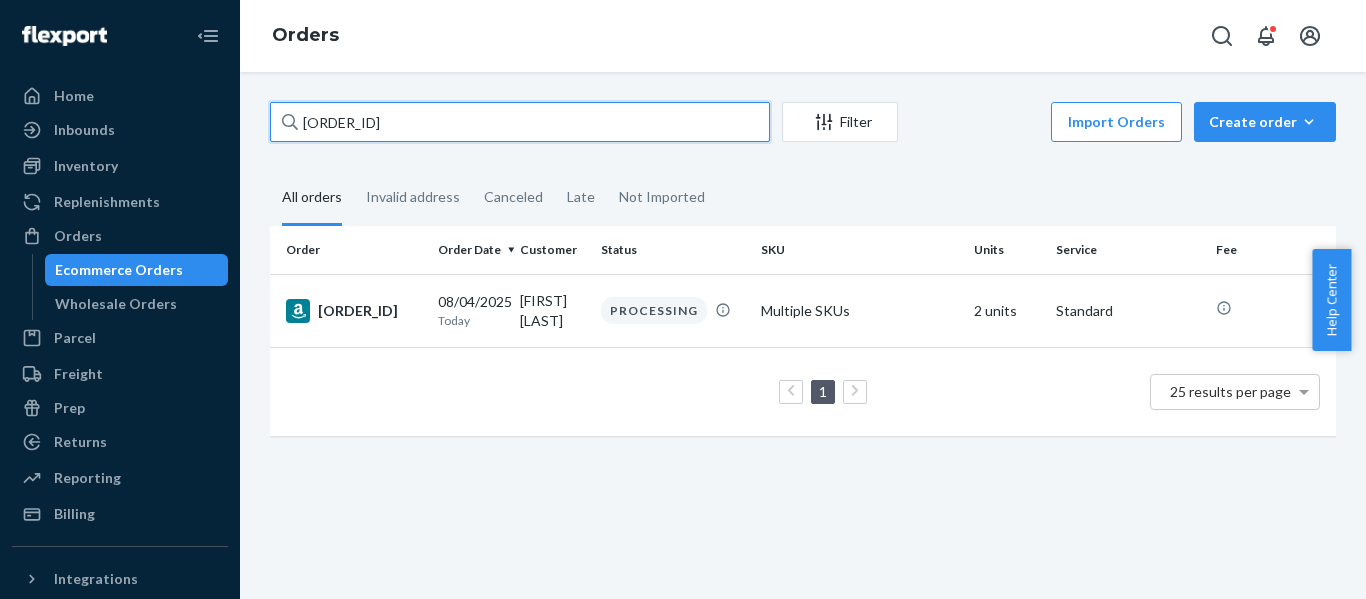 click on "Home Inbounds Shipping Plans Problems Inventory Products Replenishments Orders Ecommerce Orders Wholesale Orders Parcel Parcel orders Integrations Freight Prep Returns All Returns Settings Packages Reporting Reports Analytics Billing Integrations Add Integration Fast Tags Add Fast Tag Settings Talk to Support Help Center Give Feedback Orders [ORDER_ID] Filter Import Orders Create order Ecommerce order Removal order All orders Invalid address Canceled Late Not Imported Order Order Date Customer Status SKU Units Service Fee [ORDER_ID] 08/04/2025 Today [FIRST] [LAST] PROCESSING Multiple SKUs 2 units Standard 1 25 results per page" at bounding box center (683, 299) 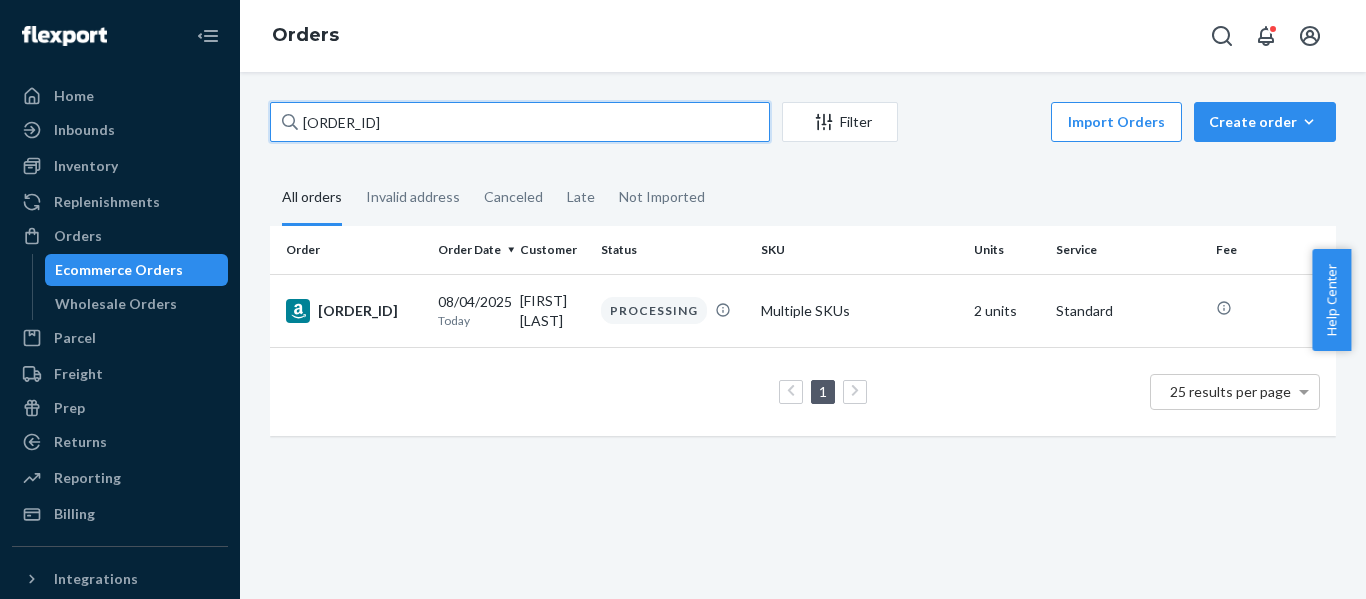 paste on "[ORDER_ID]" 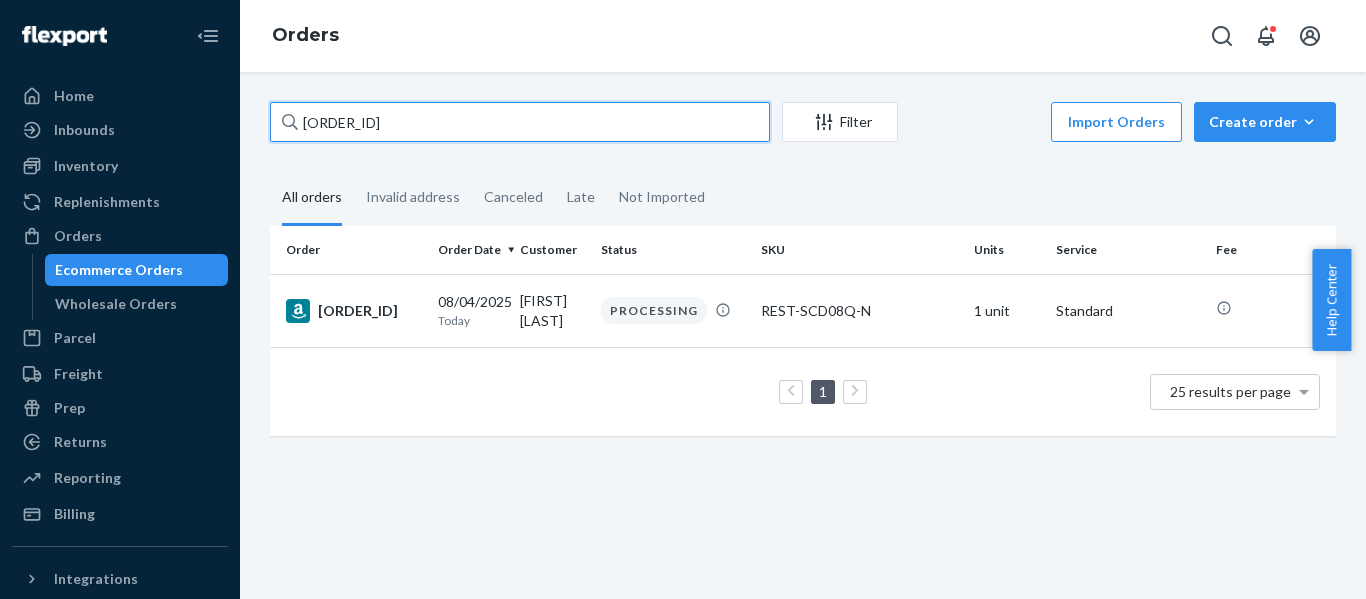 drag, startPoint x: -91, startPoint y: 156, endPoint x: -224, endPoint y: 156, distance: 133 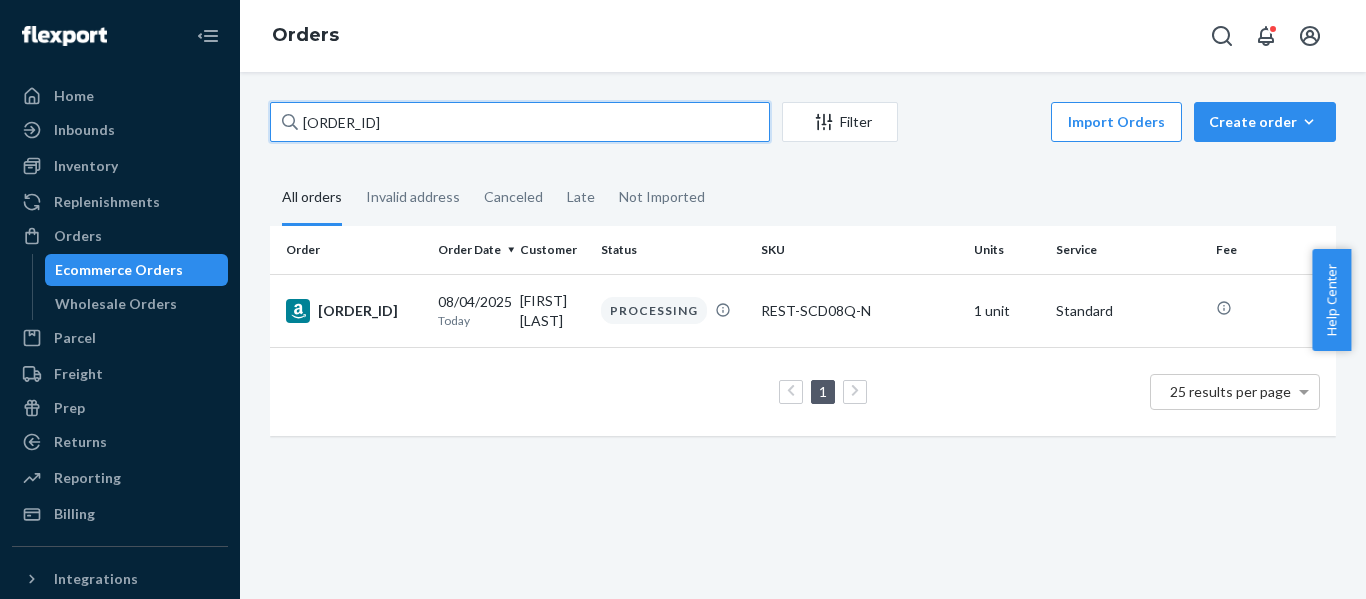 paste on "[ORDER_ID]" 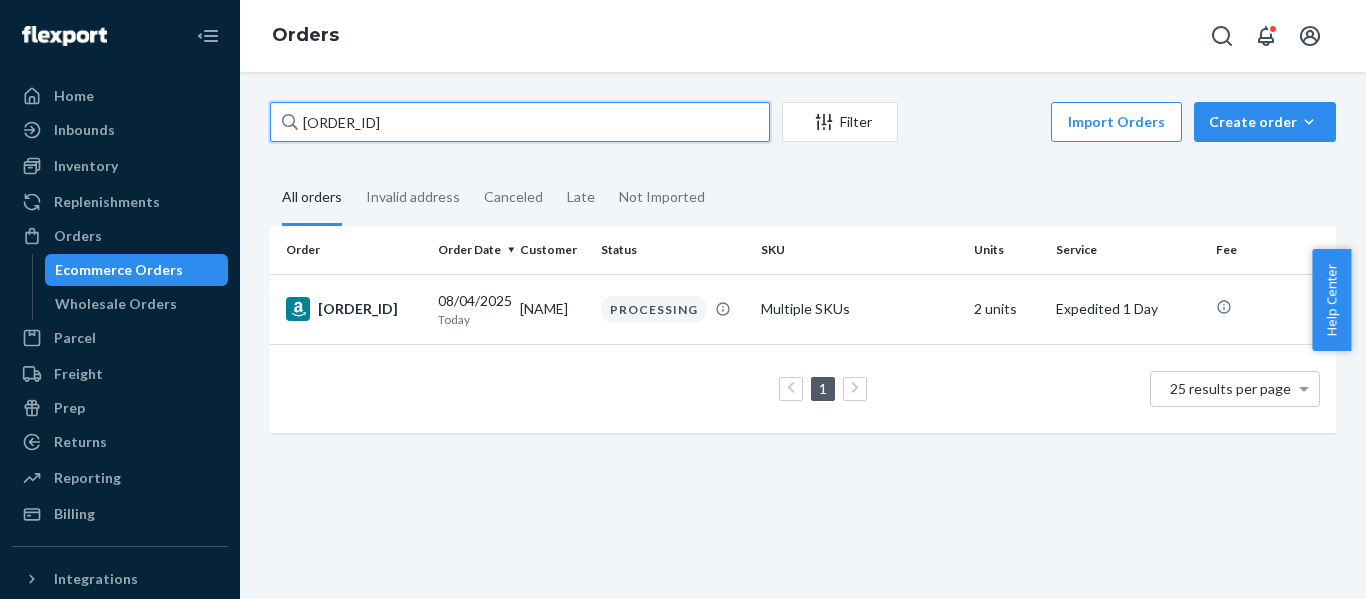 drag, startPoint x: 231, startPoint y: 100, endPoint x: -158, endPoint y: 101, distance: 389.00128 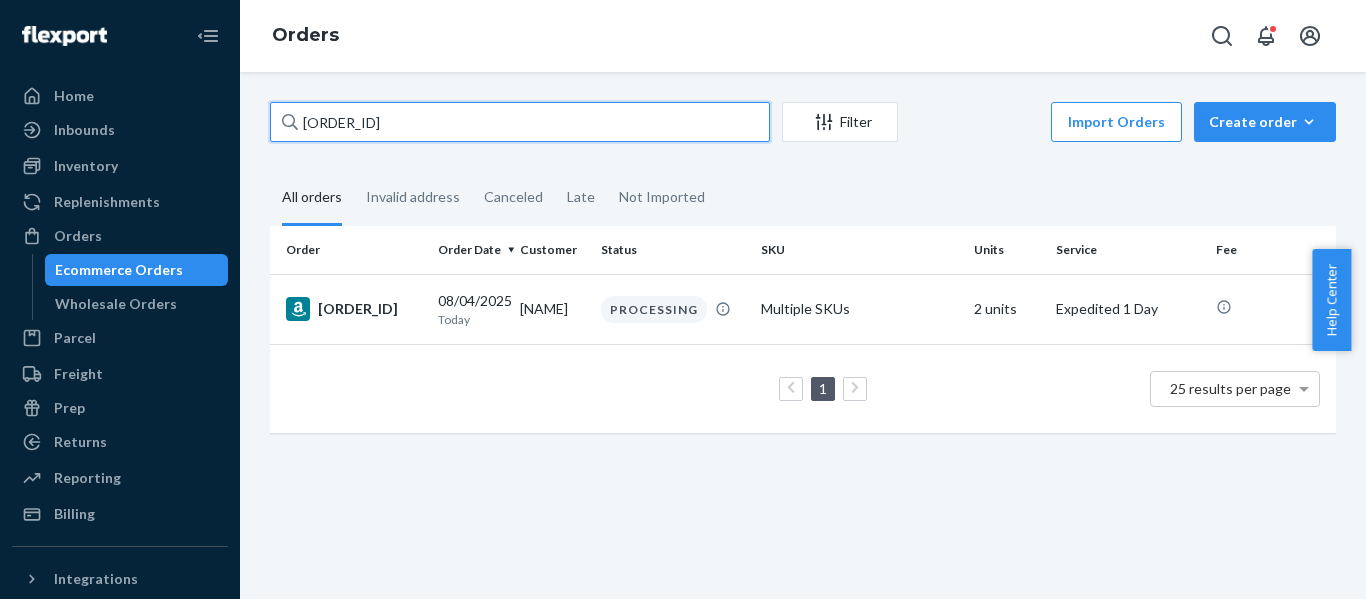 click on "Home Inbounds Shipping Plans Problems Inventory Products Replenishments Orders Ecommerce Orders Wholesale Orders Parcel Parcel orders Integrations Freight Prep Returns All Returns Settings Packages Reporting Reports Analytics Billing Integrations Add Integration Fast Tags Add Fast Tag Settings Talk to Support Help Center Give Feedback Orders [ORDER_ID] Filter Import Orders Create order Ecommerce order Removal order All orders Invalid address Canceled Late Not Imported Order Order Date Customer Status SKU Units Service Fee [ORDER_ID] 08/04/2025 Today [NAME] PROCESSING Multiple SKUs 2 units Expedited 1 Day 1 25 results per page ×
Help Center" at bounding box center (683, 299) 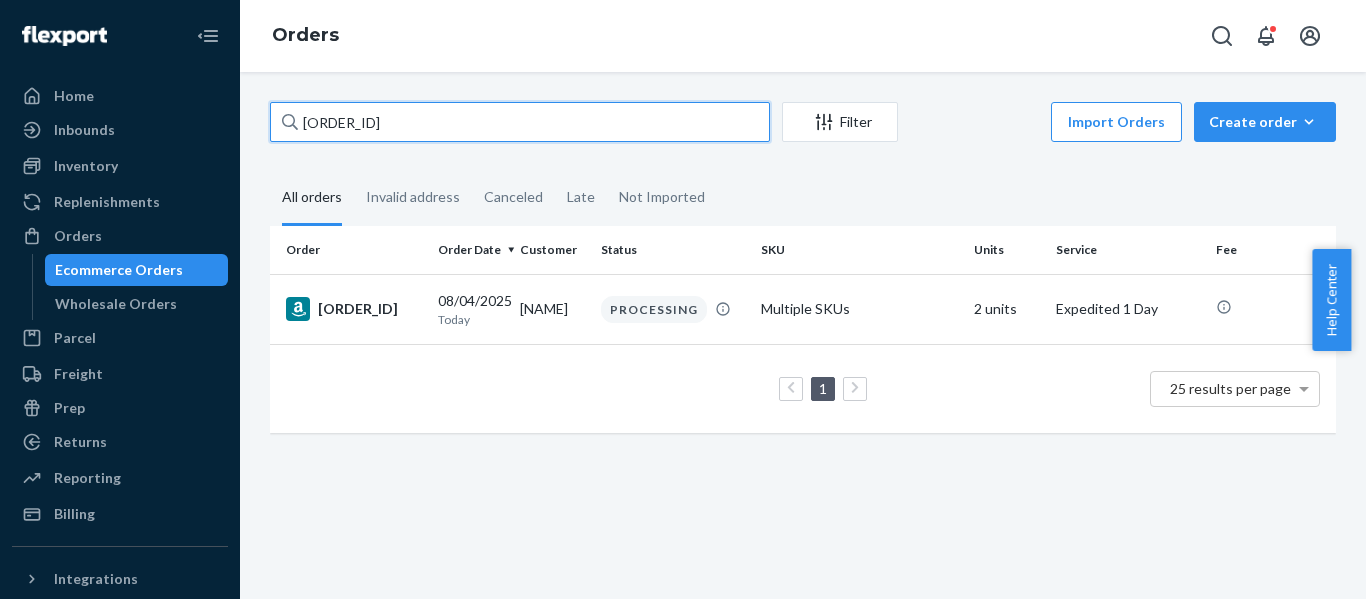paste on "[ORDER_ID]" 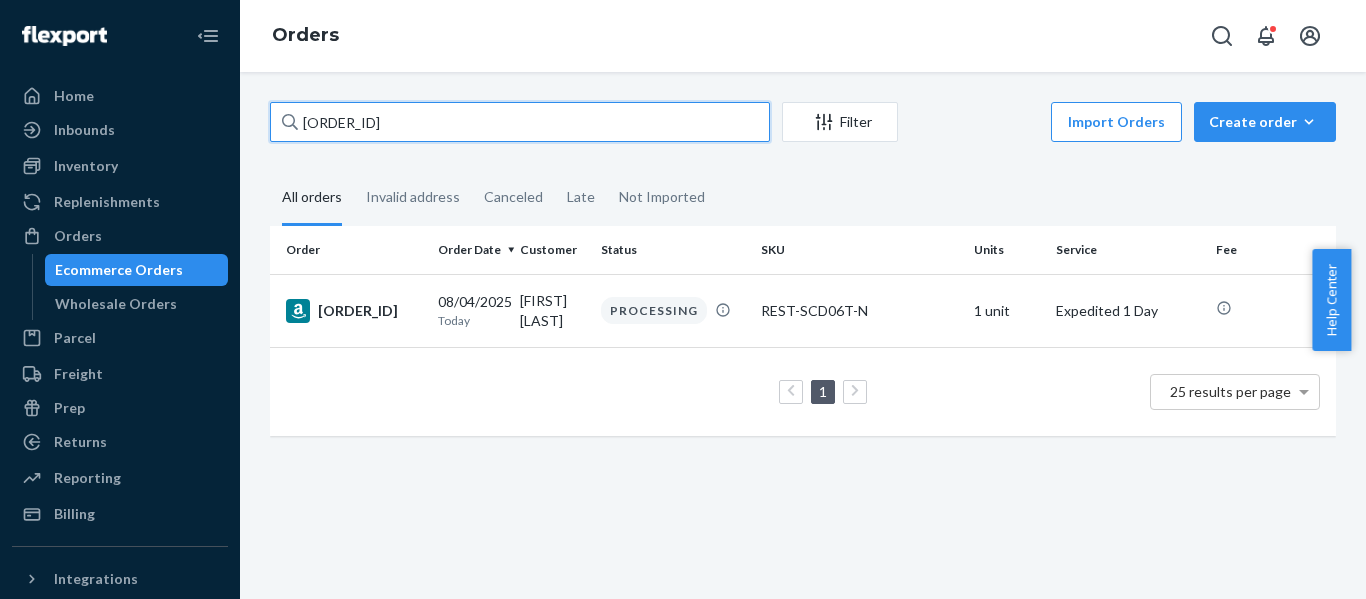 drag, startPoint x: 314, startPoint y: 136, endPoint x: -119, endPoint y: 143, distance: 433.05658 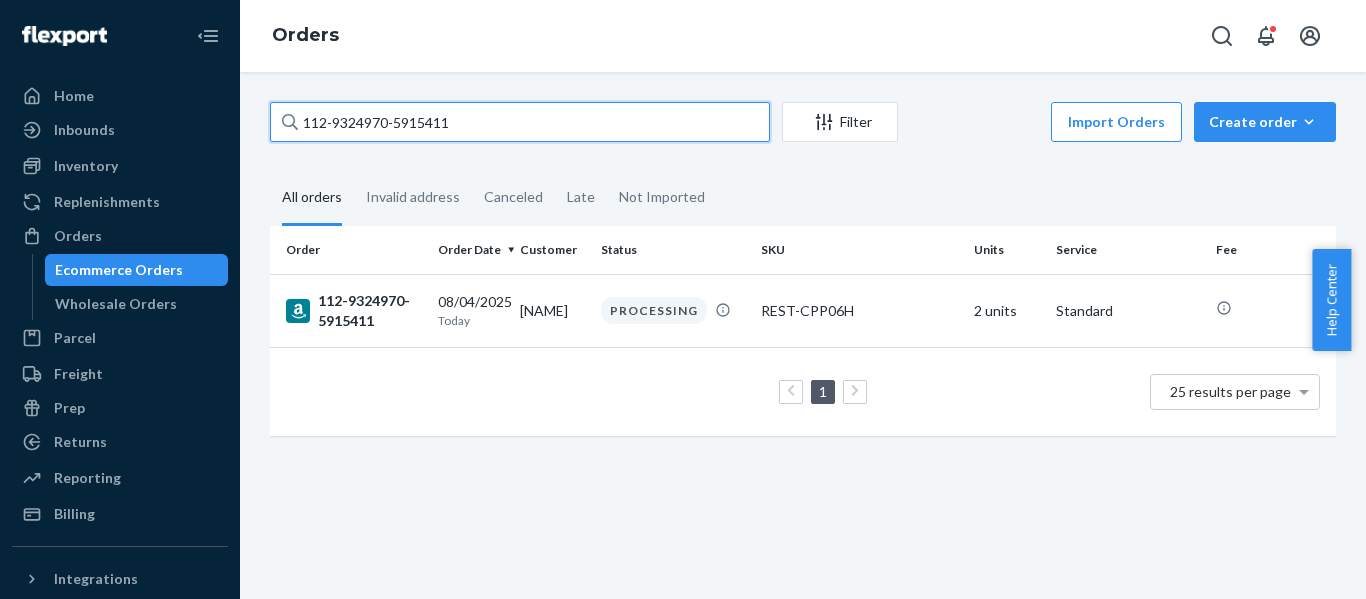 drag, startPoint x: 139, startPoint y: 138, endPoint x: -207, endPoint y: 155, distance: 346.4174 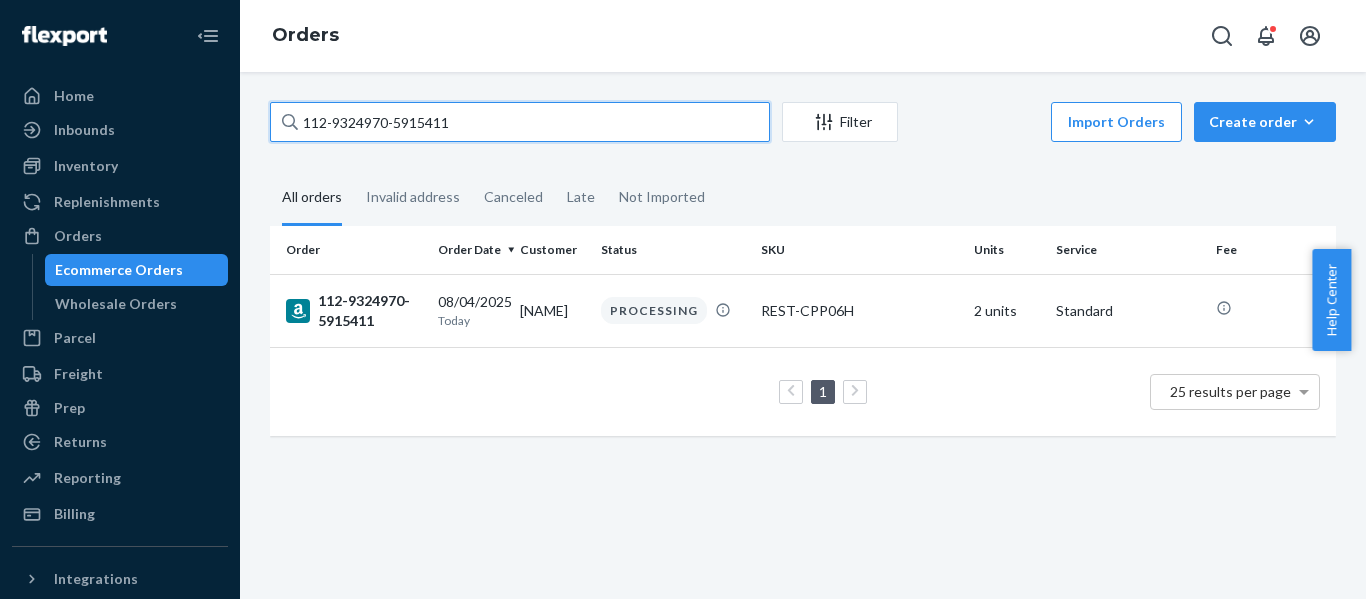 click on "Home Inbounds Shipping Plans Problems Inventory Products Replenishments Orders Ecommerce Orders Wholesale Orders Parcel Parcel orders Integrations Freight Prep Returns All Returns Settings Packages Reporting Reports Analytics Billing Integrations Add Integration Fast Tags Add Fast Tag Settings Talk to Support Help Center Give Feedback Orders [ORDER_ID] Filter Import Orders Create order Ecommerce order Removal order All orders Invalid address Canceled Late Not Imported Order Order Date Customer Status SKU Units Service Fee [ORDER_ID] 08/04/2025 Today [FIRST] [LAST] PROCESSING REST-CPP06H 2 units Standard 1 25 results per page" at bounding box center [683, 299] 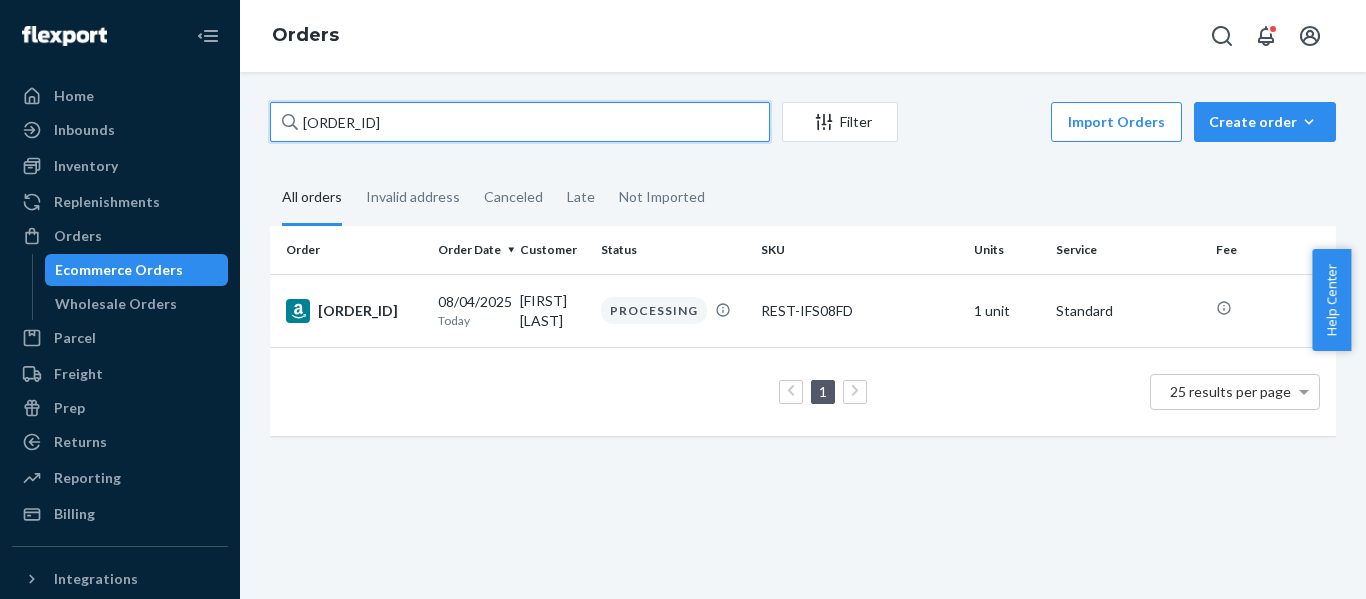 drag, startPoint x: 260, startPoint y: 124, endPoint x: -158, endPoint y: 133, distance: 418.0969 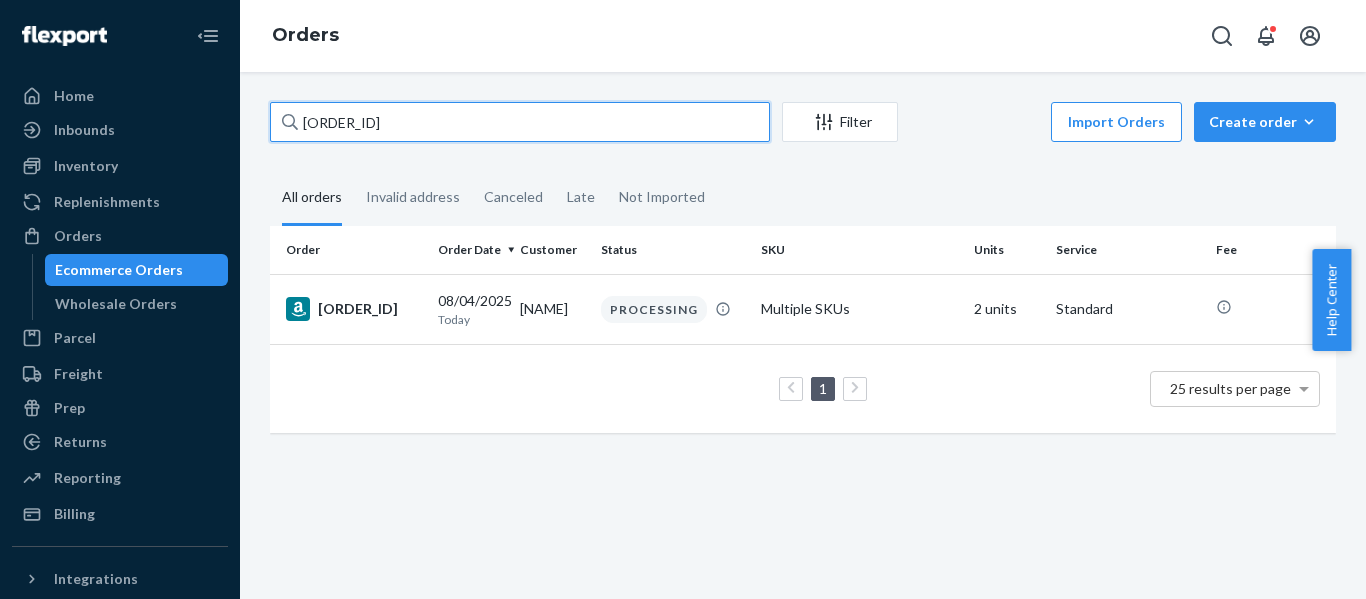 drag, startPoint x: 161, startPoint y: 104, endPoint x: -199, endPoint y: 97, distance: 360.06805 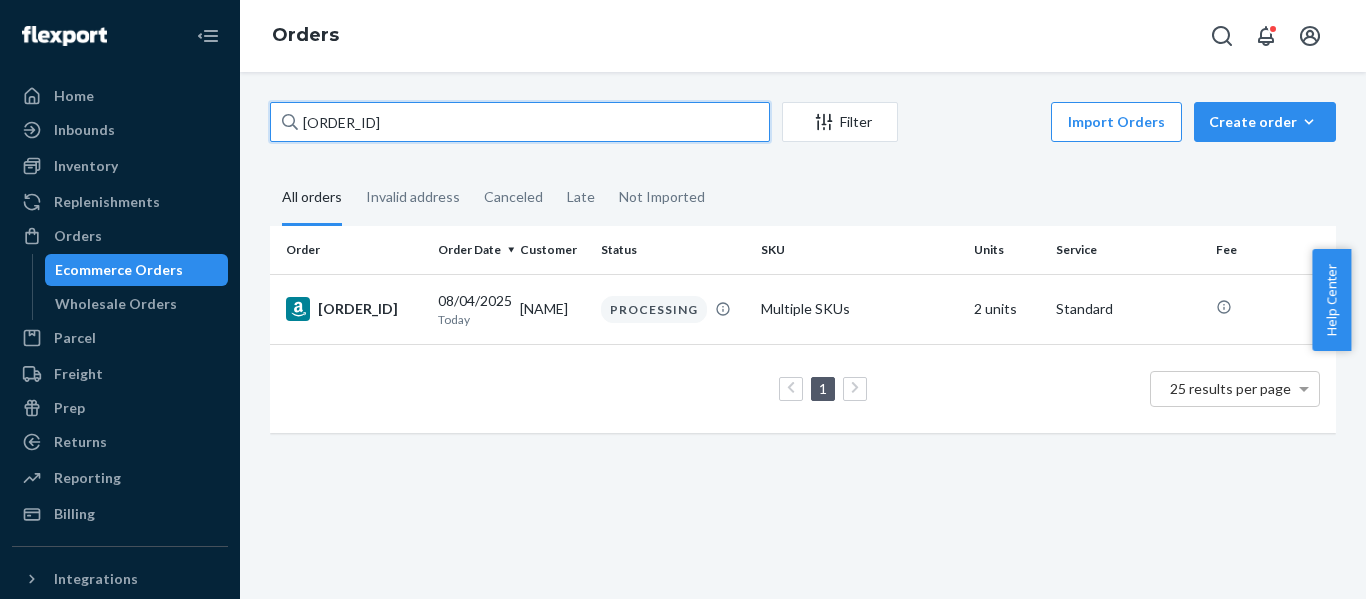 click on "Home Inbounds Shipping Plans Problems Inventory Products Replenishments Orders Ecommerce Orders Wholesale Orders Parcel Parcel orders Integrations Freight Prep Returns All Returns Settings Packages Reporting Reports Analytics Billing Integrations Add Integration Fast Tags Add Fast Tag Settings Talk to Support Help Center Give Feedback Orders [ORDER_ID] Filter Import Orders Create order Ecommerce order Removal order All orders Invalid address Canceled Late Not Imported Order Order Date Customer Status SKU Units Service Fee [ORDER_ID] 08/04/2025 Today [FIRST] [LAST] PROCESSING Multiple SKUs 2 units Standard 1 25 results per page ×
Help Center" at bounding box center (683, 299) 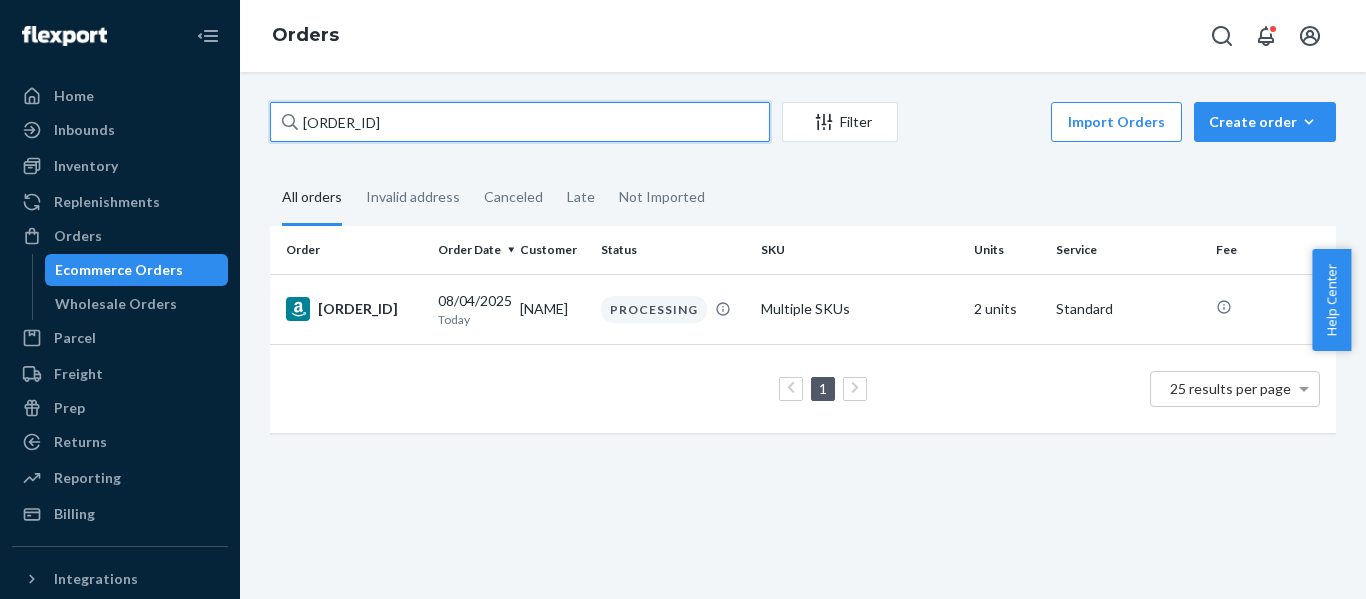 paste on "[ORDER_ID]" 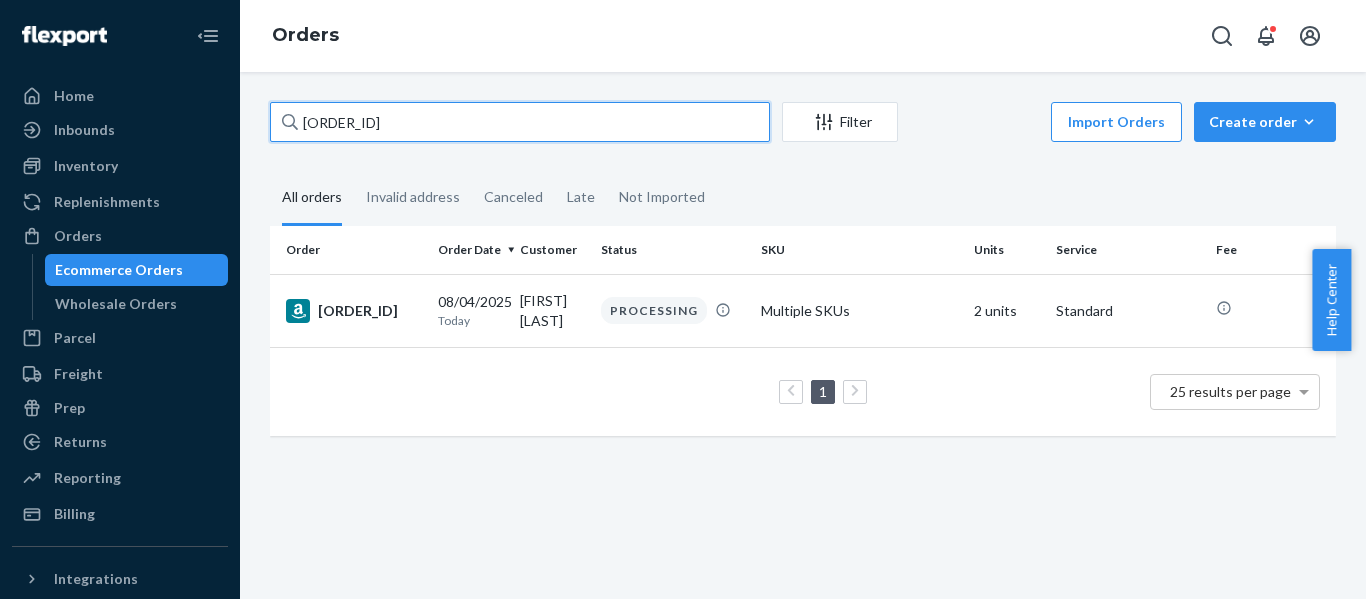 drag, startPoint x: 526, startPoint y: 123, endPoint x: -144, endPoint y: 142, distance: 670.26935 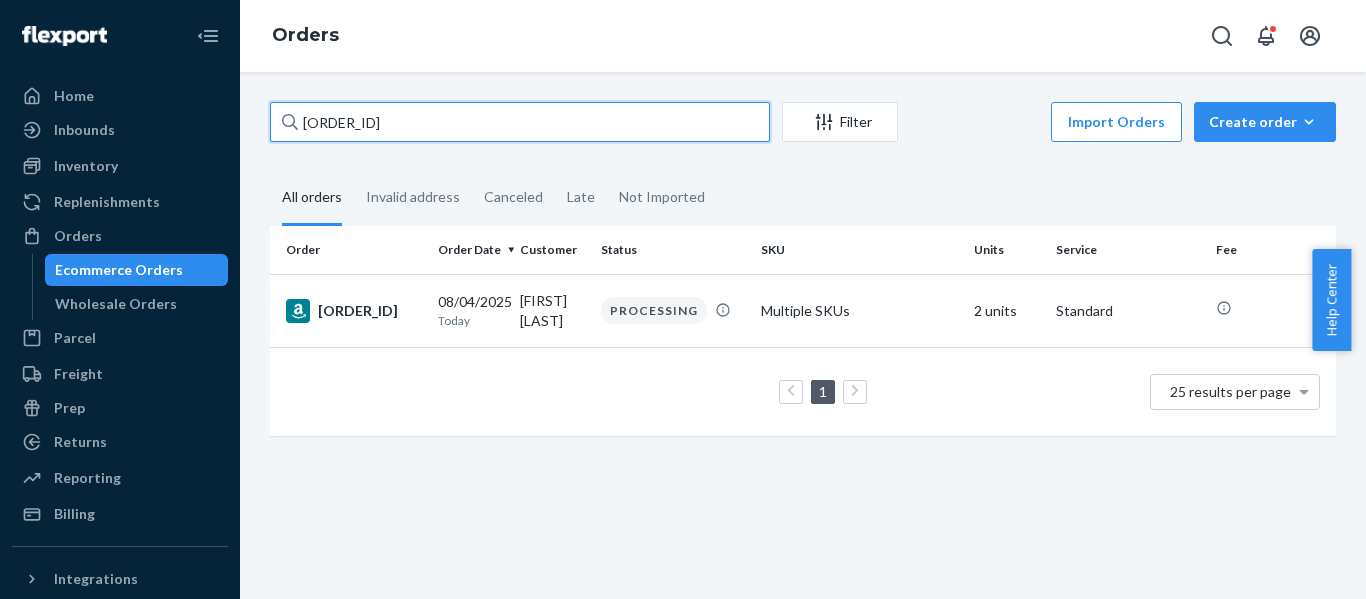 click on "Home Inbounds Shipping Plans Problems Inventory Products Replenishments Orders Ecommerce Orders Wholesale Orders Parcel Parcel orders Integrations Freight Prep Returns All Returns Settings Packages Reporting Reports Analytics Billing Integrations Add Integration Fast Tags Add Fast Tag Settings Talk to Support Help Center Give Feedback Orders [ORDER_ID] Filter Import Orders Create order Ecommerce order Removal order All orders Invalid address Canceled Late Not Imported Order Order Date Customer Status SKU Units Service Fee [ORDER_ID] 08/04/2025 Today [NAME] PROCESSING Multiple SKUs 2 units Standard 1 25 results per page ×
Help Center" at bounding box center (683, 299) 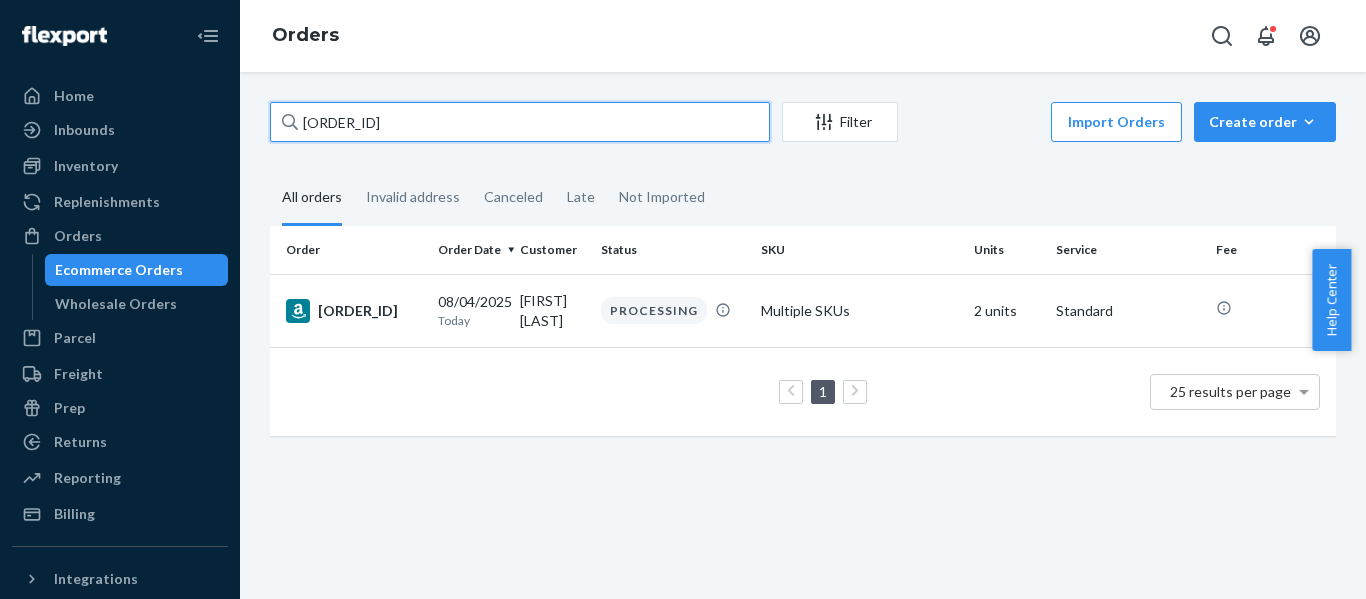 paste on "[ORDER_ID]" 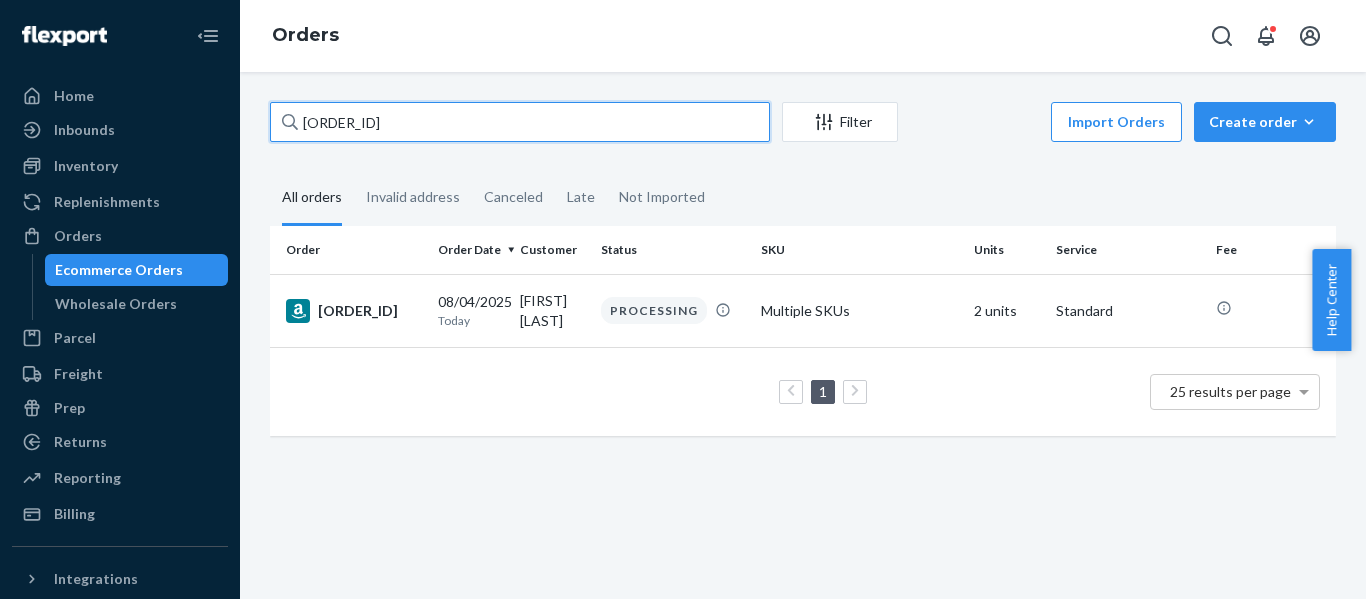 click on "Home Inbounds Shipping Plans Problems Inventory Products Replenishments Orders Ecommerce Orders Wholesale Orders Parcel Parcel orders Integrations Freight Prep Returns All Returns Settings Packages Reporting Reports Analytics Billing Integrations Add Integration Fast Tags Add Fast Tag Settings Talk to Support Help Center Give Feedback Orders [ORDER_ID] Filter Import Orders Create order Ecommerce order Removal order All orders Invalid address Canceled Late Not Imported Order Order Date Customer Status SKU Units Service Fee [ORDER_ID] 08/04/2025 Today [FIRST] [LAST] PROCESSING Multiple SKUs 2 units Standard 1 25 results per page ×
Help Center" at bounding box center (683, 299) 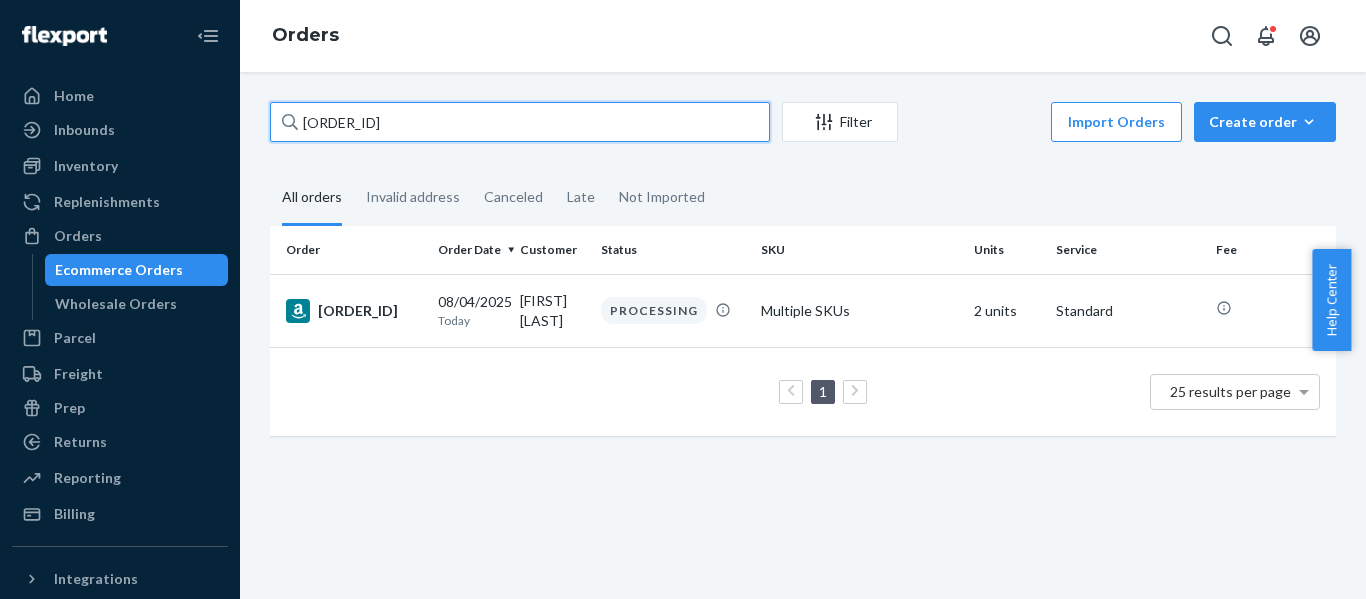 paste on "[ORDER_ID]" 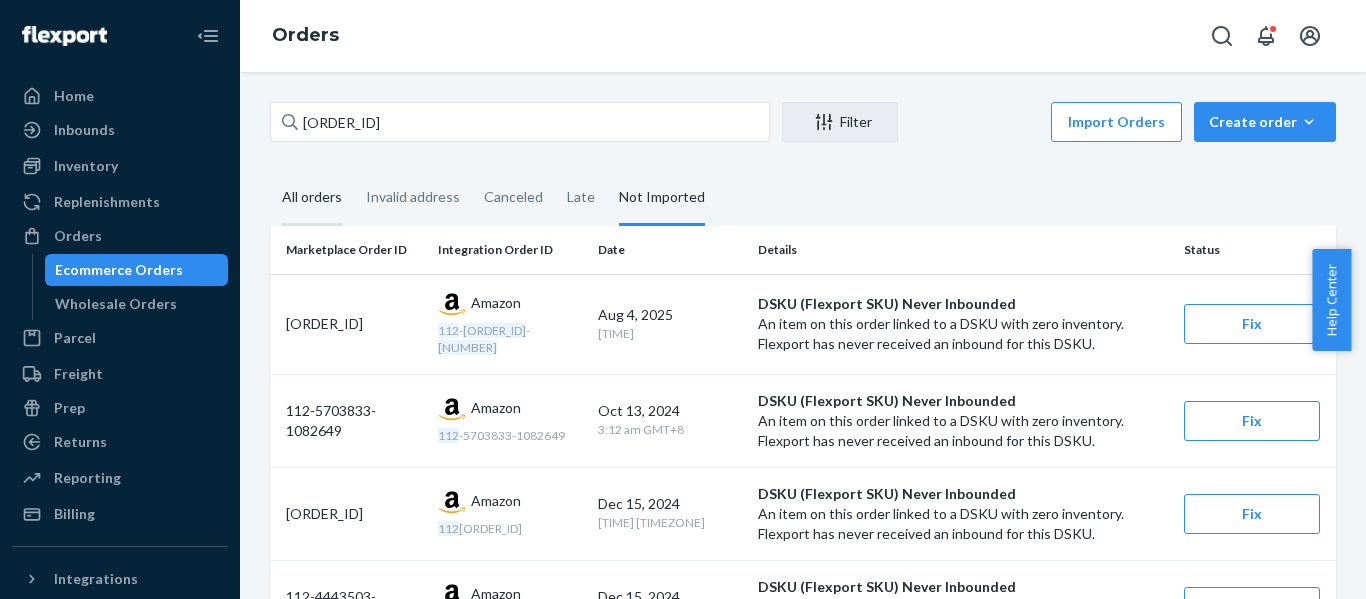 click on "All orders" at bounding box center [312, 198] 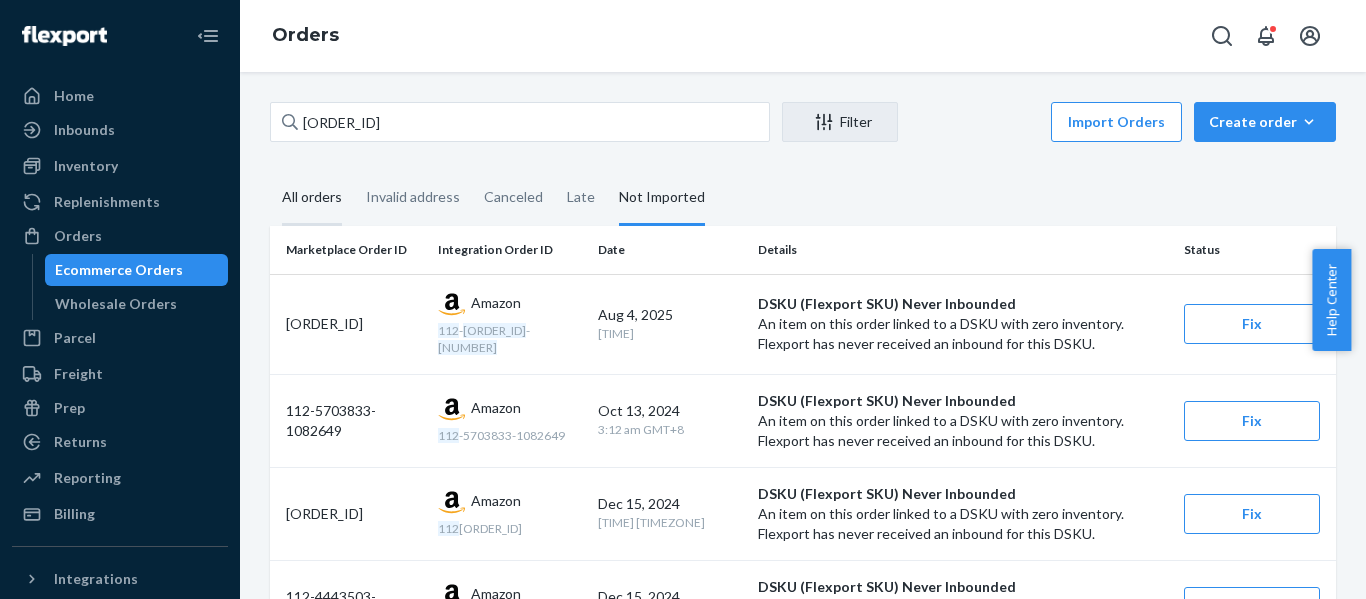 click on "All orders" at bounding box center (312, 198) 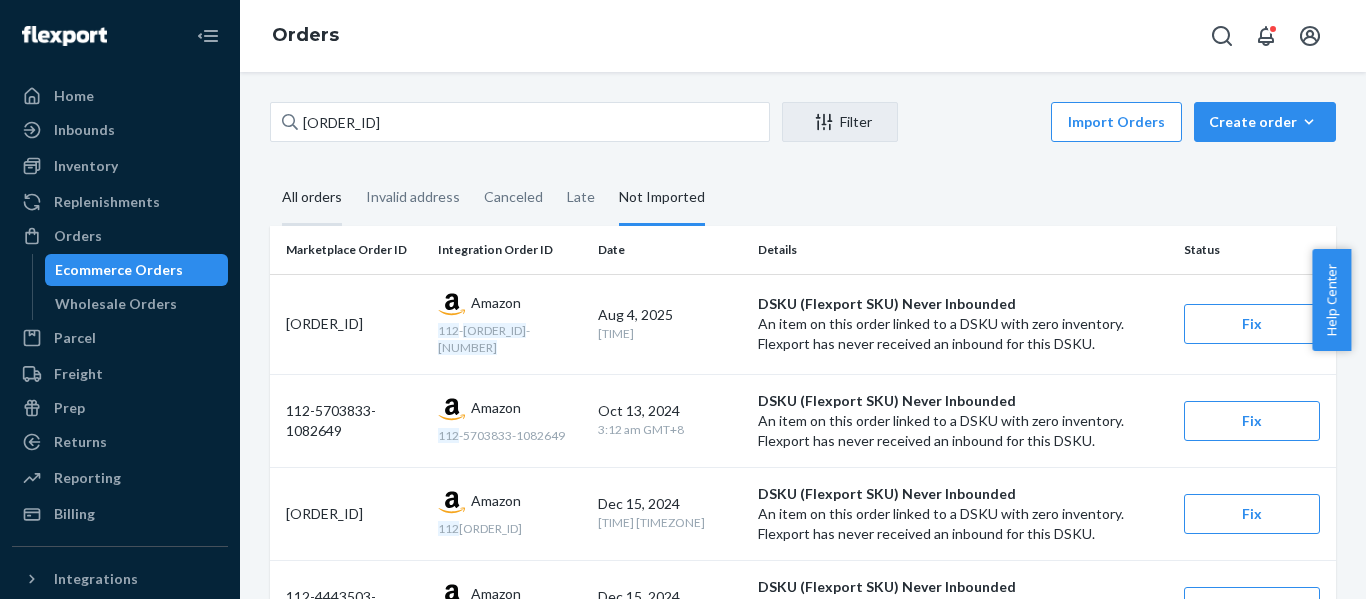 click on "All orders" at bounding box center (270, 171) 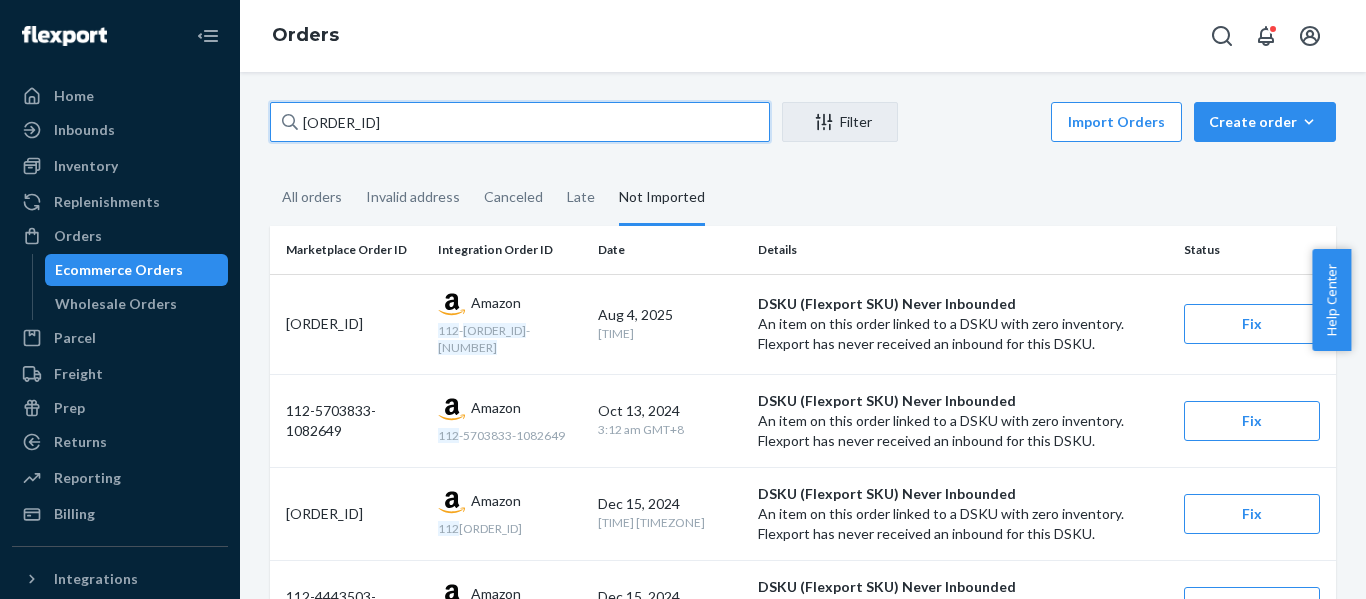 paste on "[ORDER_ID]" 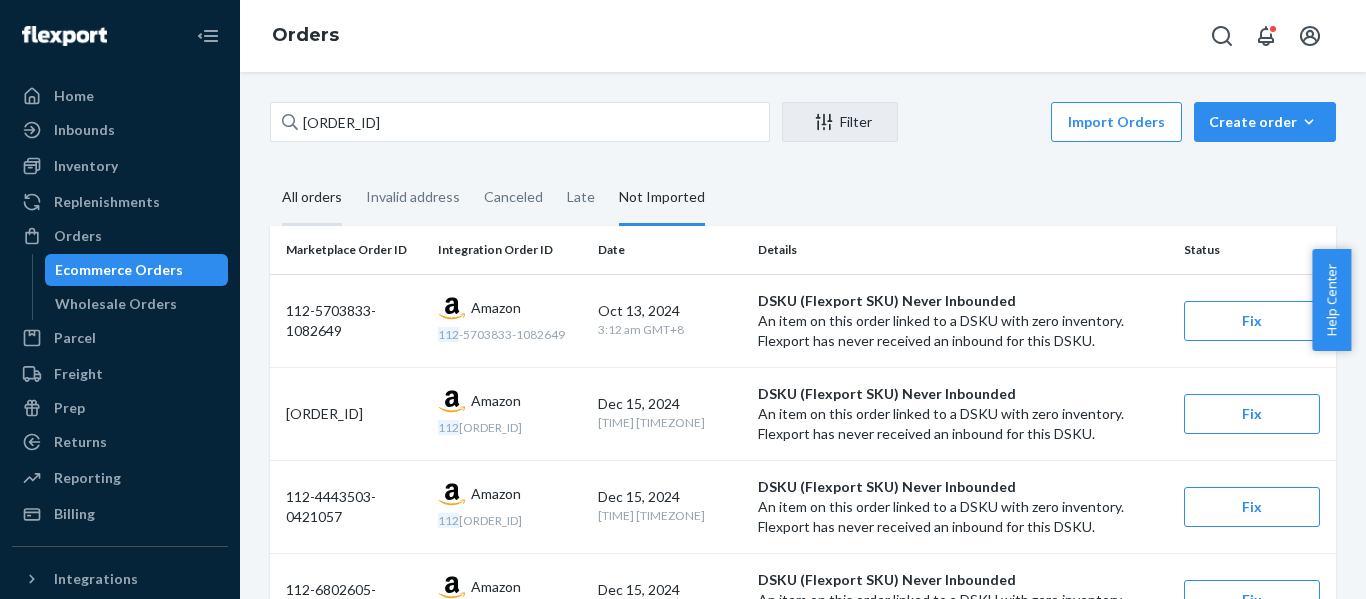 click on "All orders" at bounding box center (312, 198) 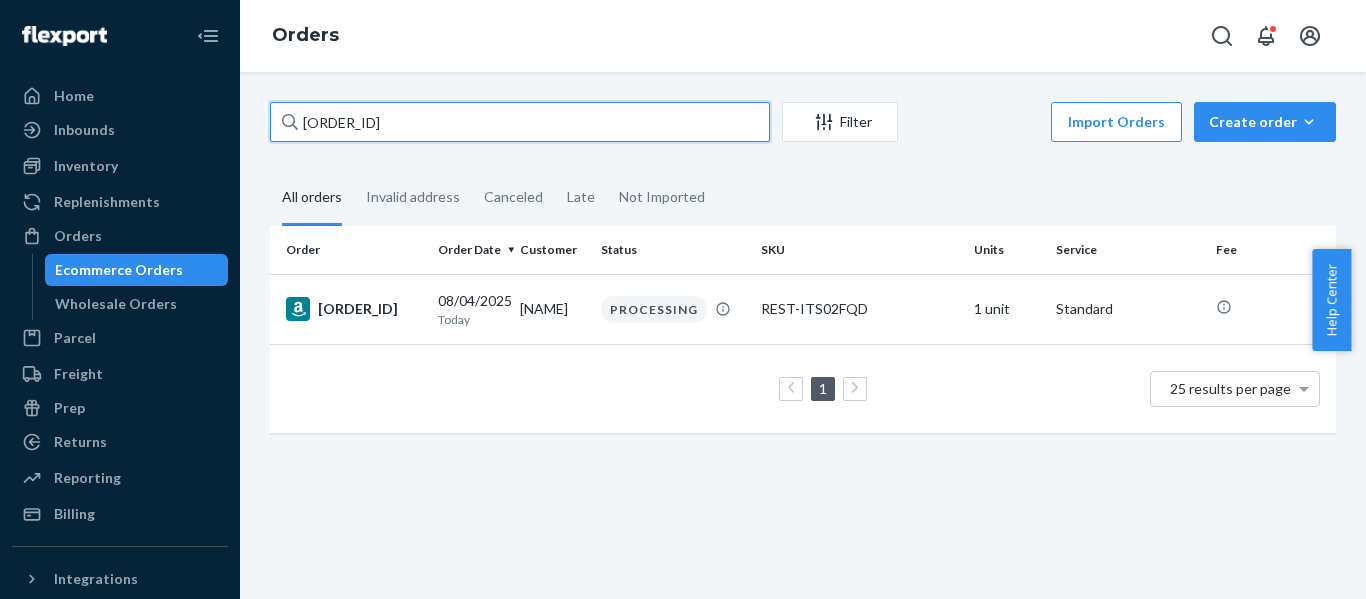 drag, startPoint x: 285, startPoint y: 121, endPoint x: -111, endPoint y: 127, distance: 396.04544 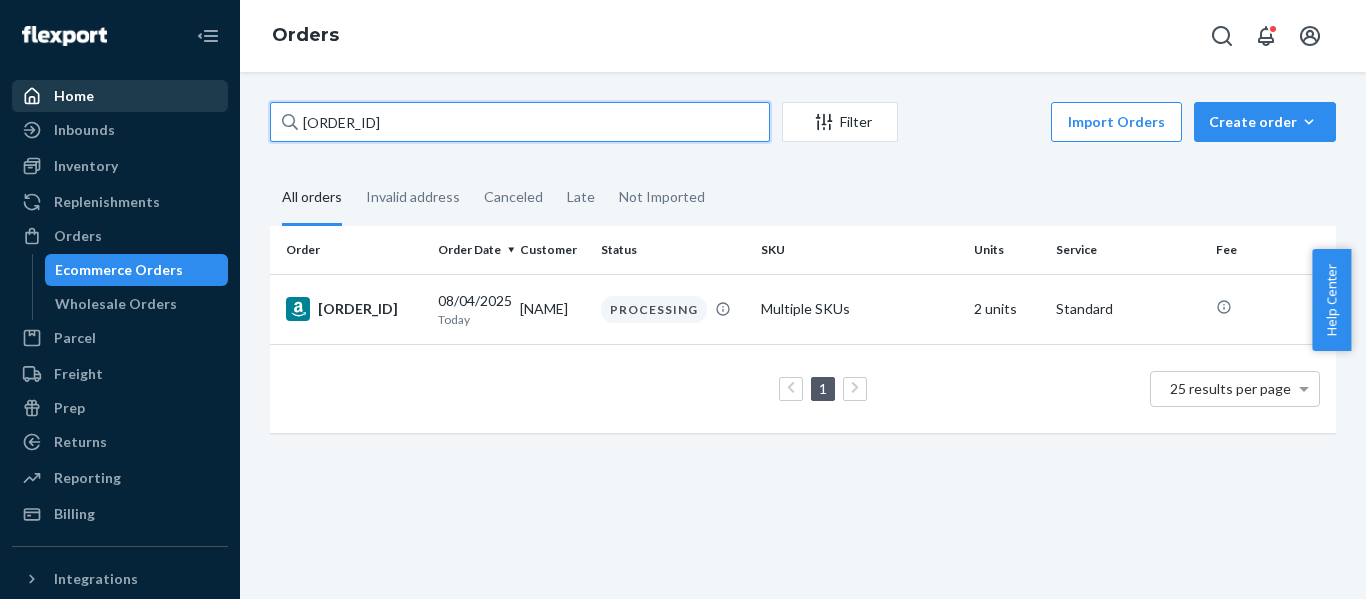 drag, startPoint x: 520, startPoint y: 132, endPoint x: 12, endPoint y: 110, distance: 508.47617 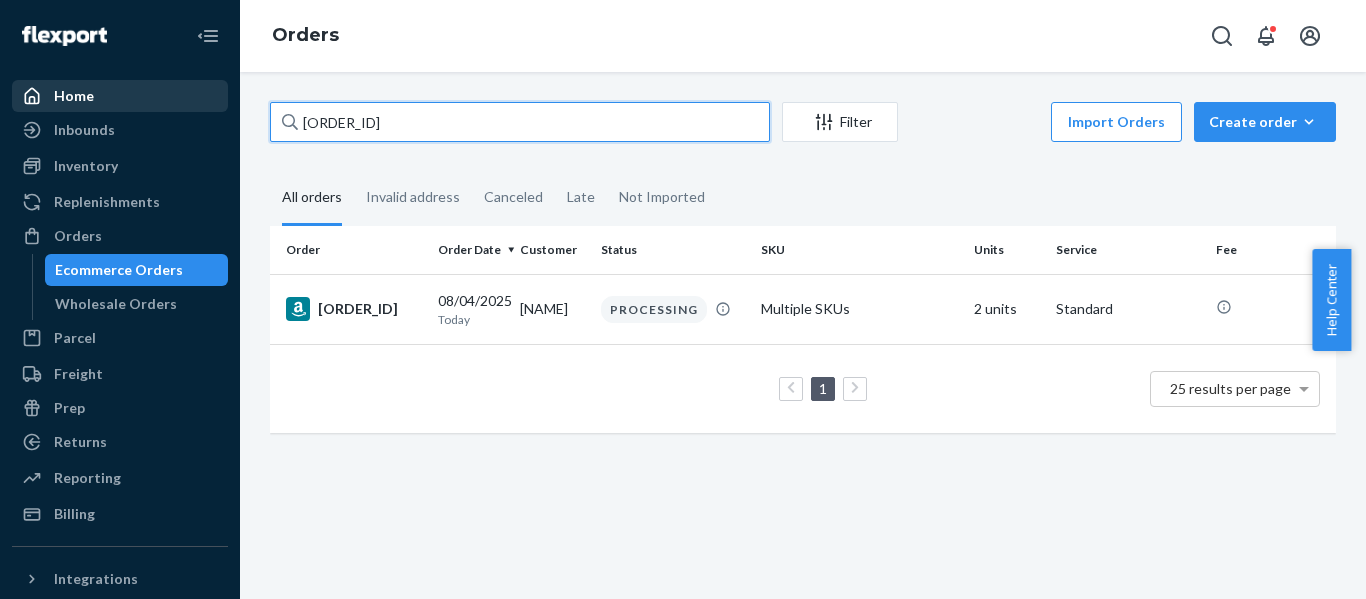 click on "Home Inbounds Shipping Plans Problems Inventory Products Replenishments Orders Ecommerce Orders Wholesale Orders Parcel Parcel orders Integrations Freight Prep Returns All Returns Settings Packages Reporting Reports Analytics Billing Integrations Add Integration Fast Tags Add Fast Tag Settings Talk to Support Help Center Give Feedback Orders [ORDER_ID] Filter Import Orders Create order Ecommerce order Removal order All orders Invalid address Canceled Late Not Imported Order Order Date Customer Status SKU Units Service Fee [ORDER_ID] 08/04/2025 Today [FIRST] [LAST] PROCESSING Multiple SKUs 2 units Standard 1 25 results per page" at bounding box center [683, 299] 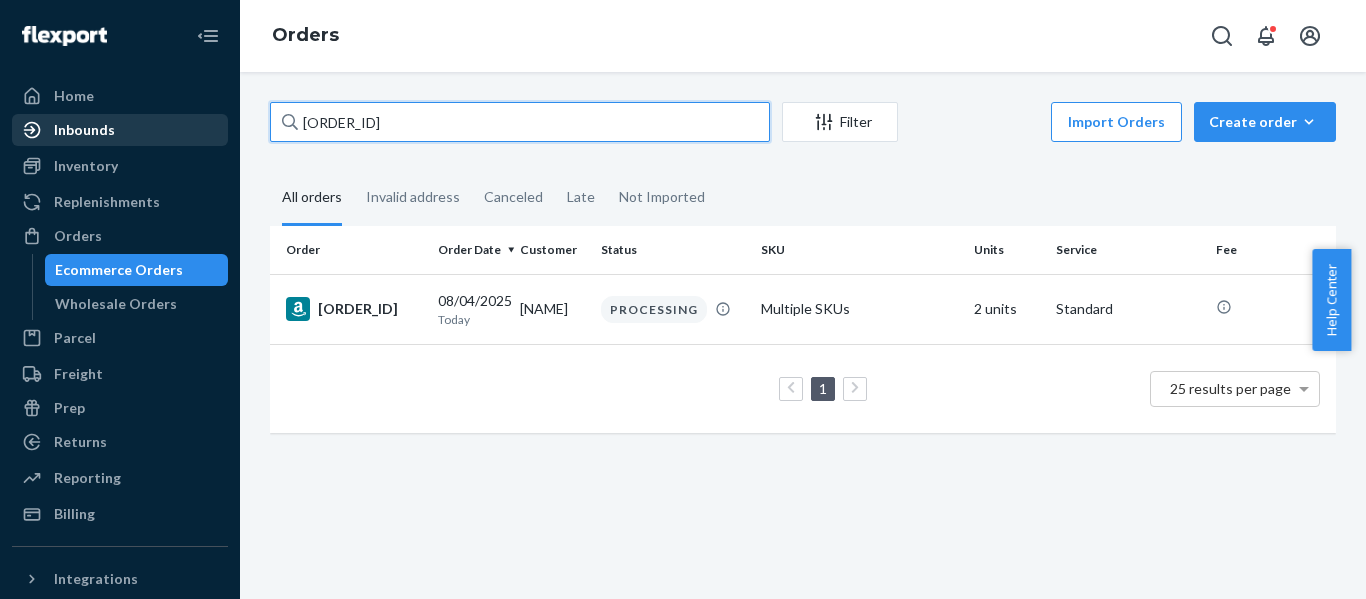 paste on "[ORDER_ID]" 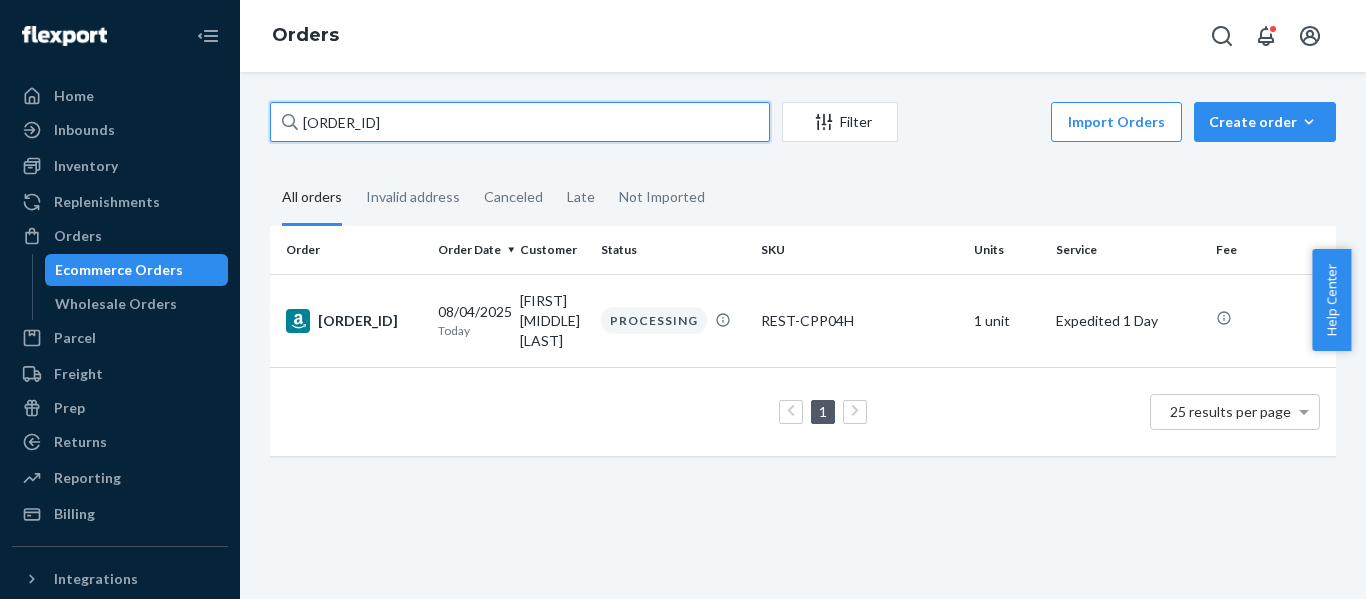 drag, startPoint x: -47, startPoint y: 117, endPoint x: -147, endPoint y: 118, distance: 100.005 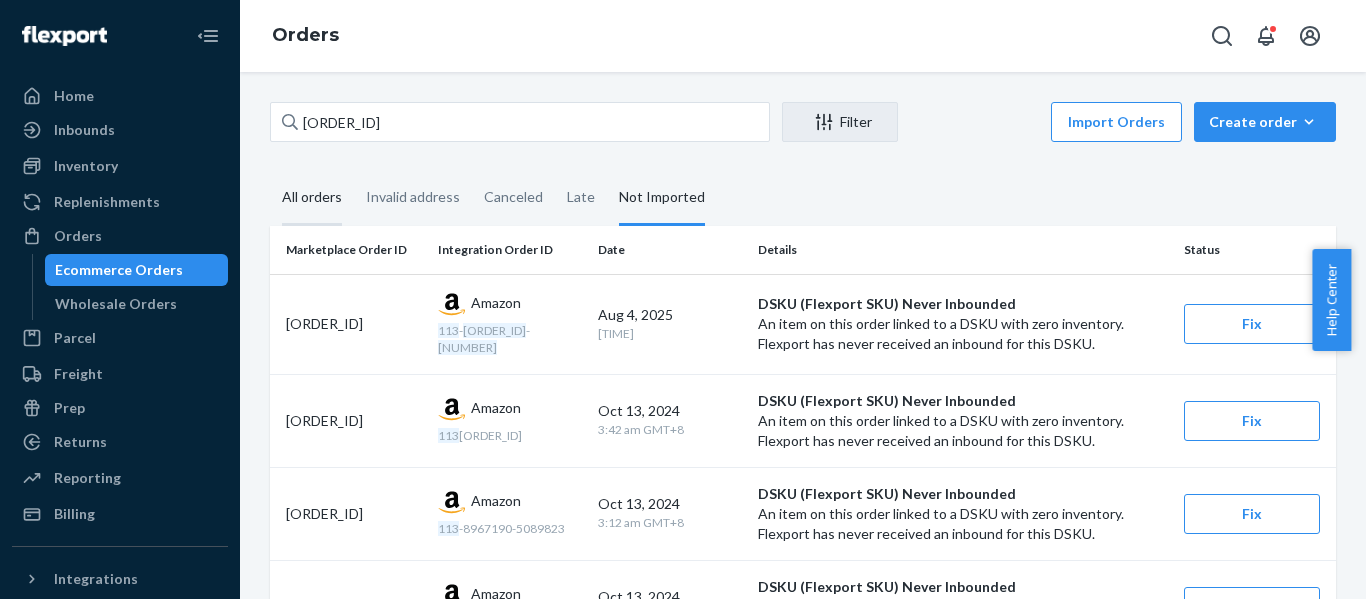 click on "All orders" at bounding box center [312, 198] 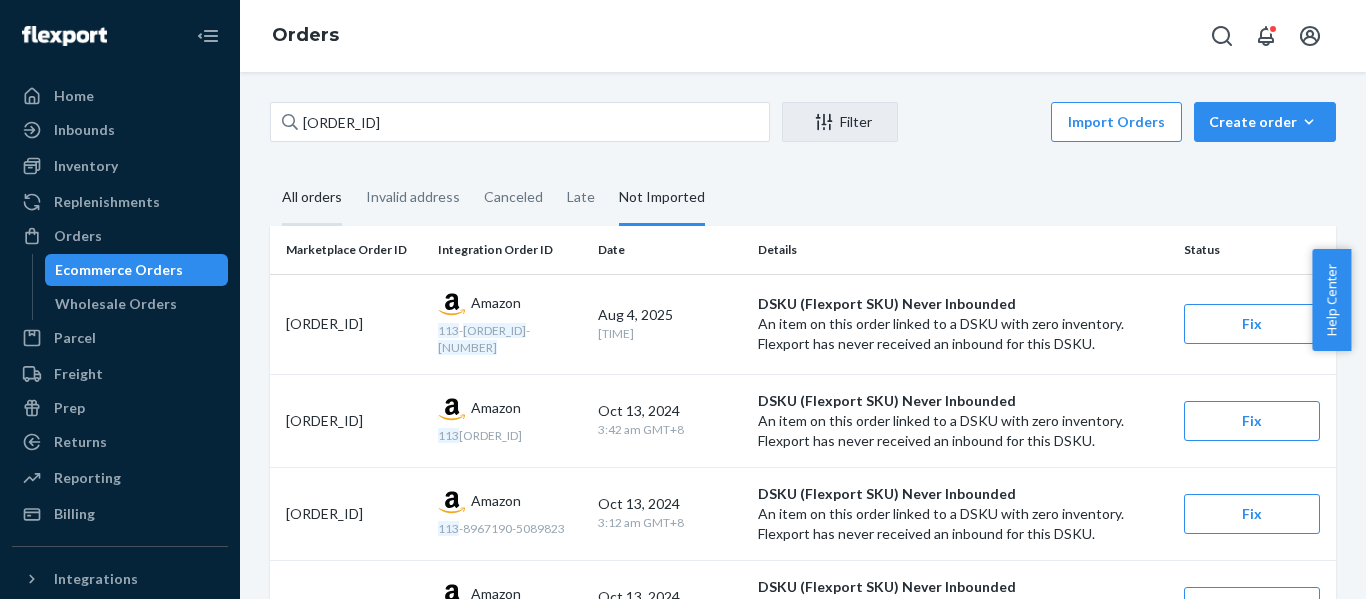 click on "All orders" at bounding box center (312, 198) 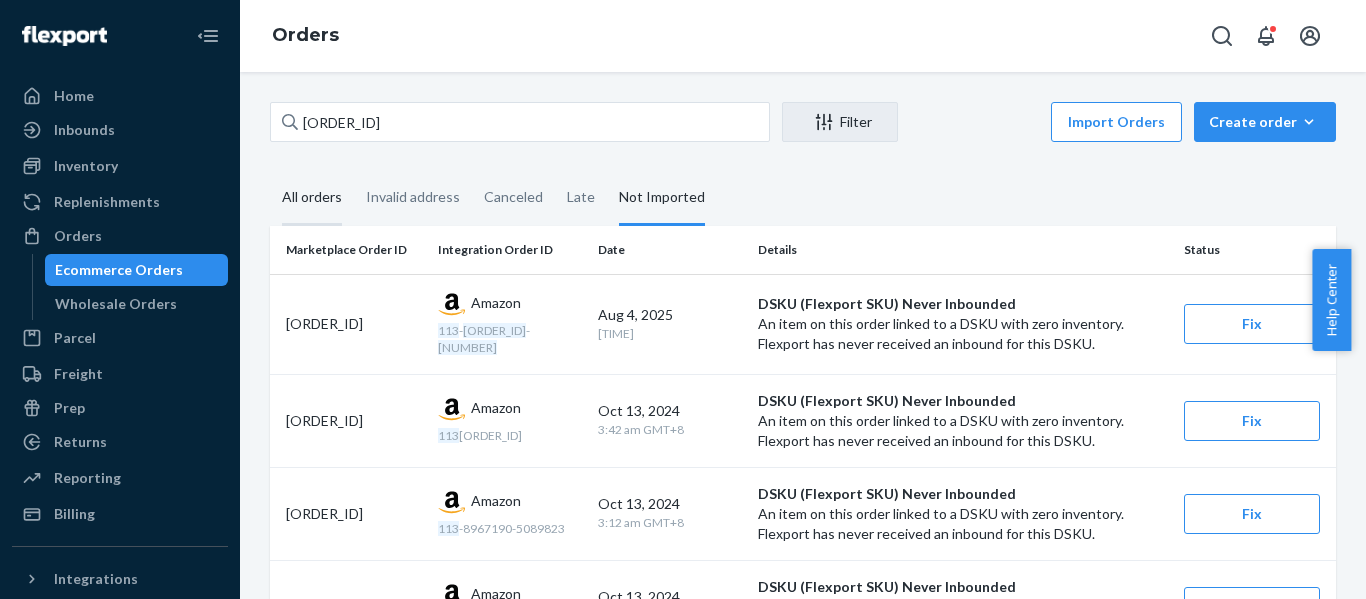 click on "All orders" at bounding box center (270, 171) 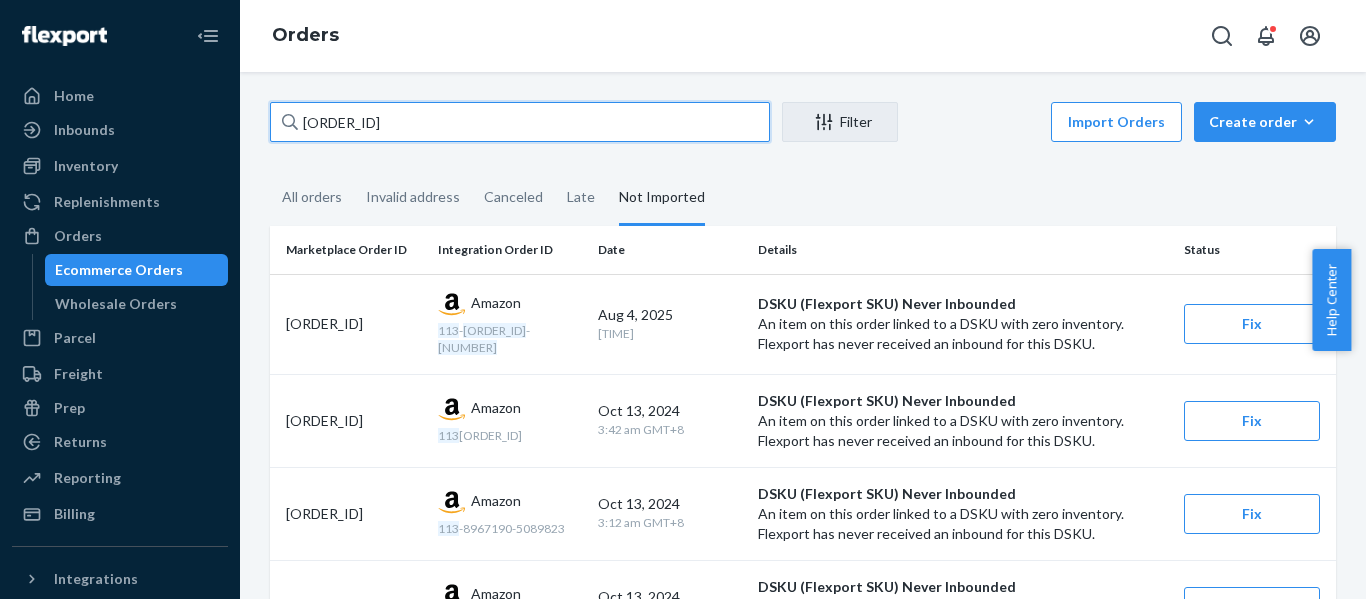drag, startPoint x: 476, startPoint y: 121, endPoint x: -13, endPoint y: 138, distance: 489.2954 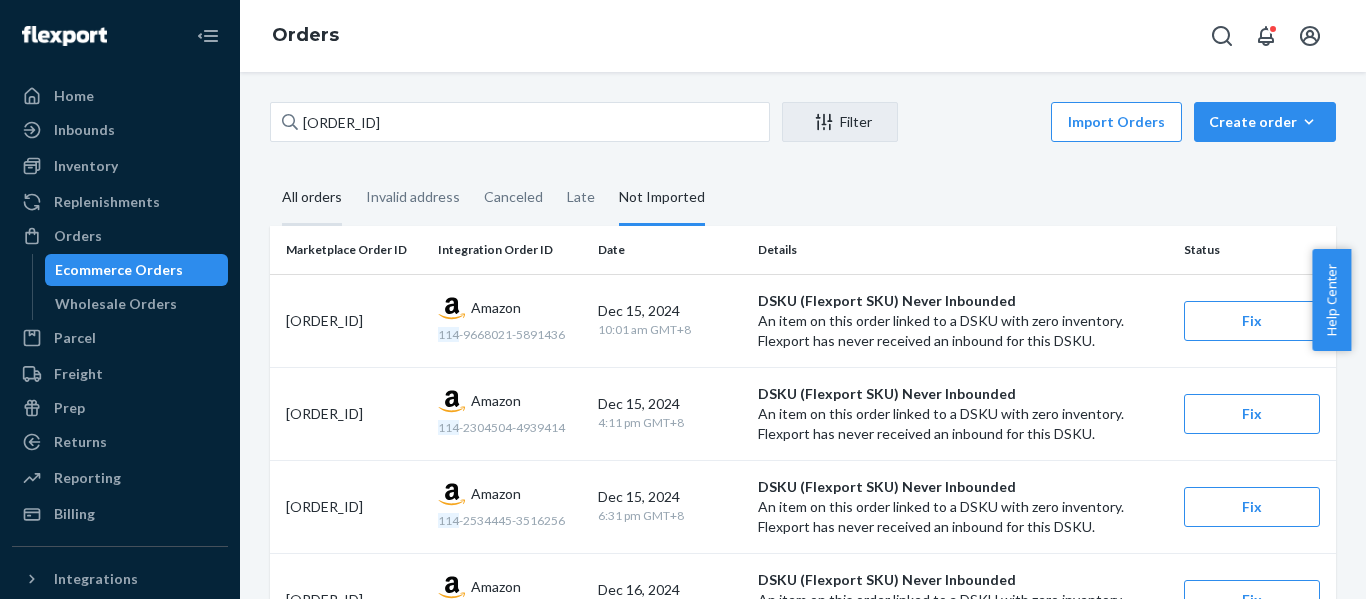 click on "All orders" at bounding box center (312, 198) 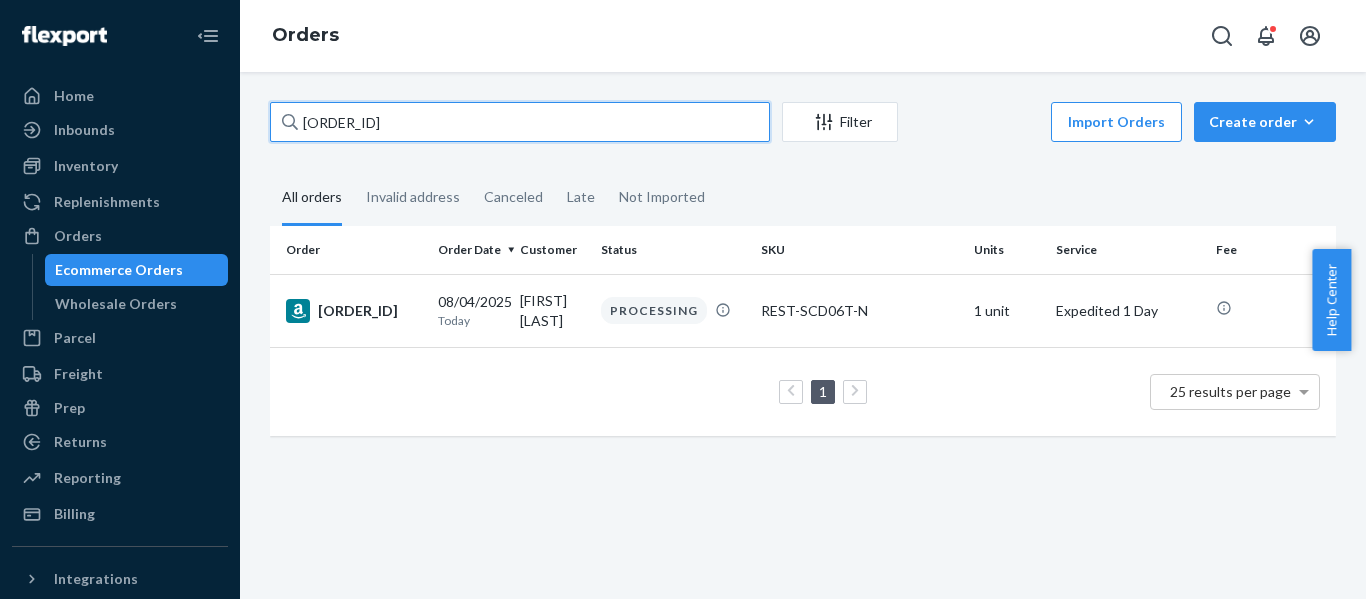drag, startPoint x: 445, startPoint y: 126, endPoint x: -86, endPoint y: 129, distance: 531.0085 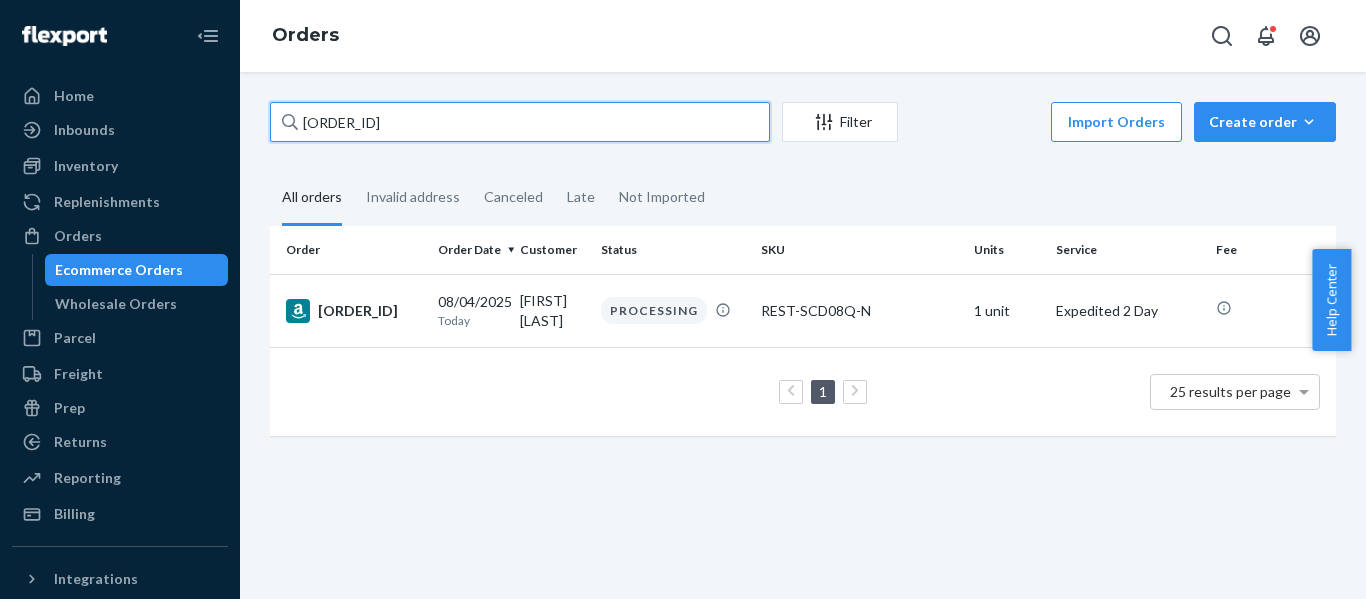 drag, startPoint x: 39, startPoint y: 114, endPoint x: -11, endPoint y: 114, distance: 50 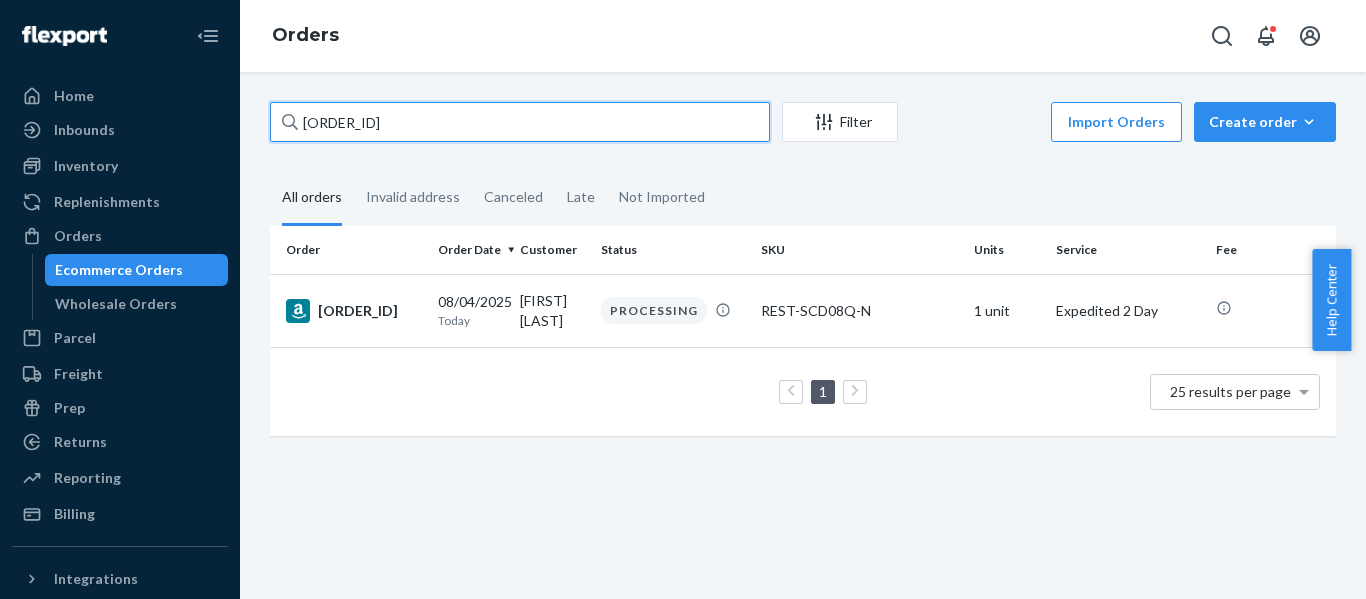 click on "Home Inbounds Shipping Plans Problems Inventory Products Replenishments Orders Ecommerce Orders Wholesale Orders Parcel Parcel orders Integrations Freight Prep Returns All Returns Settings Packages Reporting Reports Analytics Billing Integrations Add Integration Fast Tags Add Fast Tag Settings Talk to Support Help Center Give Feedback Orders [ORDER_ID] Filter Import Orders Create order Ecommerce order Removal order All orders Invalid address Canceled Late Not Imported Order Order Date Customer Status SKU Units Service Fee [ORDER_ID] 08/04/2025 Today [FIRST] [LAST] PROCESSING REST-SCD08Q-N 1 unit Expedited 2 Day 1 25 results per page ×
Help Center" at bounding box center (683, 299) 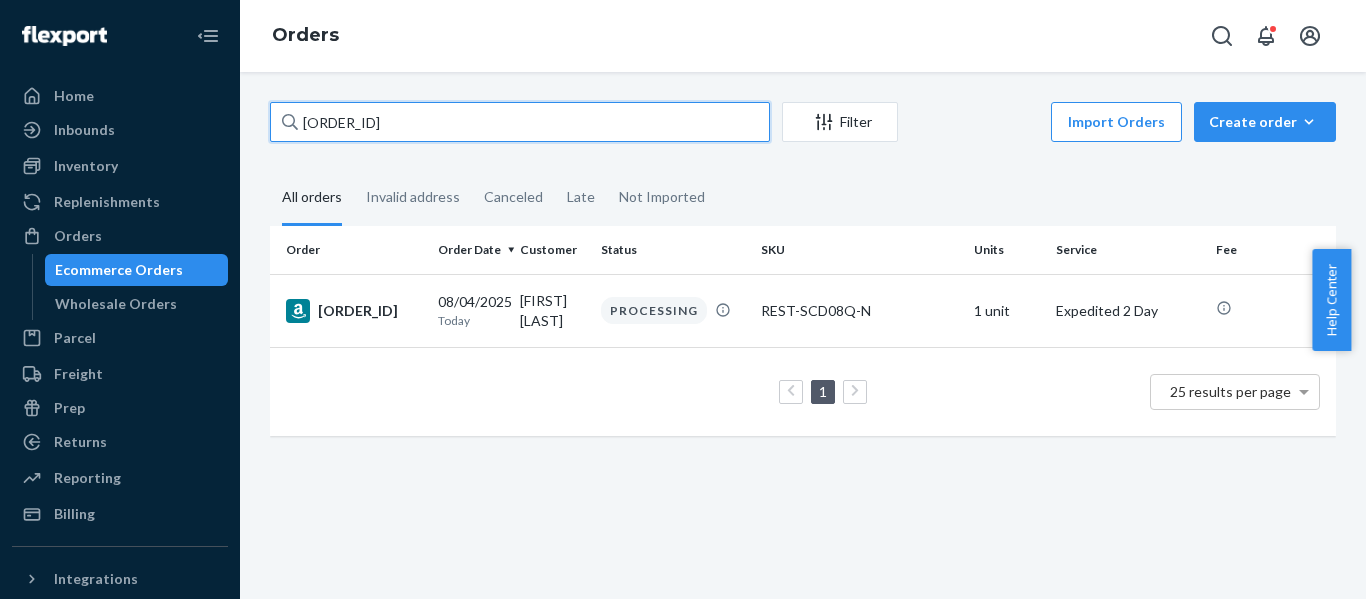 paste on "[ORDER_ID]" 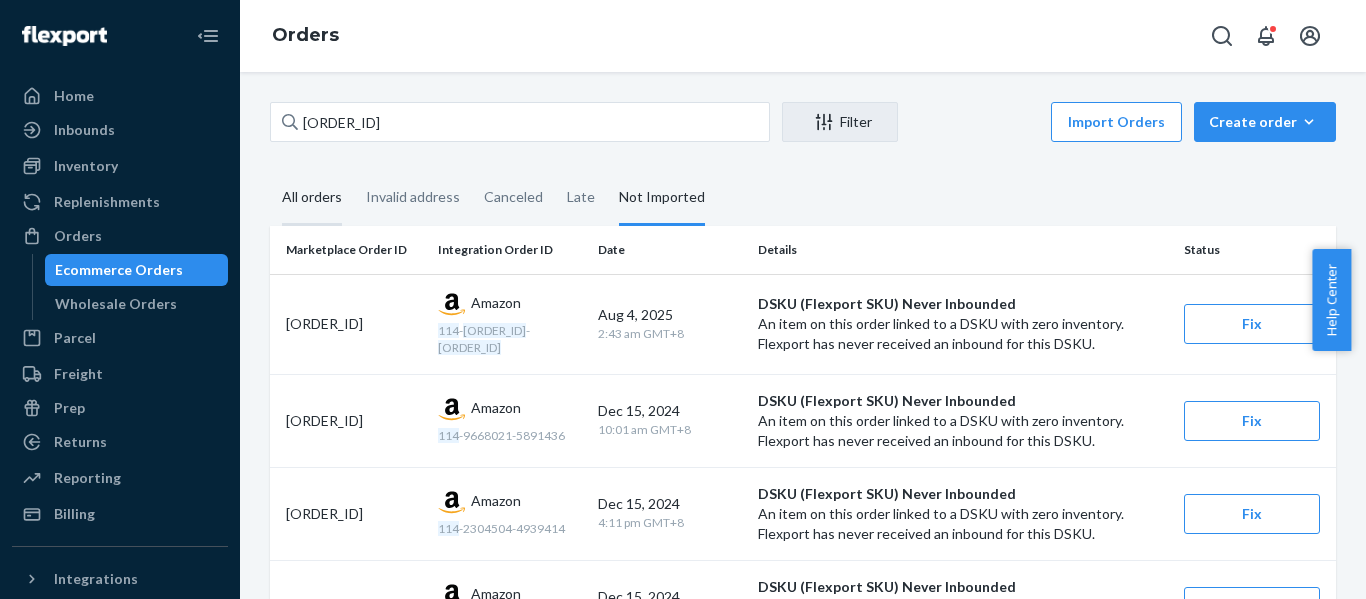 click on "All orders" at bounding box center (312, 198) 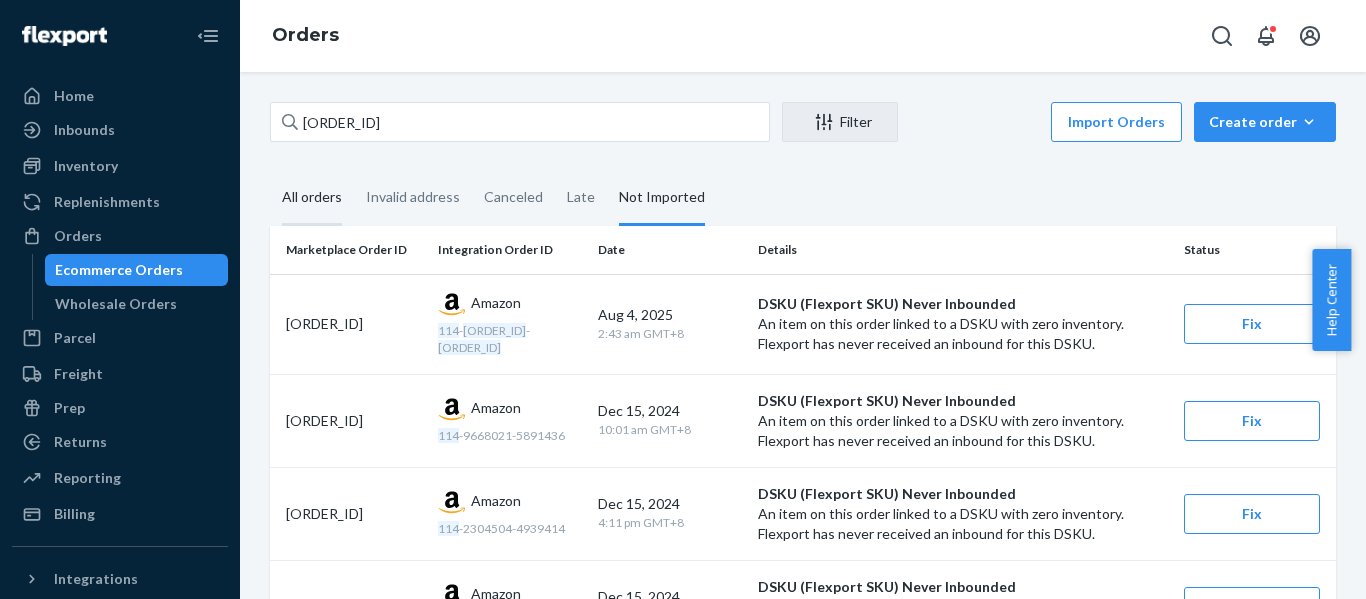 click on "All orders" at bounding box center [270, 171] 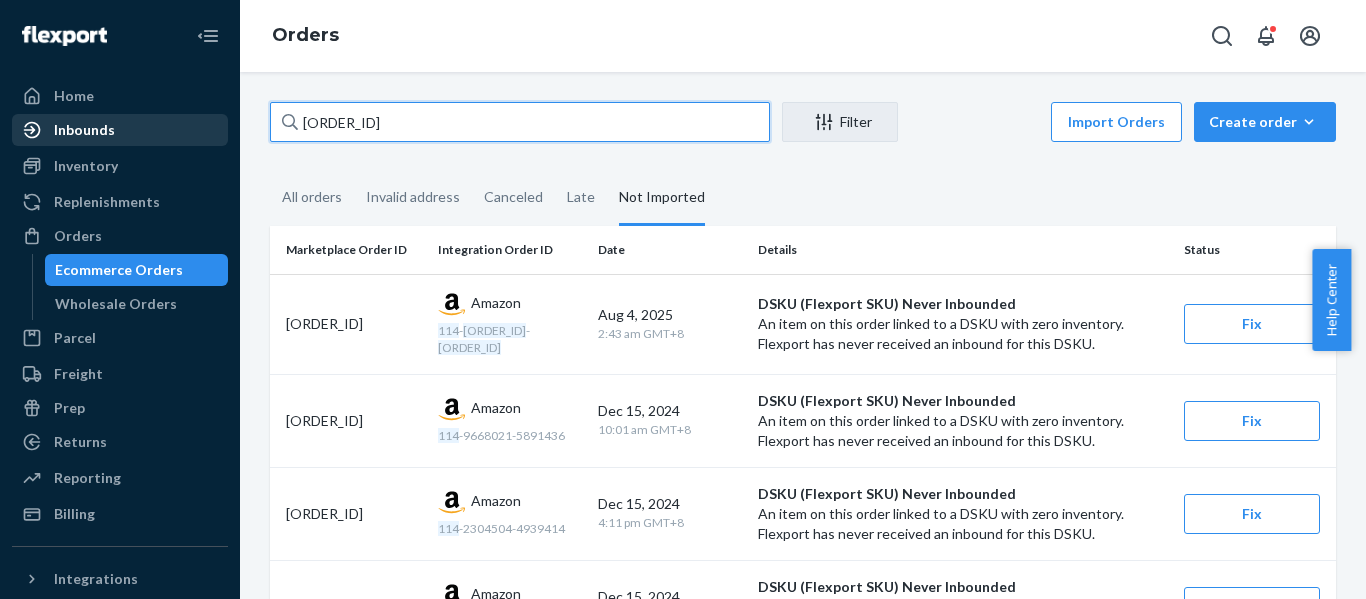 drag, startPoint x: 121, startPoint y: 134, endPoint x: 81, endPoint y: 139, distance: 40.311287 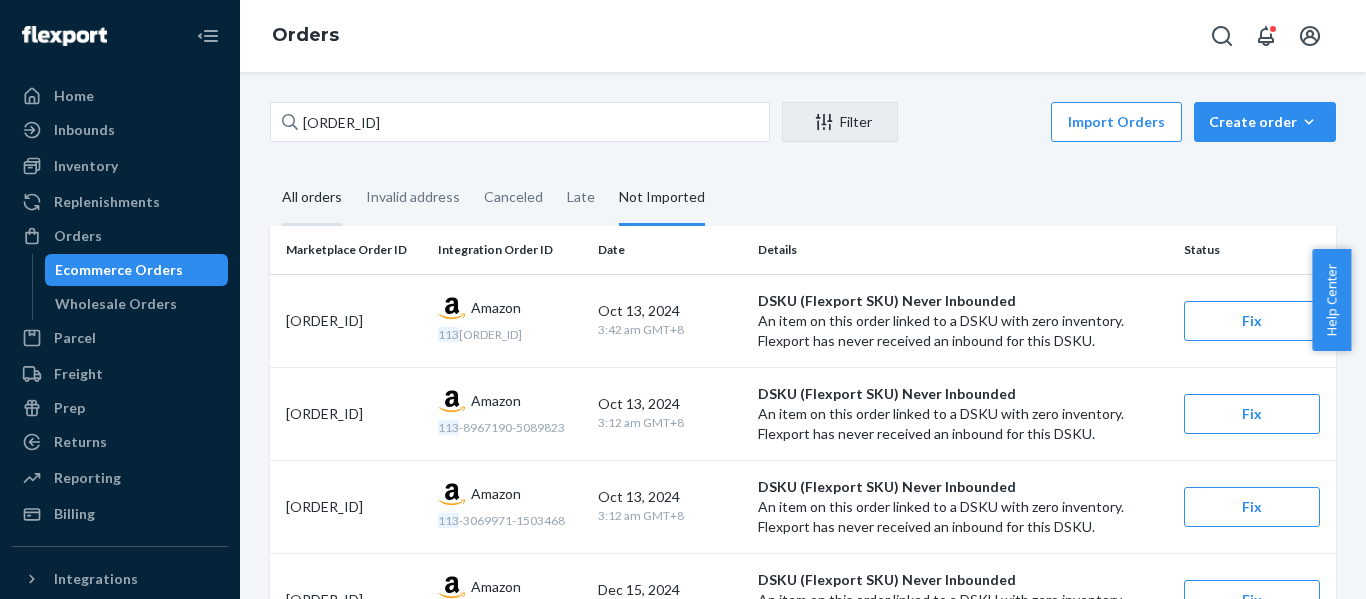click on "All orders" at bounding box center [312, 198] 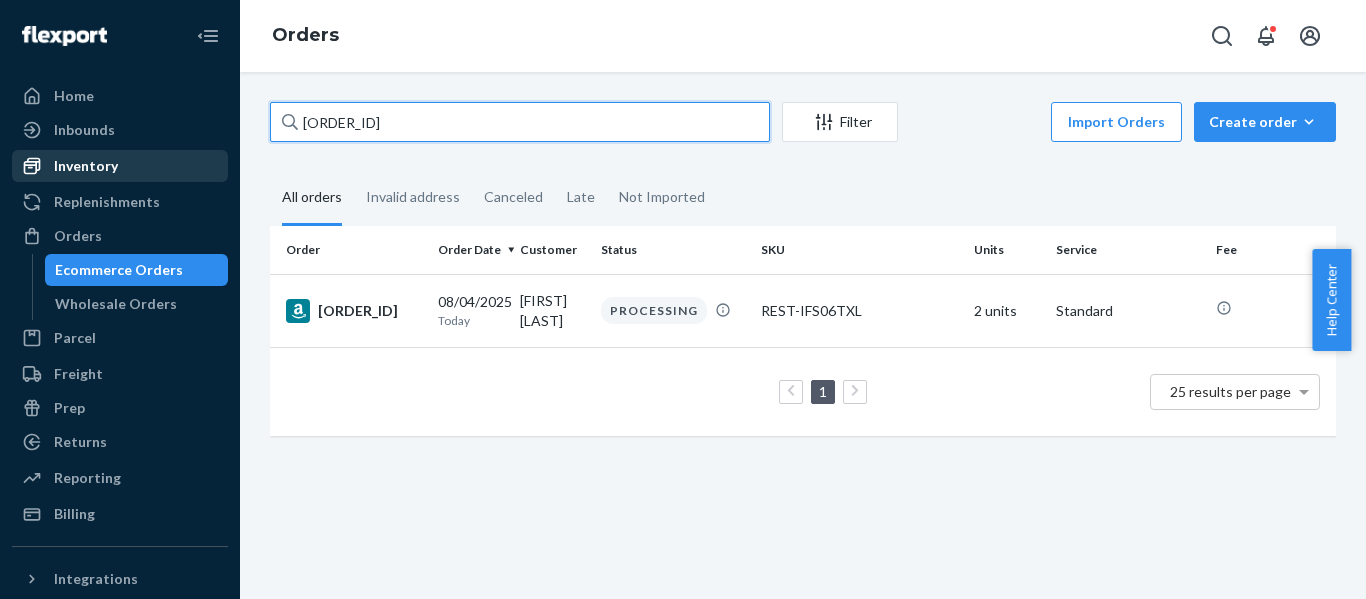 drag, startPoint x: 413, startPoint y: 125, endPoint x: 200, endPoint y: 151, distance: 214.581 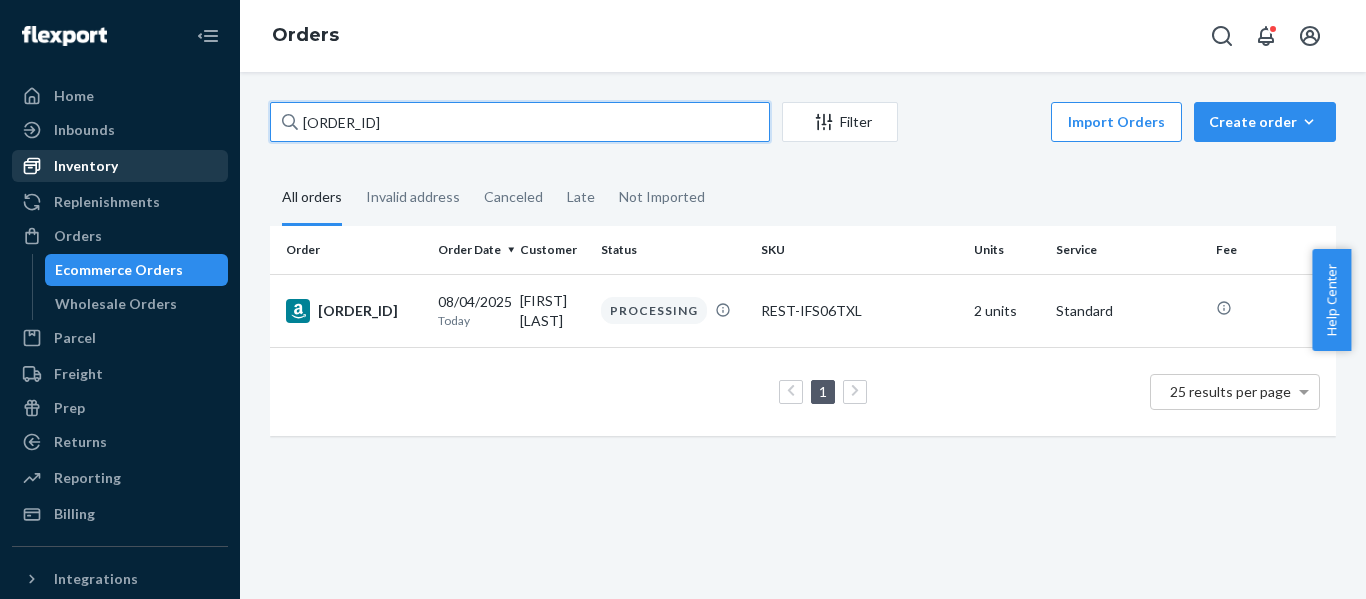 click on "Home Inbounds Shipping Plans Problems Inventory Products Replenishments Orders Ecommerce Orders Wholesale Orders Parcel Parcel orders Integrations Freight Prep Returns All Returns Settings Packages Reporting Reports Analytics Billing Integrations Add Integration Fast Tags Add Fast Tag Settings Talk to Support Help Center Give Feedback Orders [ORDER_ID] Filter Import Orders Create order Ecommerce order Removal order All orders Invalid address Canceled Late Not Imported Order Order Date Customer Status SKU Units Service Fee [ORDER_ID] 08/04/2025 Today [FIRST] [LAST] PROCESSING REST-IFS06TXL 2 units Standard 1 25 results per page" at bounding box center (683, 299) 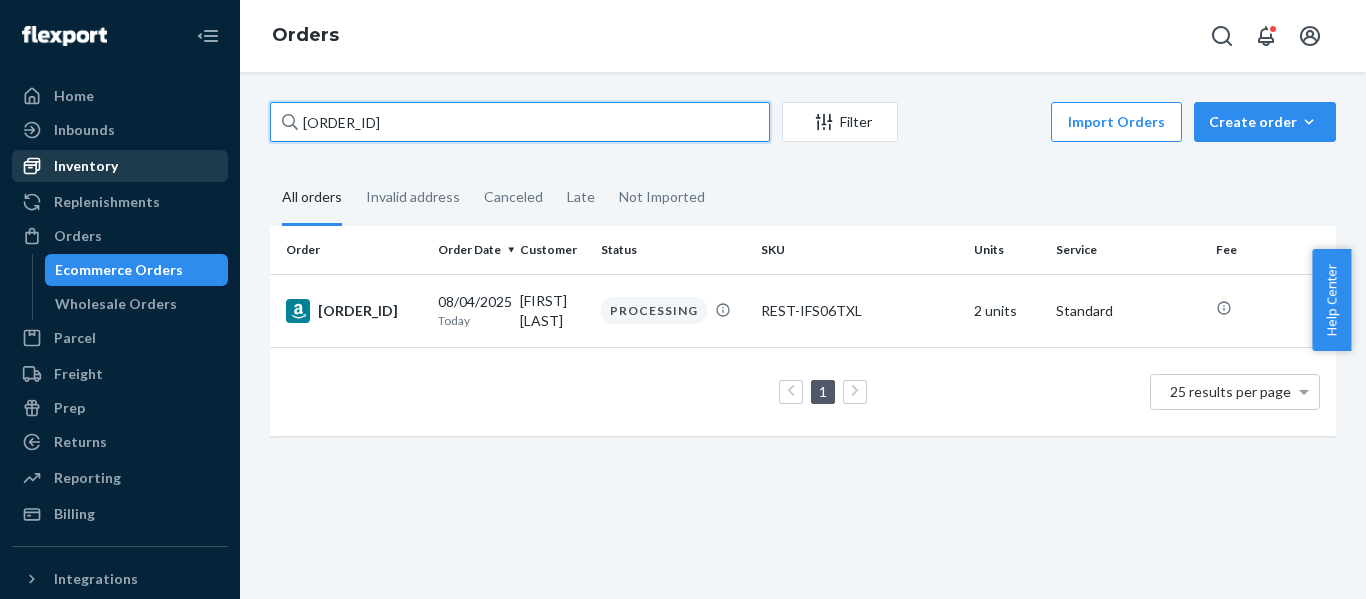 paste on "[ORDER_ID]" 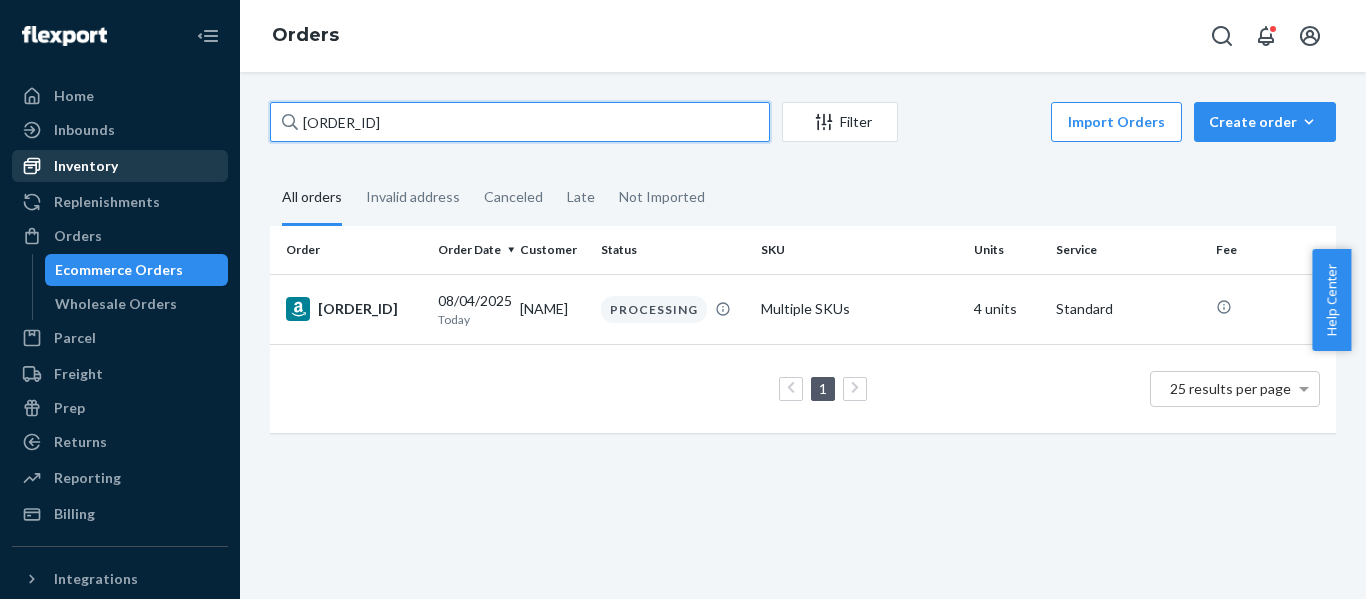 drag, startPoint x: 185, startPoint y: 163, endPoint x: 27, endPoint y: 175, distance: 158.45505 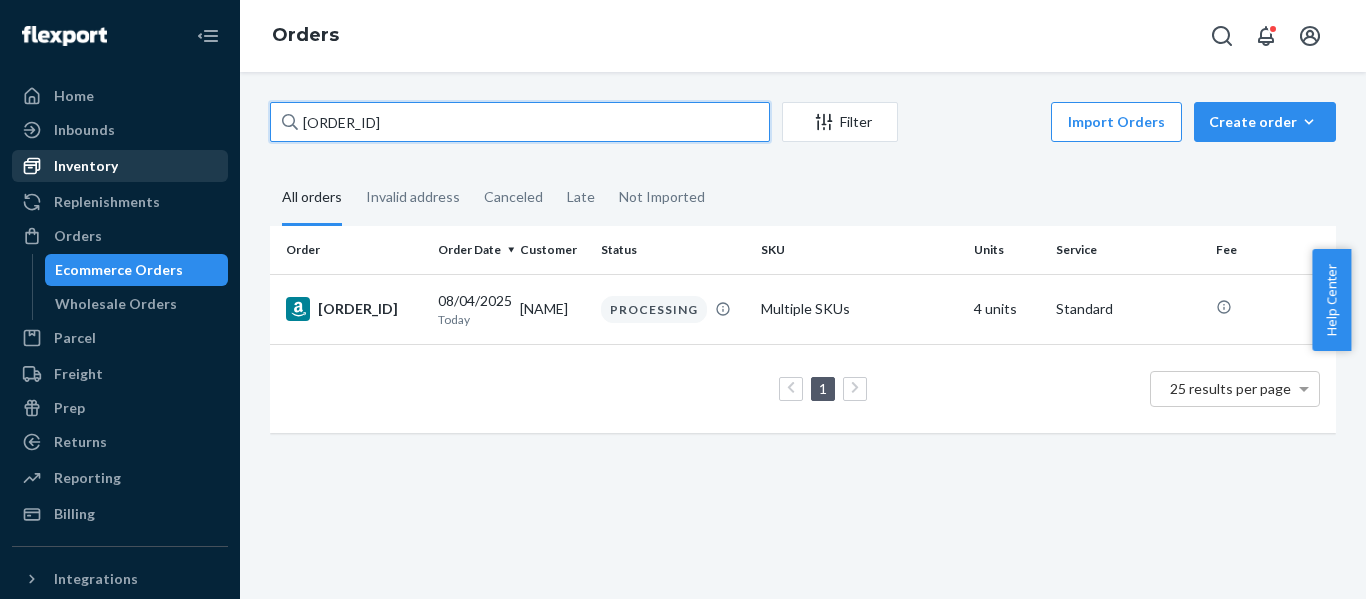 click on "Home Inbounds Shipping Plans Problems Inventory Products Replenishments Orders Ecommerce Orders Wholesale Orders Parcel Parcel orders Integrations Freight Prep Returns All Returns Settings Packages Reporting Reports Analytics Billing Integrations Add Integration Fast Tags Add Fast Tag Settings Talk to Support Help Center Give Feedback Orders [ORDER_ID] Filter Import Orders Create order Ecommerce order Removal order All orders Invalid address Canceled Late Not Imported Order Order Date Customer Status SKU Units Service Fee [ORDER_ID] 08/04/2025 Today [FIRST] [LAST] PROCESSING Multiple SKUs 4 units Standard 1 25 results per page" at bounding box center (683, 299) 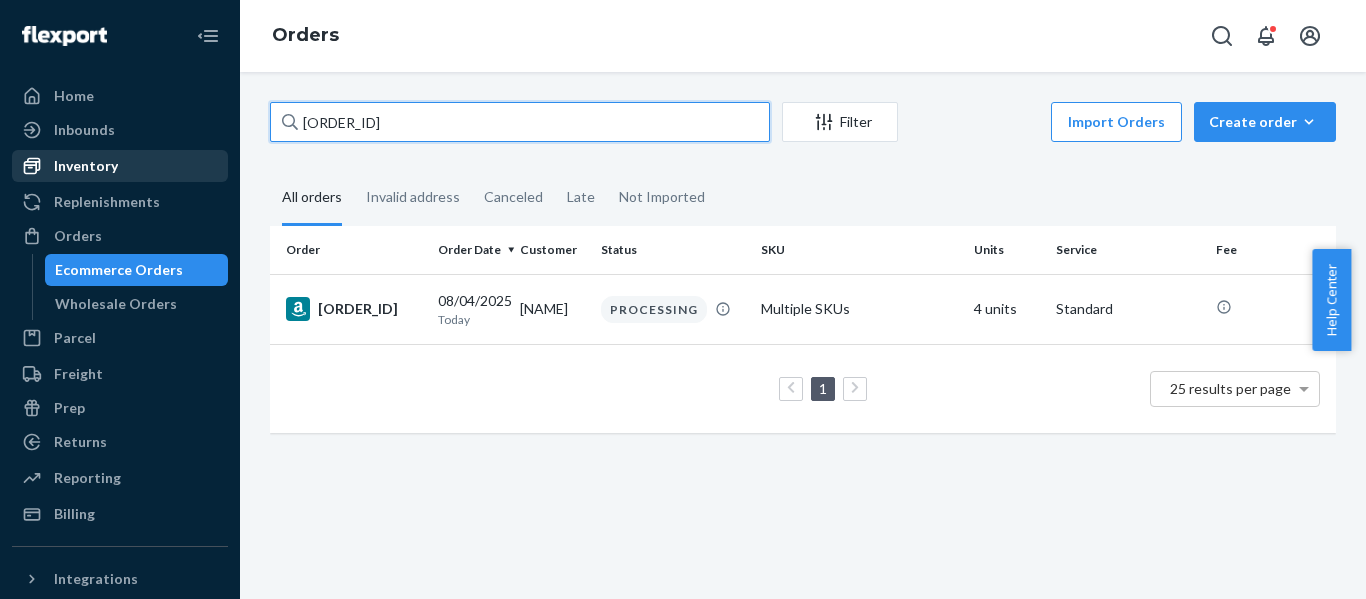 paste on "[ORDER_ID]" 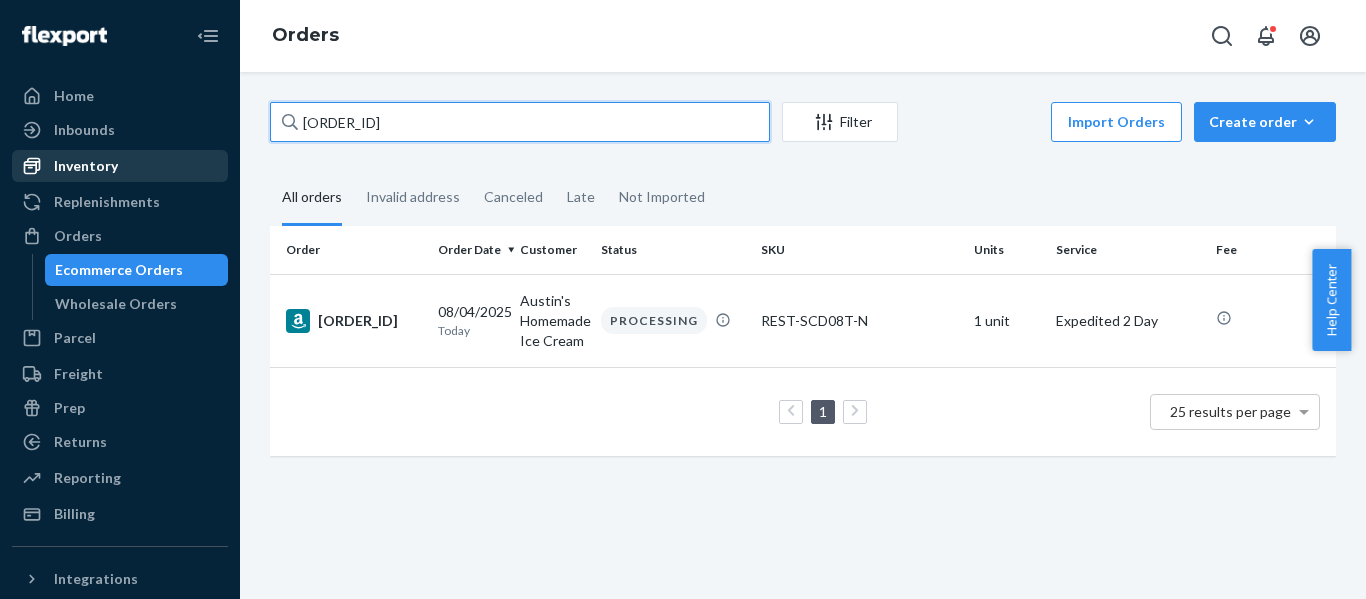 drag, startPoint x: 416, startPoint y: 128, endPoint x: -243, endPoint y: 160, distance: 659.7765 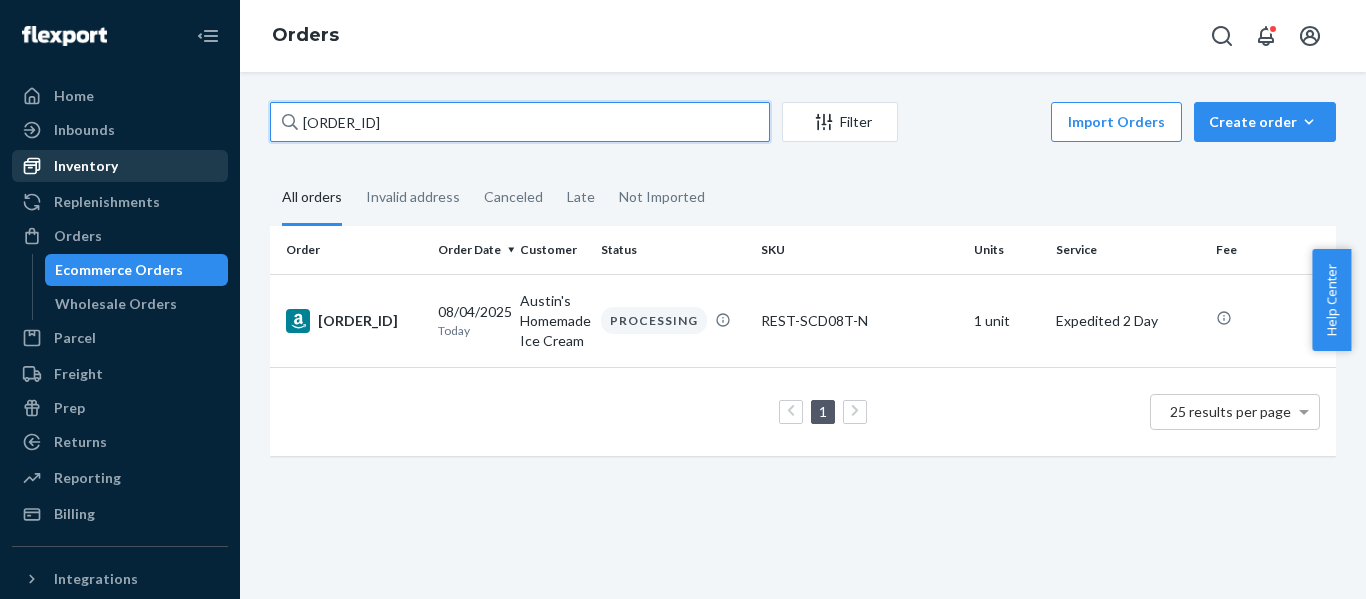 click on "Home Inbounds Shipping Plans Problems Inventory Products Replenishments Orders Ecommerce Orders Wholesale Orders Parcel Parcel orders Integrations Freight Prep Returns All Returns Settings Packages Reporting Reports Analytics Billing Integrations Add Integration Fast Tags Add Fast Tag Settings Talk to Support Help Center Give Feedback Orders [ORDER_ID] Filter Import Orders Create order Ecommerce order Removal order All orders Invalid address Canceled Late Not Imported Order Order Date Customer Status SKU Units Service Fee [ORDER_ID] 08/04/2025 Today Austin's Homemade Ice Cream PROCESSING REST-SCD08T-N 1 unit Expedited 2 Day 1 25 results per page ×" at bounding box center [683, 299] 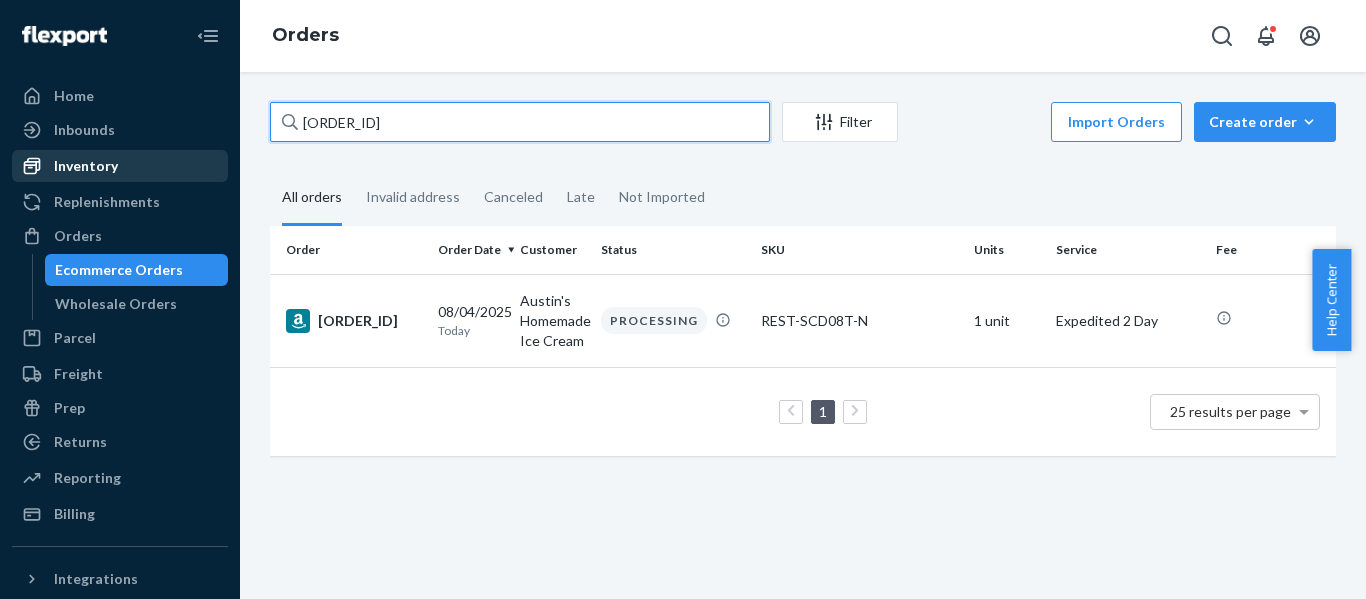 paste on "[ORDER_ID]" 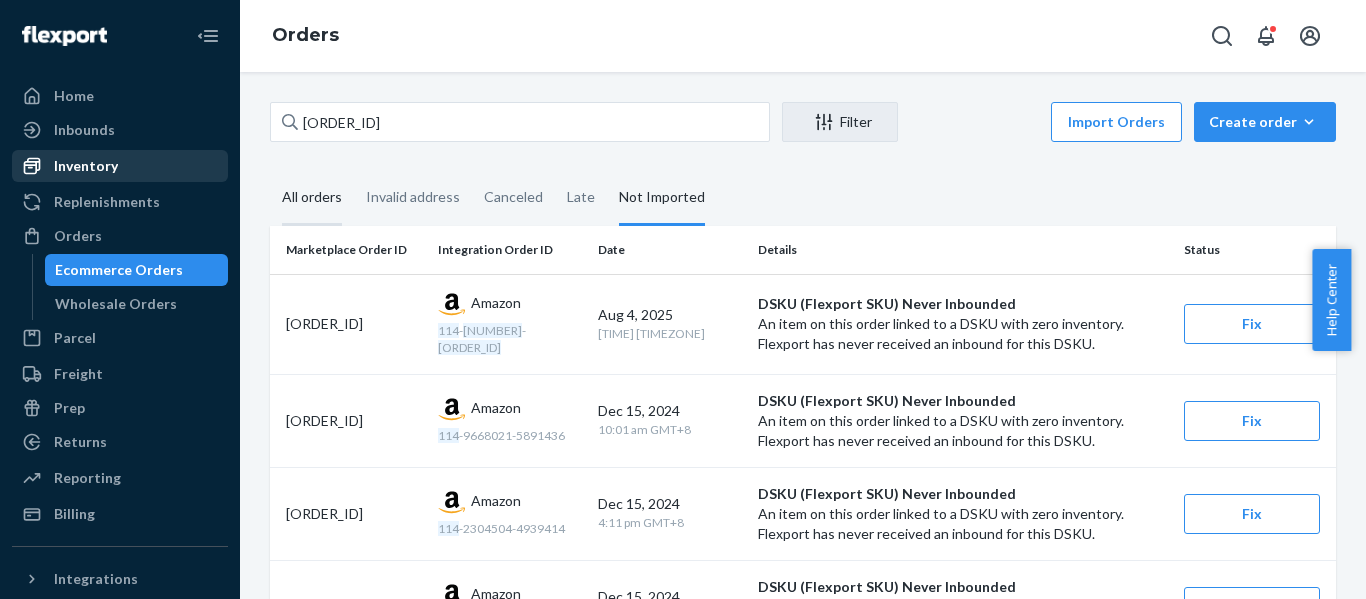 click on "All orders" at bounding box center (312, 198) 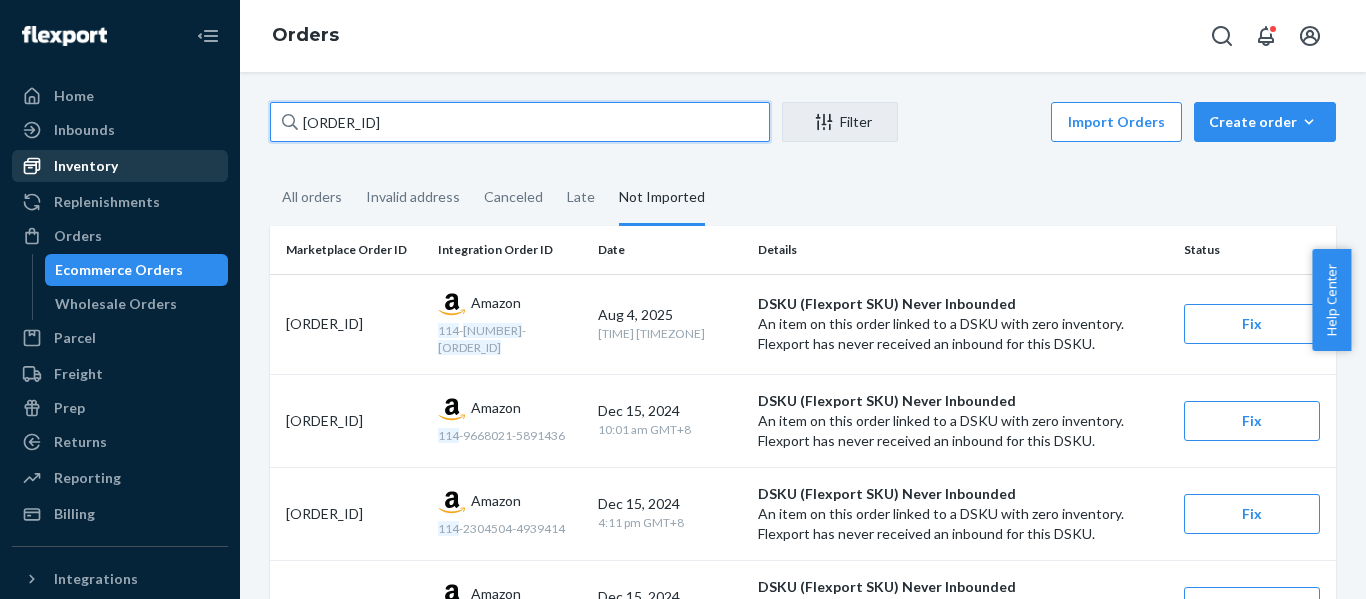 drag, startPoint x: 250, startPoint y: 141, endPoint x: -36, endPoint y: 169, distance: 287.36737 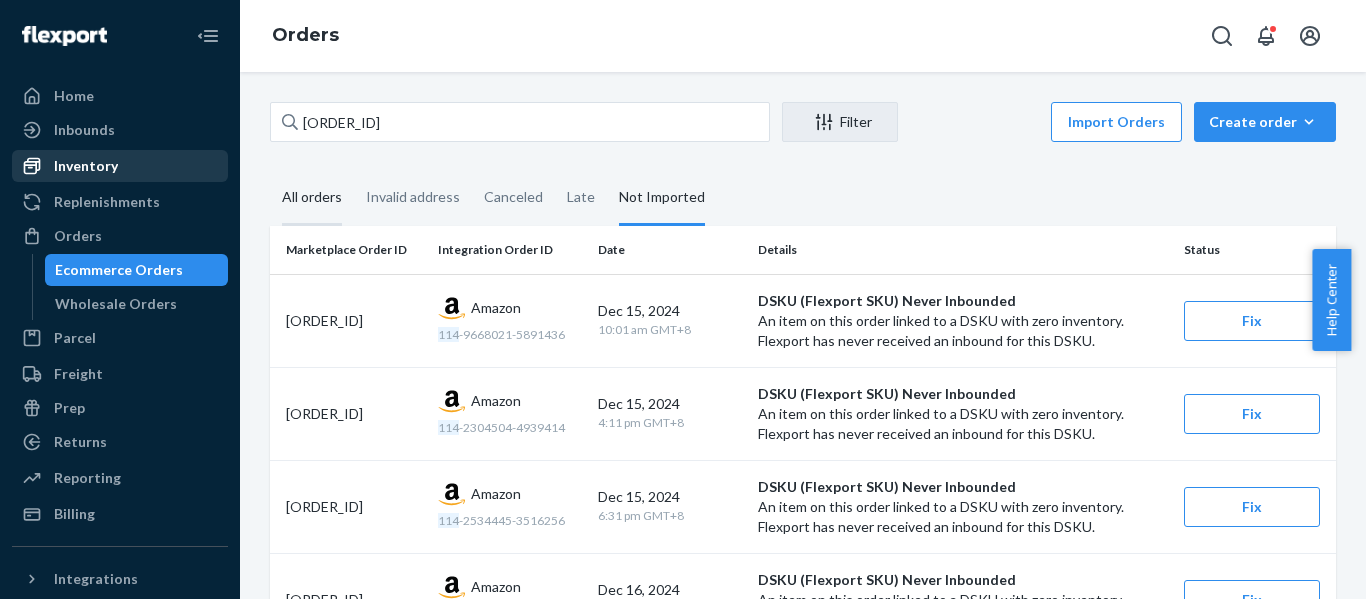 click on "All orders" at bounding box center (312, 198) 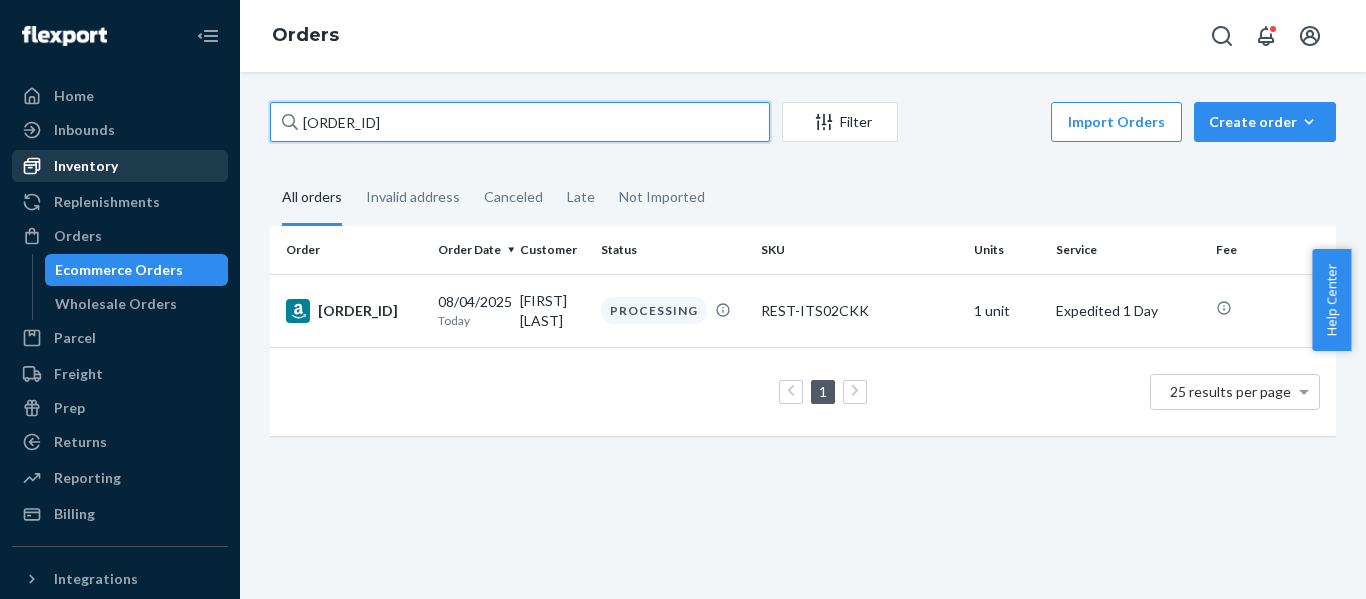 paste on "[ORDER_ID]" 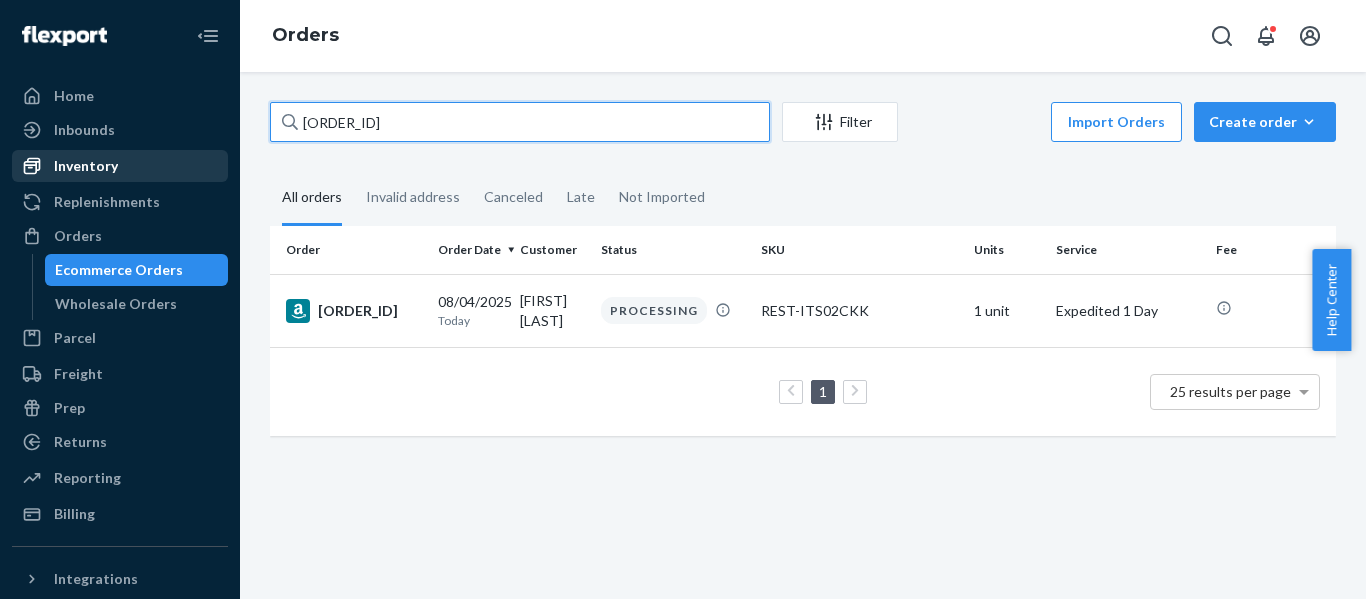 drag, startPoint x: 492, startPoint y: 124, endPoint x: -544, endPoint y: 101, distance: 1036.2552 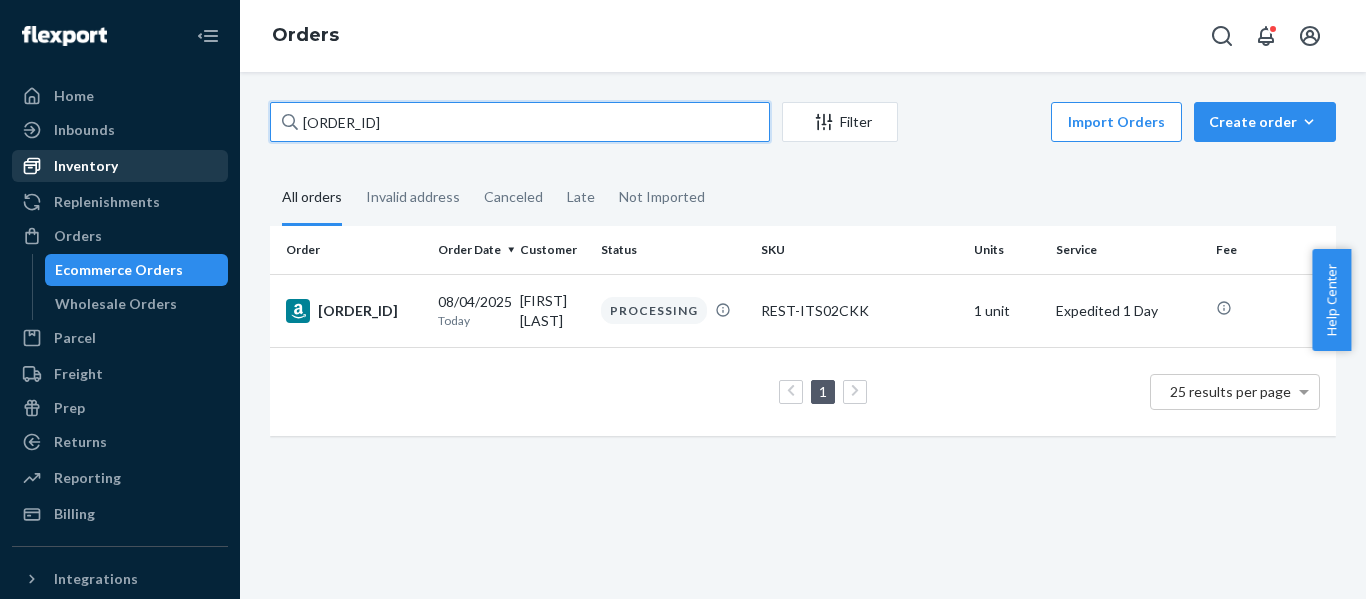 click on "Home Inbounds Shipping Plans Problems Inventory Products Replenishments Orders Ecommerce Orders Wholesale Orders Parcel Parcel orders Integrations Freight Prep Returns All Returns Settings Packages Reporting Reports Analytics Billing Integrations Add Integration Fast Tags Add Fast Tag Settings Talk to Support Help Center Give Feedback Orders [ORDER_ID] Filter Import Orders Create order Ecommerce order Removal order All orders Invalid address Canceled Late Not Imported Order Order Date Customer Status SKU Units Service Fee [ORDER_ID] 08/04/2025 Today [FIRST] [LAST] PROCESSING REST-ITS02CKK 1 unit Expedited 1 Day 1 25 results per page" at bounding box center [683, 299] 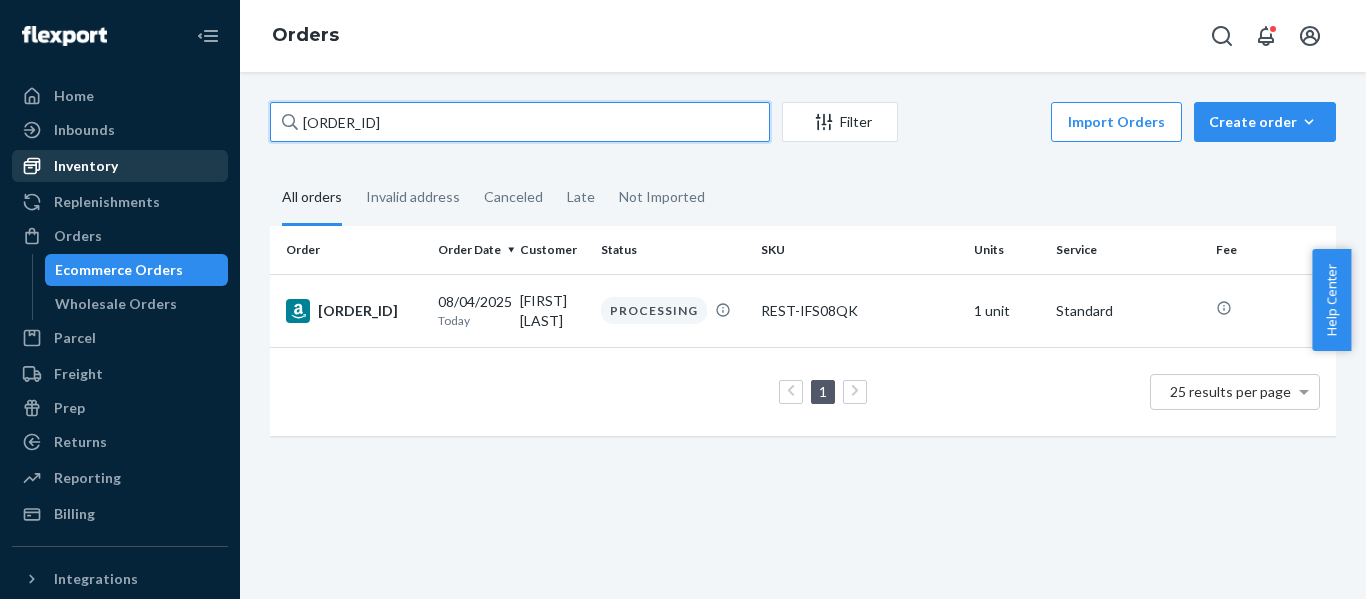 click on "[ORDER_ID]" at bounding box center (520, 122) 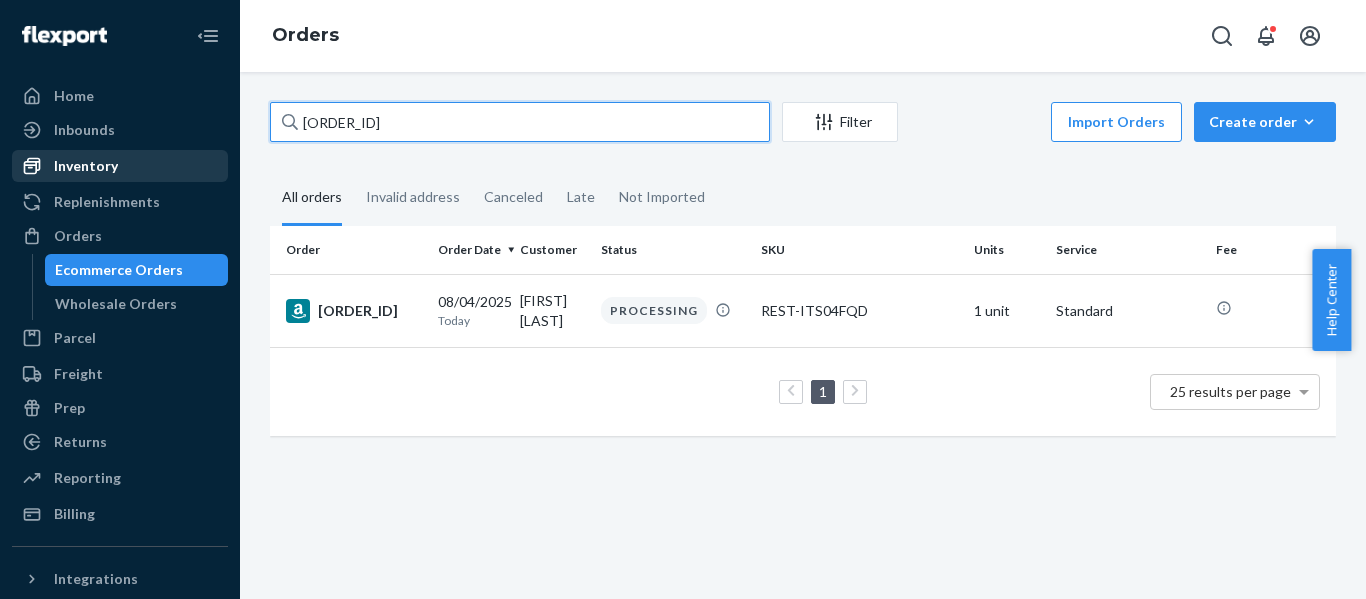 paste on "[ORDER_ID]" 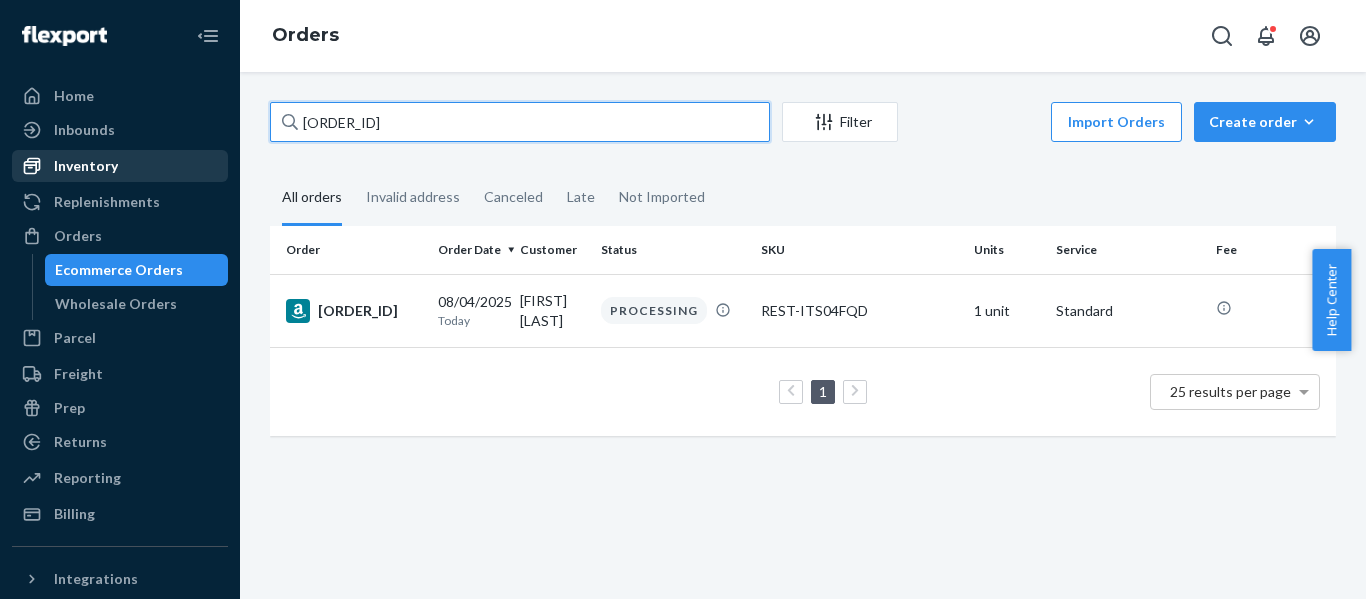 click on "Home Inbounds Shipping Plans Problems Inventory Products Replenishments Orders Ecommerce Orders Wholesale Orders Parcel Parcel orders Integrations Freight Prep Returns All Returns Settings Packages Reporting Reports Analytics Billing Integrations Add Integration Fast Tags Add Fast Tag Settings Talk to Support Help Center Give Feedback Orders [ORDER_ID] Filter Import Orders Create order Ecommerce order Removal order All orders Invalid address Canceled Late Not Imported Order Order Date Customer Status SKU Units Service Fee [ORDER_ID] 08/04/2025 Today [NAME] PROCESSING REST-ITS04FQD 1 unit Standard 1 25 results per page ×
Help Center" at bounding box center [683, 299] 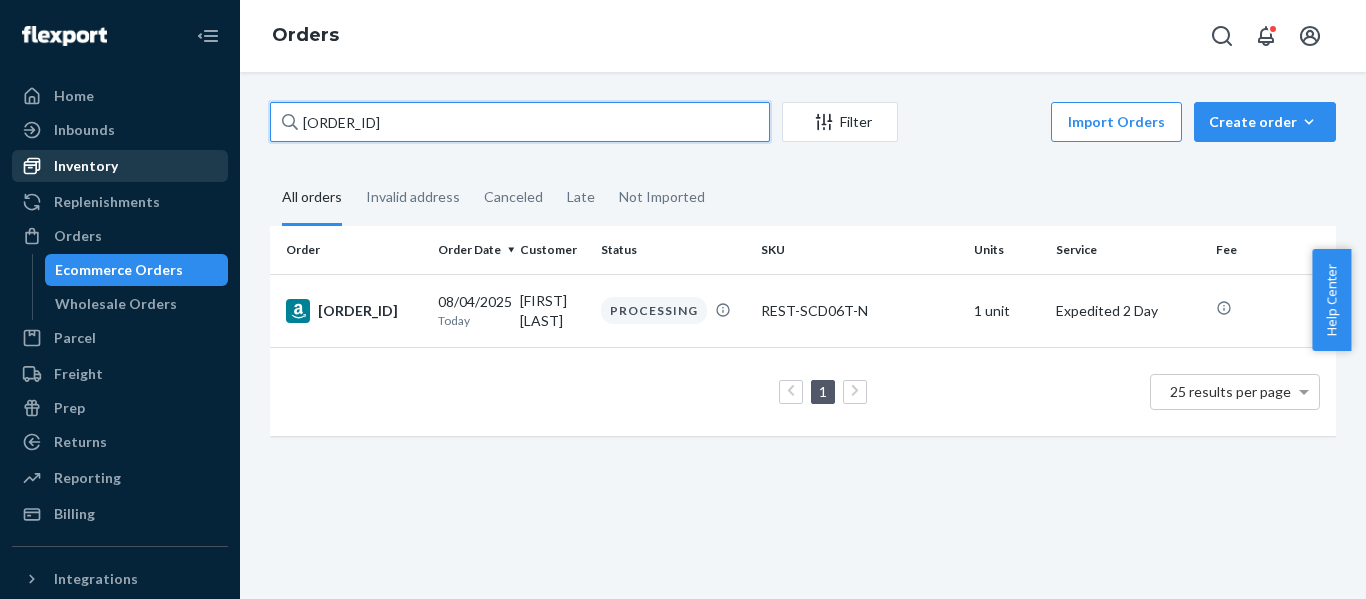 drag, startPoint x: 190, startPoint y: 112, endPoint x: 57, endPoint y: 151, distance: 138.60014 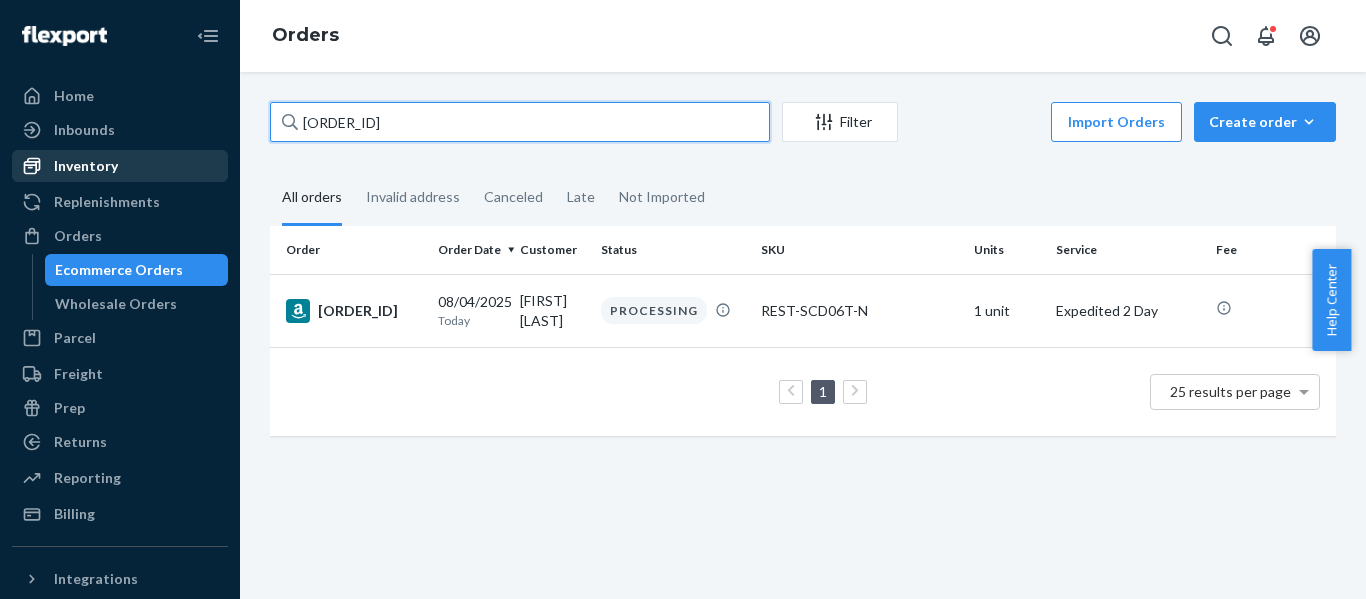 click on "Home Inbounds Shipping Plans Problems Inventory Products Replenishments Orders Ecommerce Orders Wholesale Orders Parcel Parcel orders Integrations Freight Prep Returns All Returns Settings Packages Reporting Reports Analytics Billing Integrations Add Integration Fast Tags Add Fast Tag Settings Talk to Support Help Center Give Feedback Orders [ORDER_ID] Filter Import Orders Create order Ecommerce order Removal order All orders Invalid address Canceled Late Not Imported Order Order Date Customer Status SKU Units Service Fee [ORDER_ID] 08/04/2025 Today Christin F Burek PROCESSING REST-SCD06T-N 1 unit Expedited 2 Day 1 25 results per page ×
Help Center" at bounding box center [683, 299] 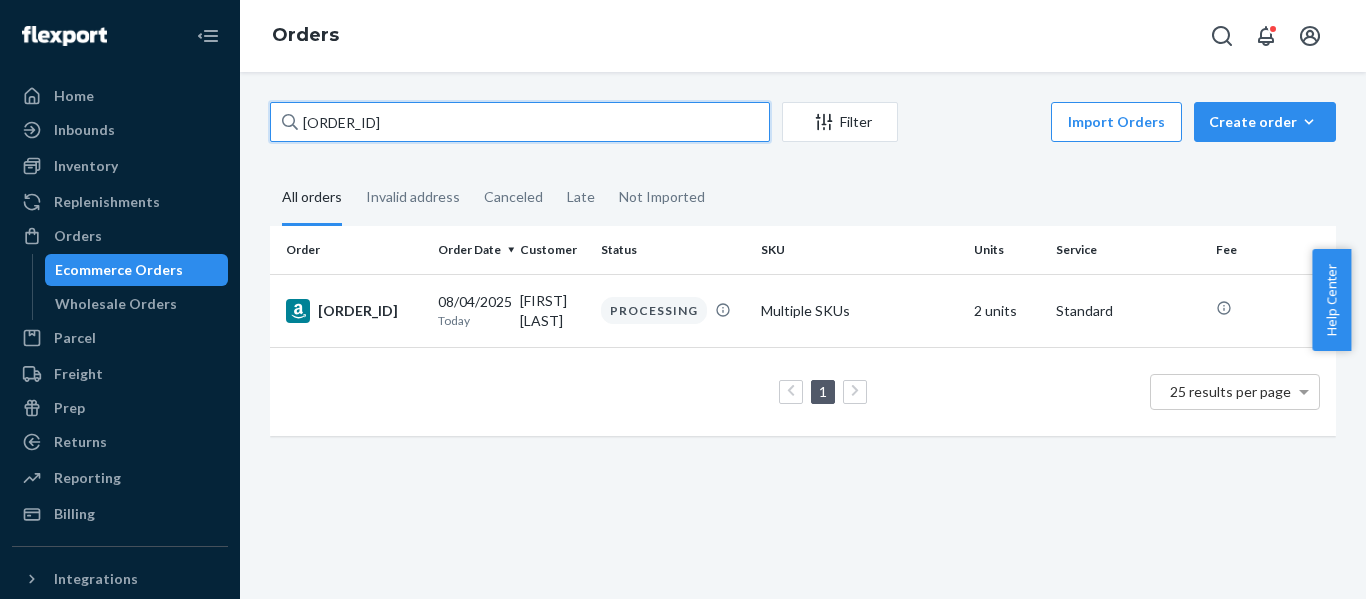 drag, startPoint x: 215, startPoint y: 123, endPoint x: 6, endPoint y: 123, distance: 209 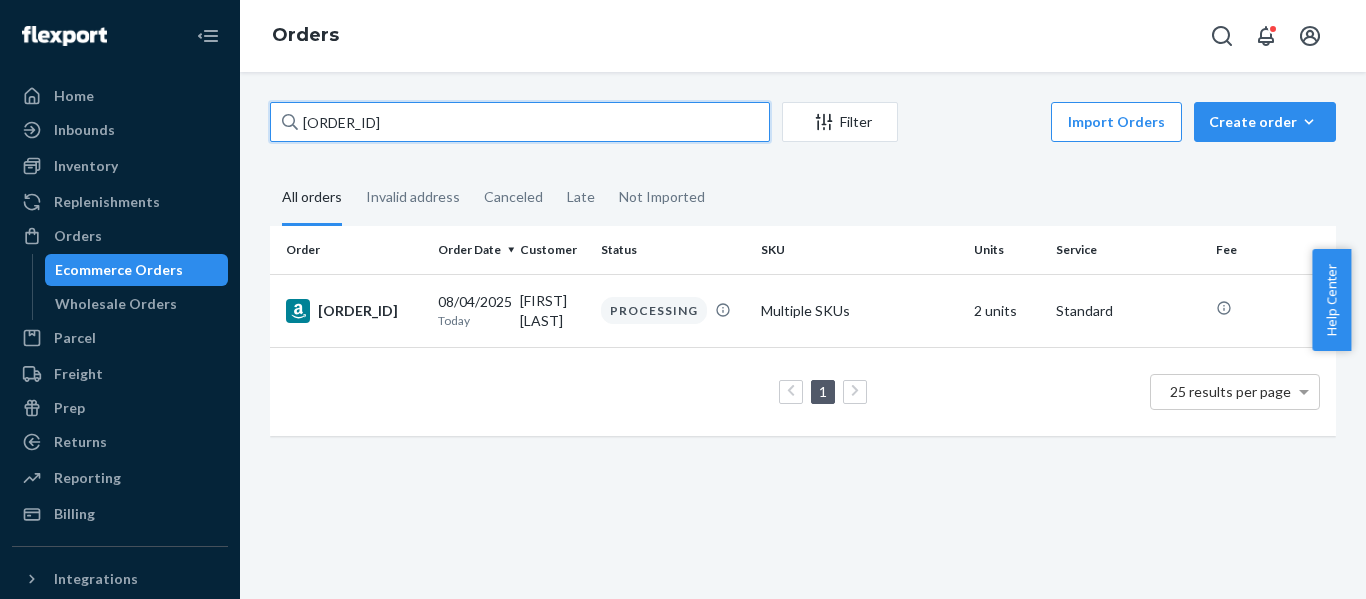 click on "Home Inbounds Shipping Plans Problems Inventory Products Replenishments Orders Ecommerce Orders Wholesale Orders Parcel Parcel orders Integrations Freight Prep Returns All Returns Settings Packages Reporting Reports Analytics Billing Integrations Add Integration Fast Tags Add Fast Tag Settings Talk to Support Help Center Give Feedback Orders [ORDER_ID] Filter Import Orders Create order Ecommerce order Removal order All orders Invalid address Canceled Late Not Imported Order Order Date Customer Status SKU Units Service Fee [ORDER_ID] 08/04/2025 Today [FIRST] [LAST] PROCESSING Multiple SKUs 2 units Standard 1 25 results per page" at bounding box center [683, 299] 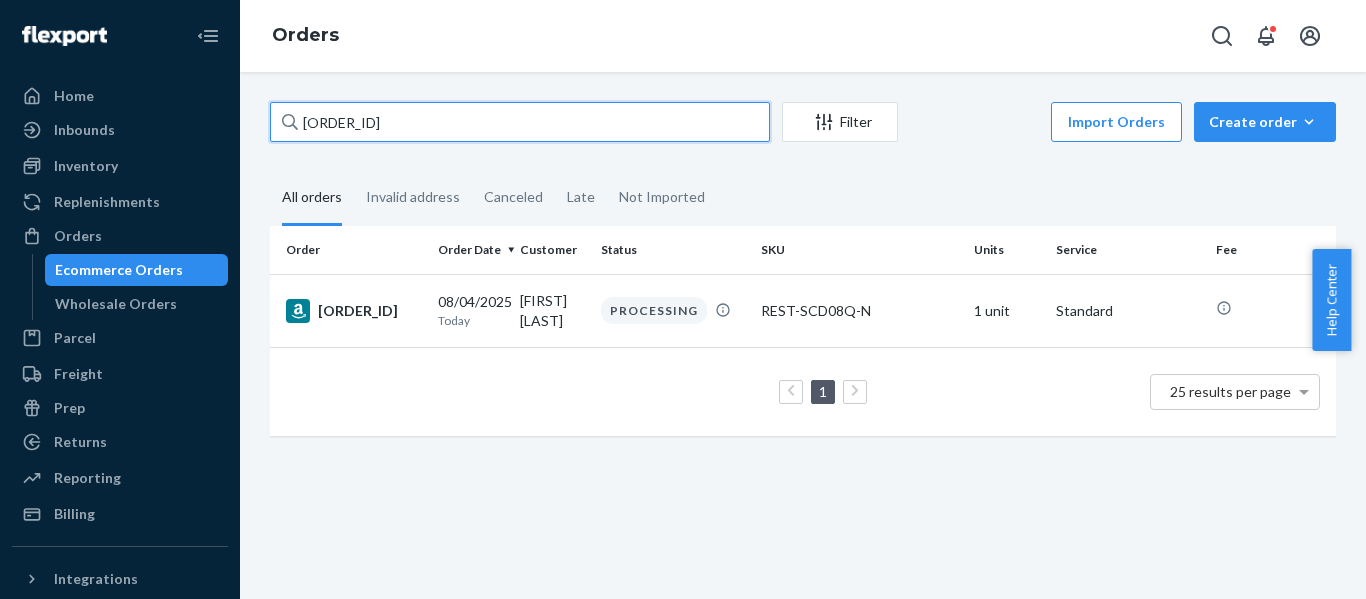 drag, startPoint x: 427, startPoint y: 119, endPoint x: -11, endPoint y: 140, distance: 438.50314 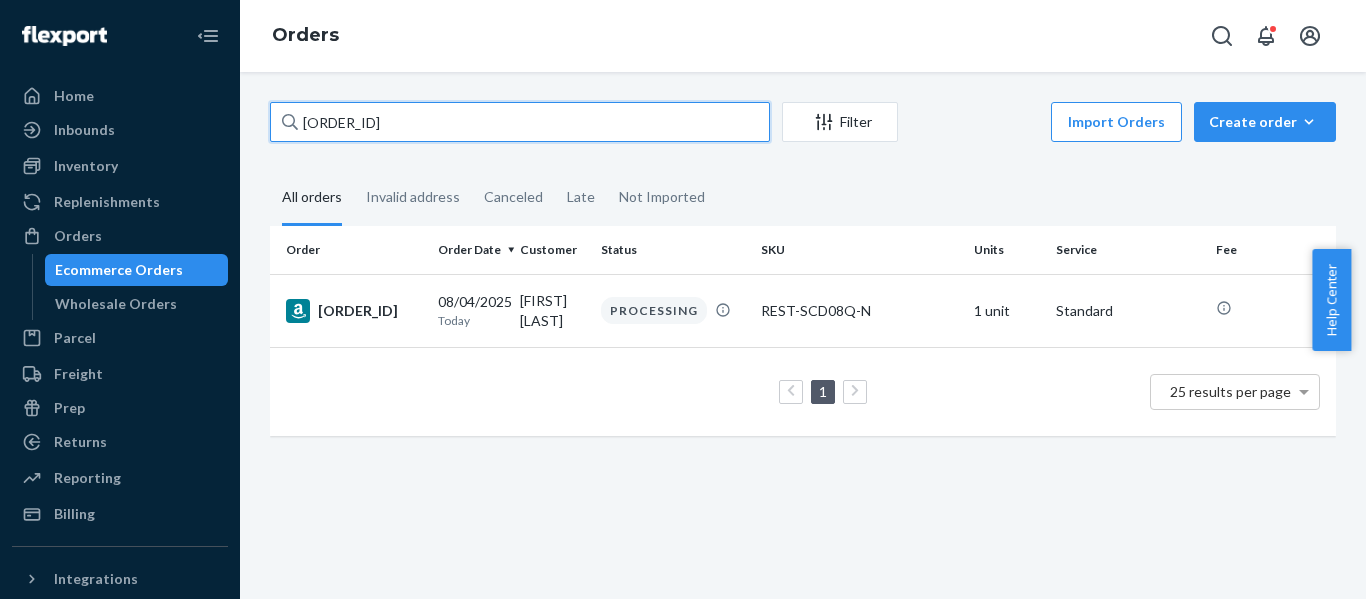 click on "Home Inbounds Shipping Plans Problems Inventory Products Replenishments Orders Ecommerce Orders Wholesale Orders Parcel Parcel orders Integrations Freight Prep Returns All Returns Settings Packages Reporting Reports Analytics Billing Integrations Add Integration Fast Tags Add Fast Tag Settings Talk to Support Help Center Give Feedback Orders [ORDER_ID] Filter Import Orders Create order Ecommerce order Removal order All orders Invalid address Canceled Late Not Imported Order Order Date Customer Status SKU Units Service Fee [ORDER_ID] 08/04/2025 Today [FIRST] [LAST] PROCESSING REST-SCD08Q-N 1 unit Standard 1 25 results per page" at bounding box center [683, 299] 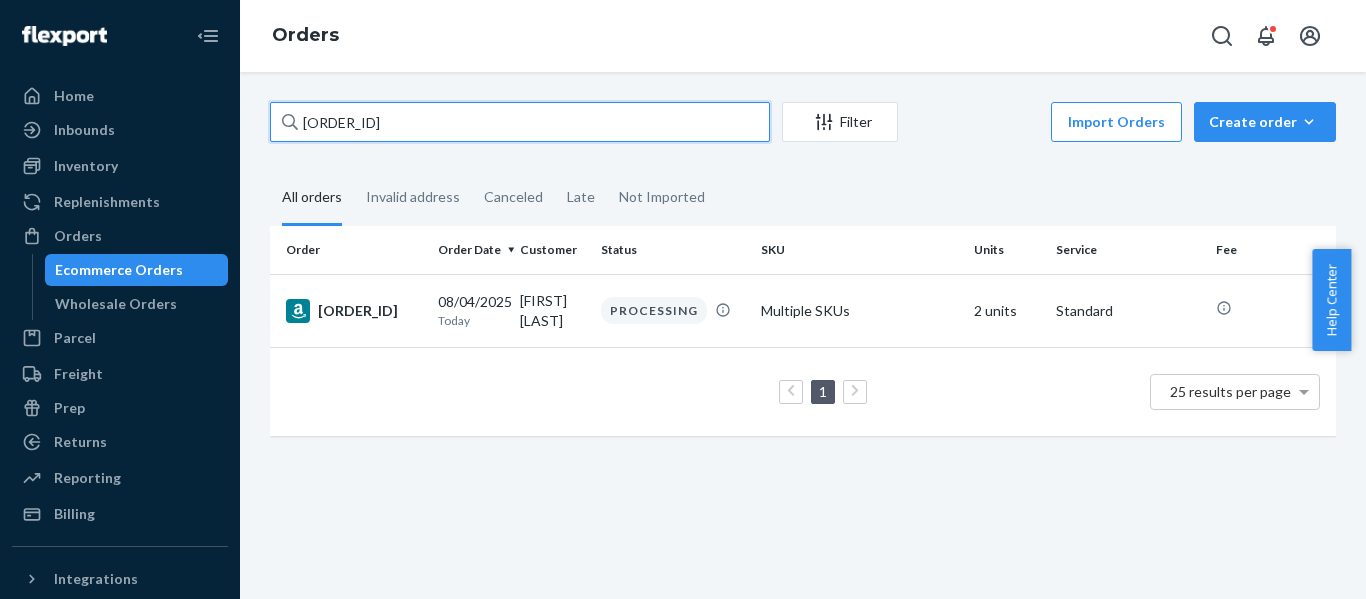 drag, startPoint x: 414, startPoint y: 116, endPoint x: -71, endPoint y: 128, distance: 485.14844 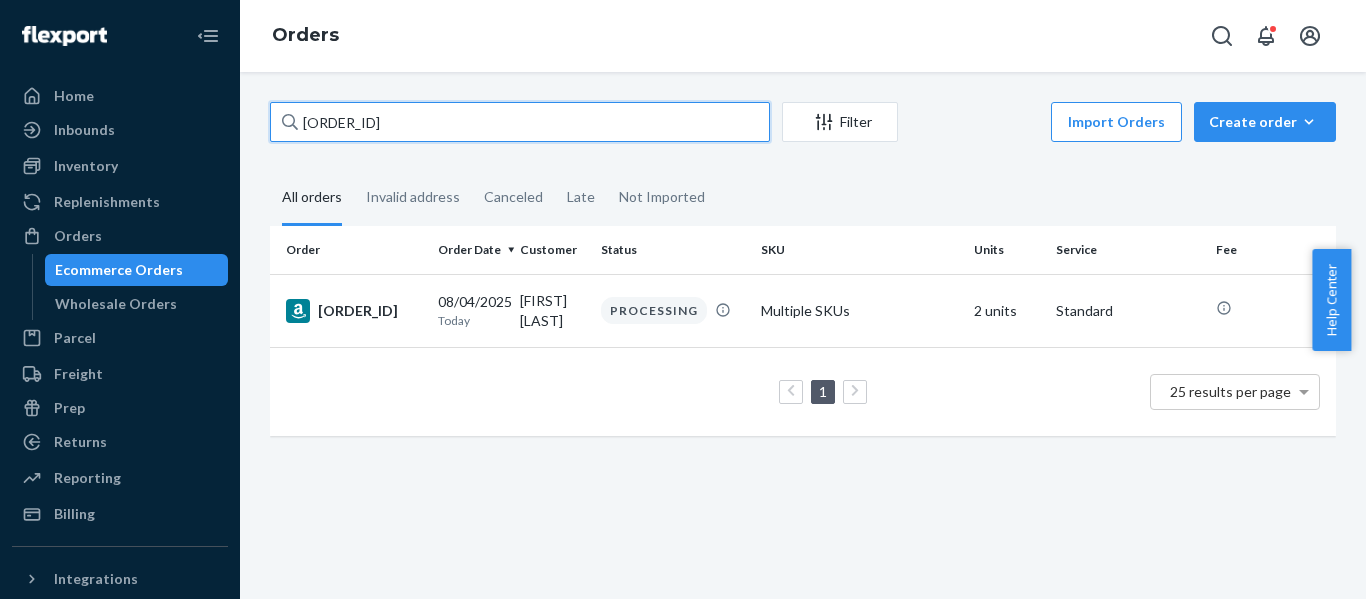 click on "Home Inbounds Shipping Plans Problems Inventory Products Replenishments Orders Ecommerce Orders Wholesale Orders Parcel Parcel orders Integrations Freight Prep Returns All Returns Settings Packages Reporting Reports Analytics Billing Integrations Add Integration Fast Tags Add Fast Tag Settings Talk to Support Help Center Give Feedback Orders [ORDER_ID] Filter Import Orders Create order Ecommerce order Removal order All orders Invalid address Canceled Late Not Imported Order Order Date Customer Status SKU Units Service Fee [ORDER_ID] 08/04/2025 Today Riaan Ferreira PROCESSING Multiple SKUs 2 units Standard 1 25 results per page ×
Help Center" at bounding box center (683, 299) 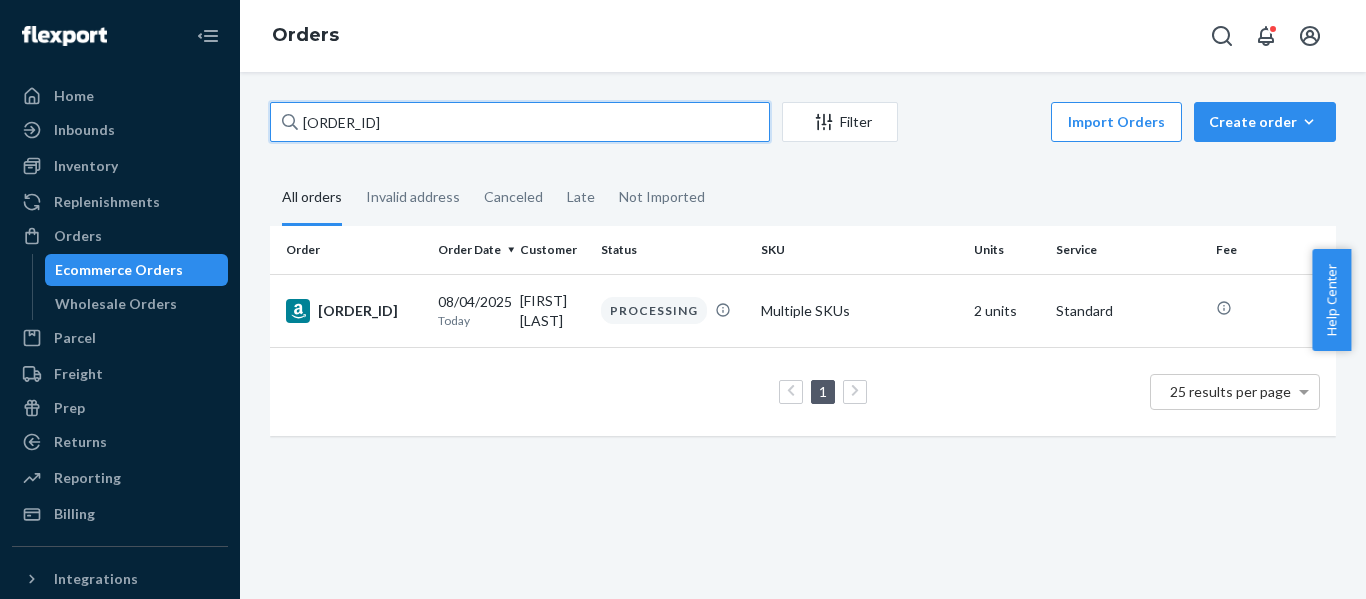 paste on "[ORDER_ID]" 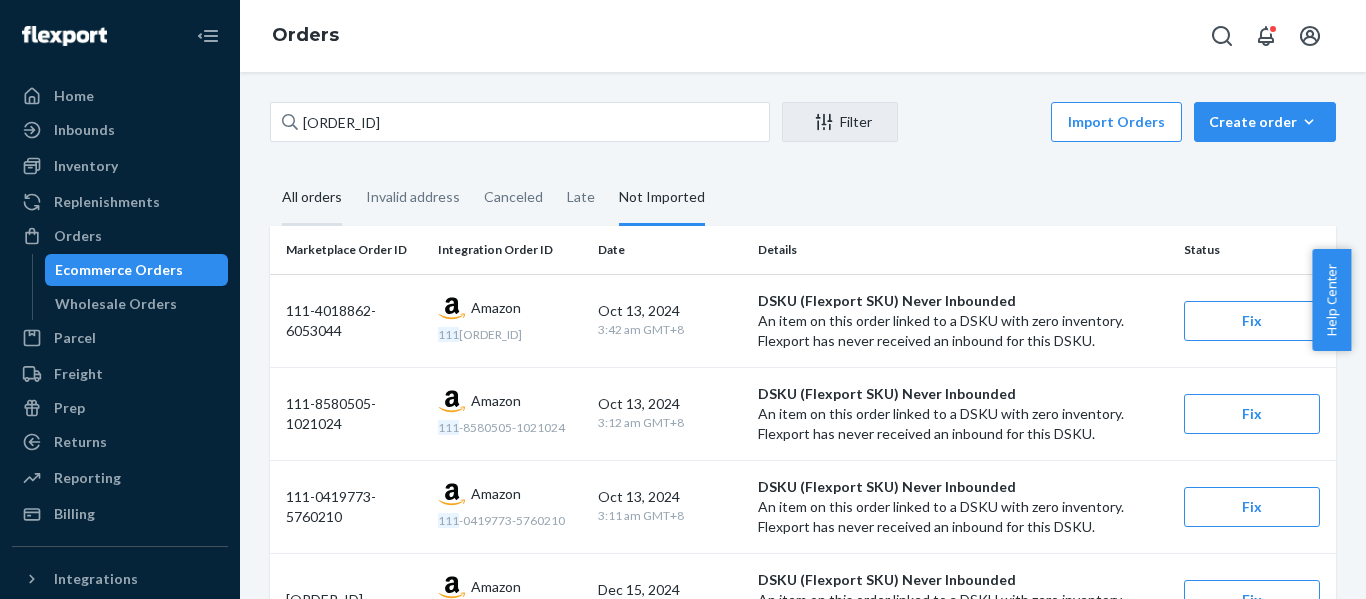 click on "All orders" at bounding box center (312, 198) 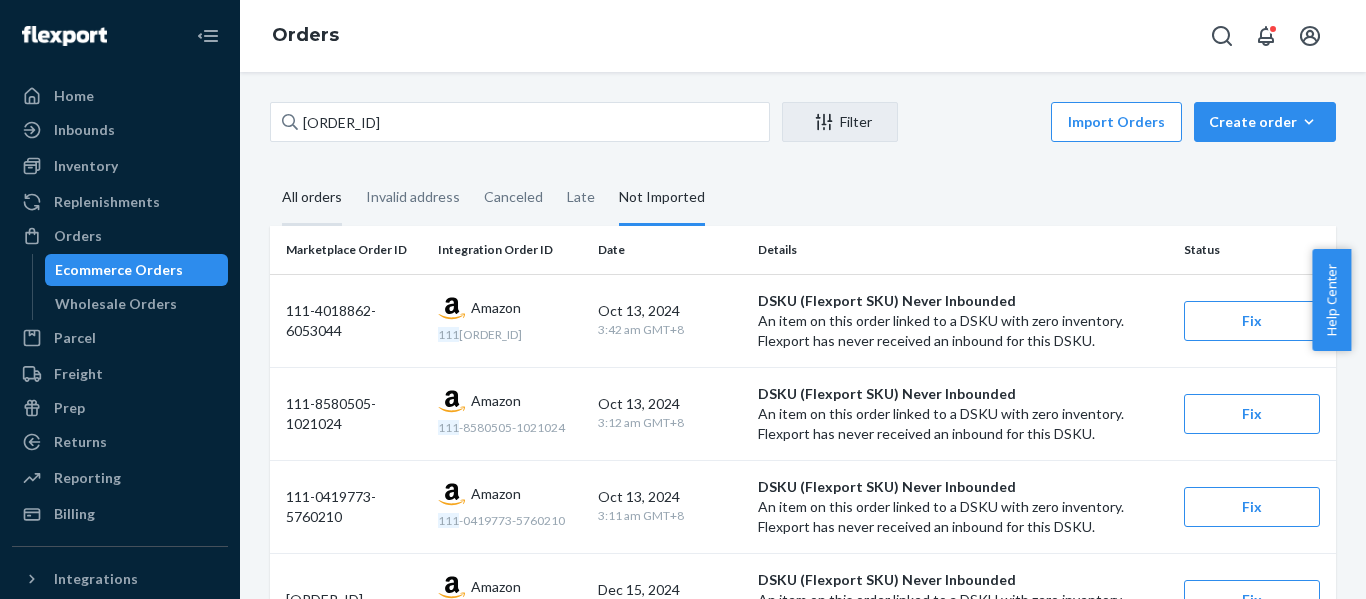 click on "All orders" at bounding box center [312, 198] 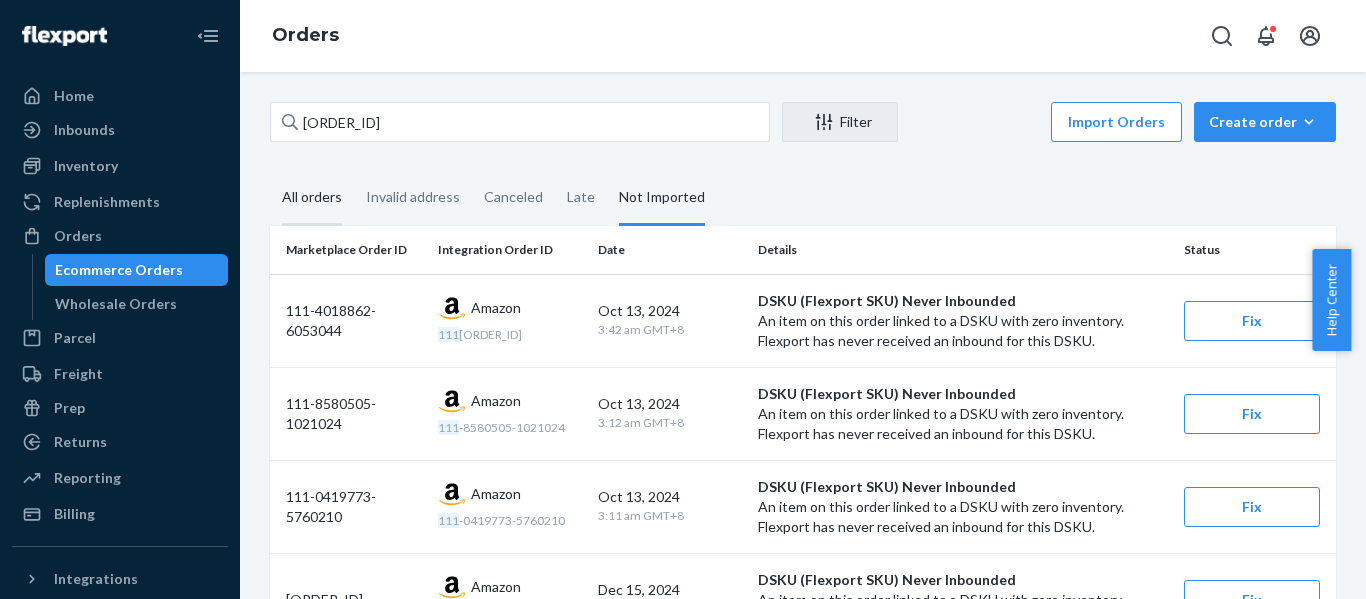 click on "All orders" at bounding box center [270, 171] 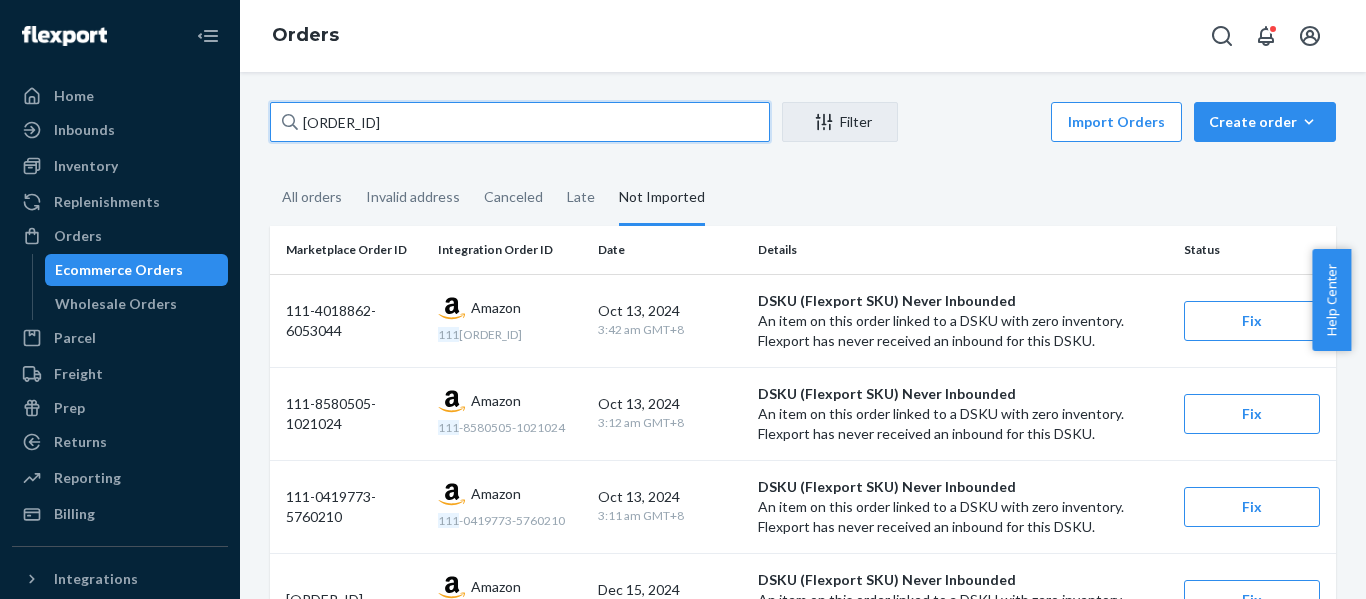 drag, startPoint x: 207, startPoint y: 123, endPoint x: -88, endPoint y: 131, distance: 295.10846 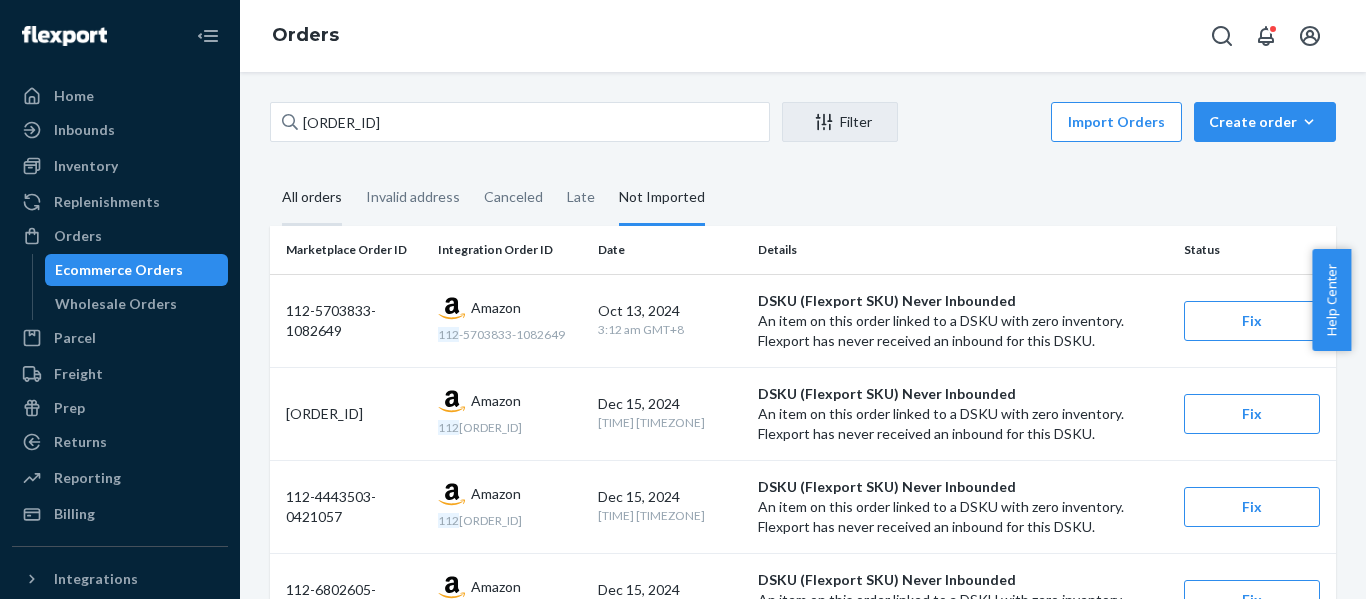 click on "All orders" at bounding box center (312, 198) 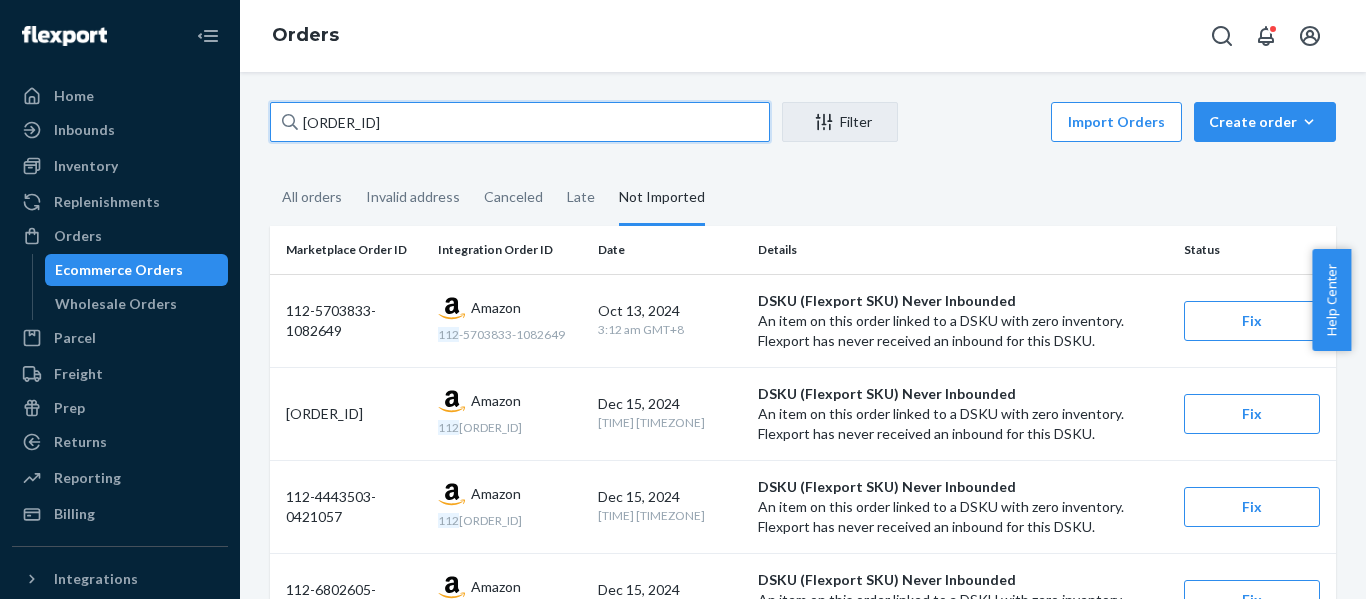 drag, startPoint x: 143, startPoint y: 133, endPoint x: -26, endPoint y: 130, distance: 169.02663 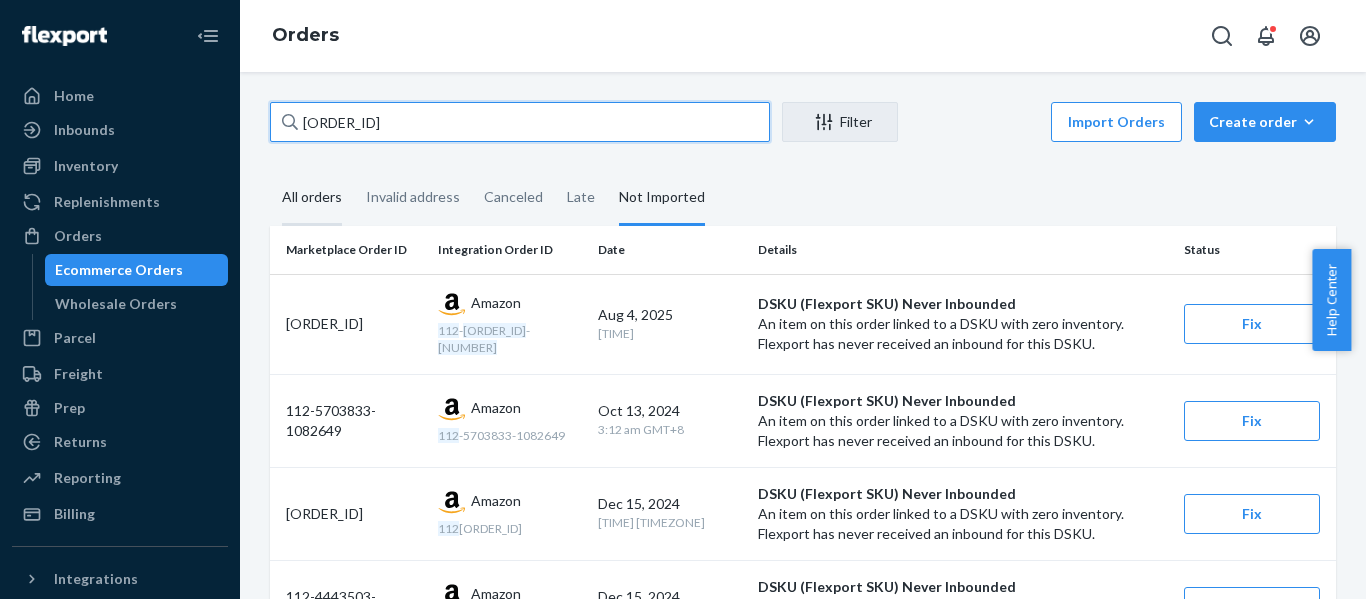 type on "[ORDER_ID]" 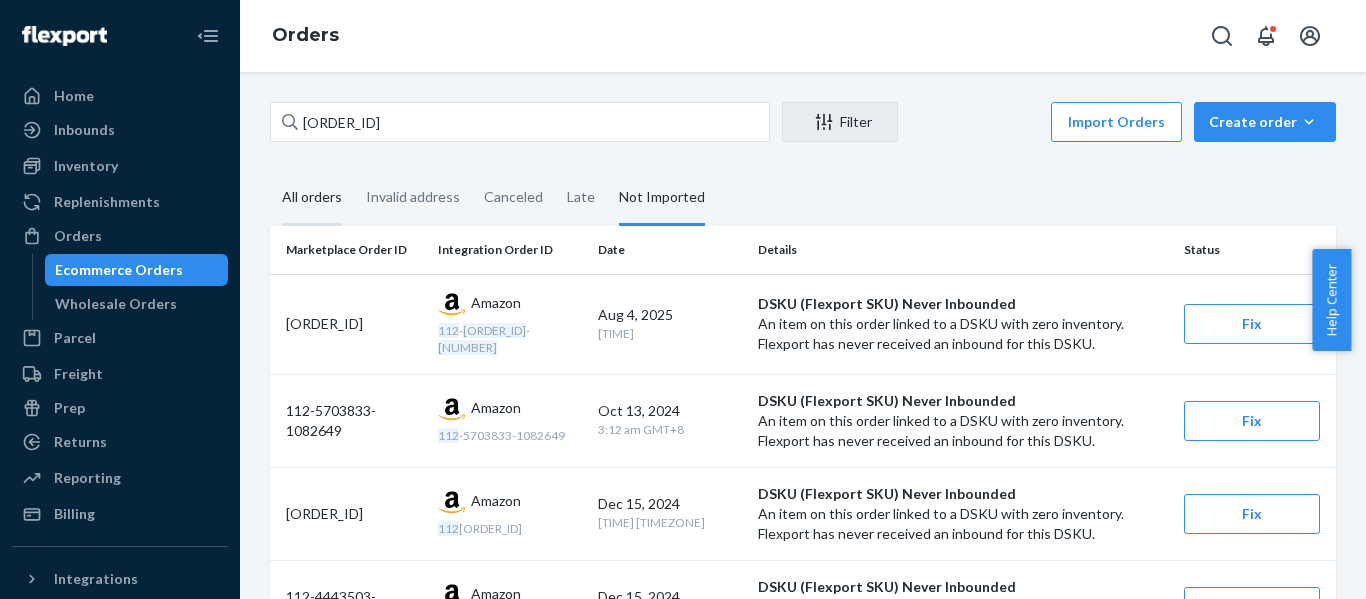 click on "All orders" at bounding box center (312, 198) 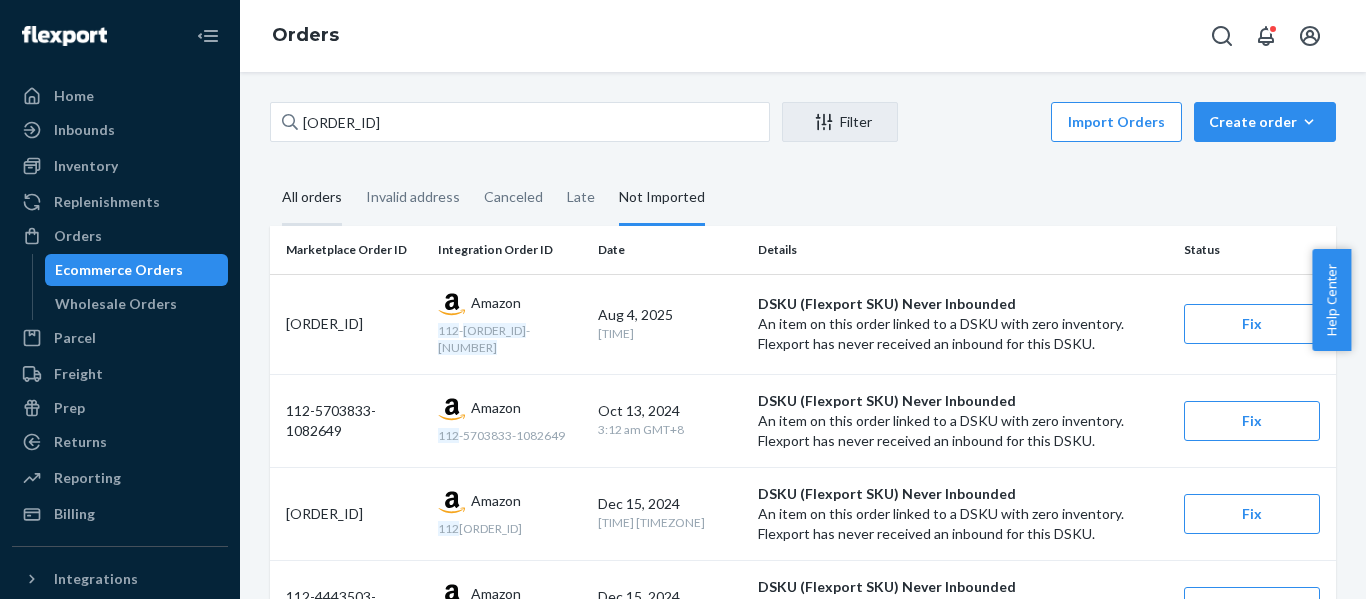 click on "All orders" at bounding box center (270, 171) 